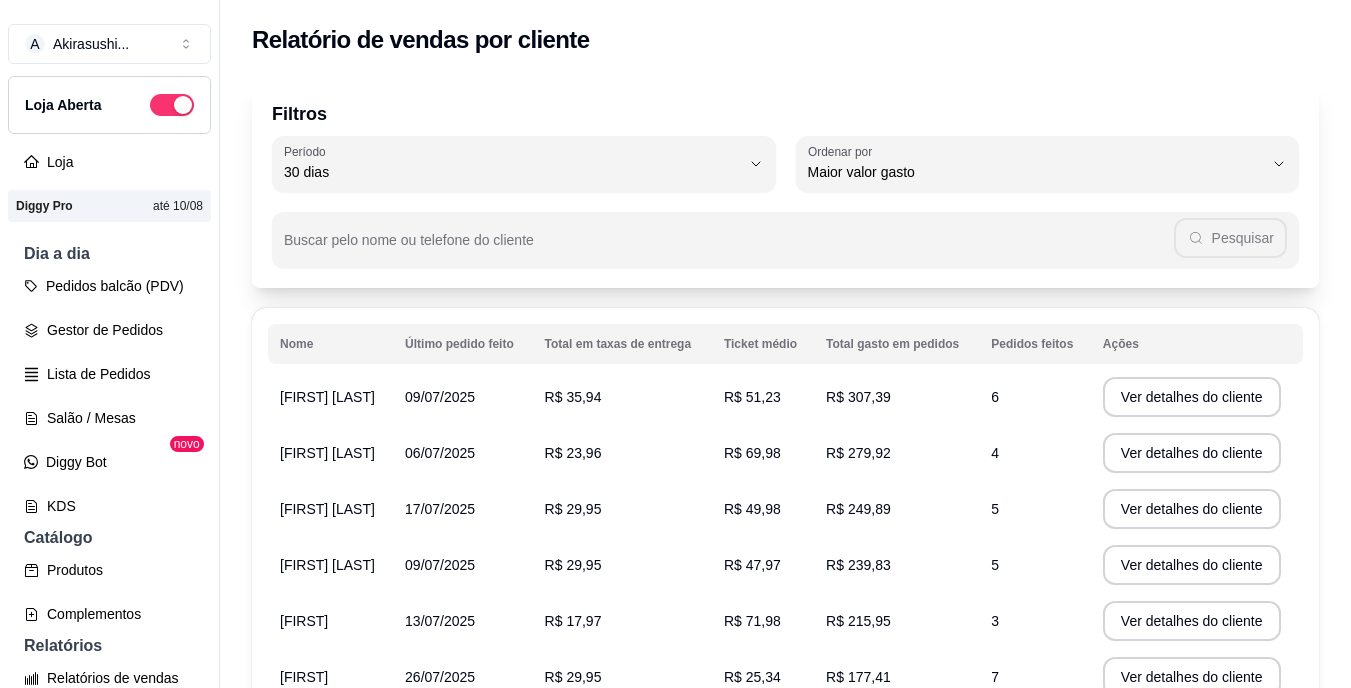 select on "30" 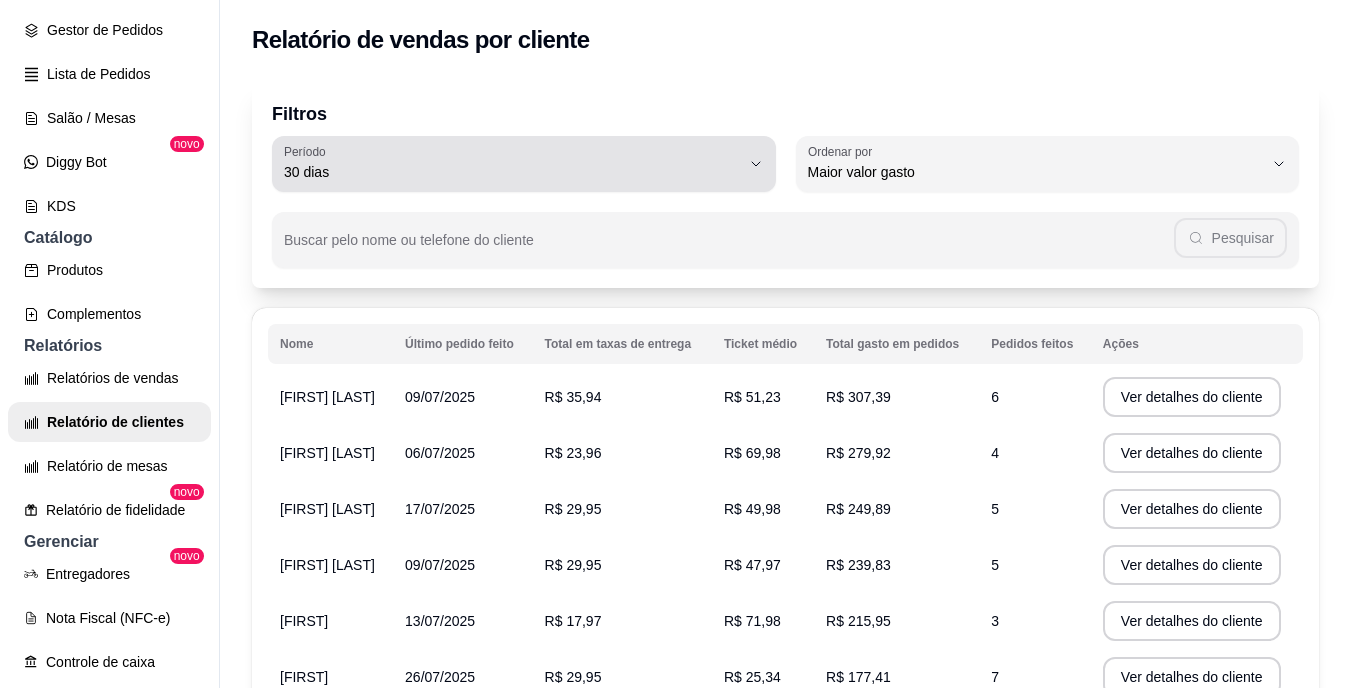 click on "30 dias" at bounding box center (512, 164) 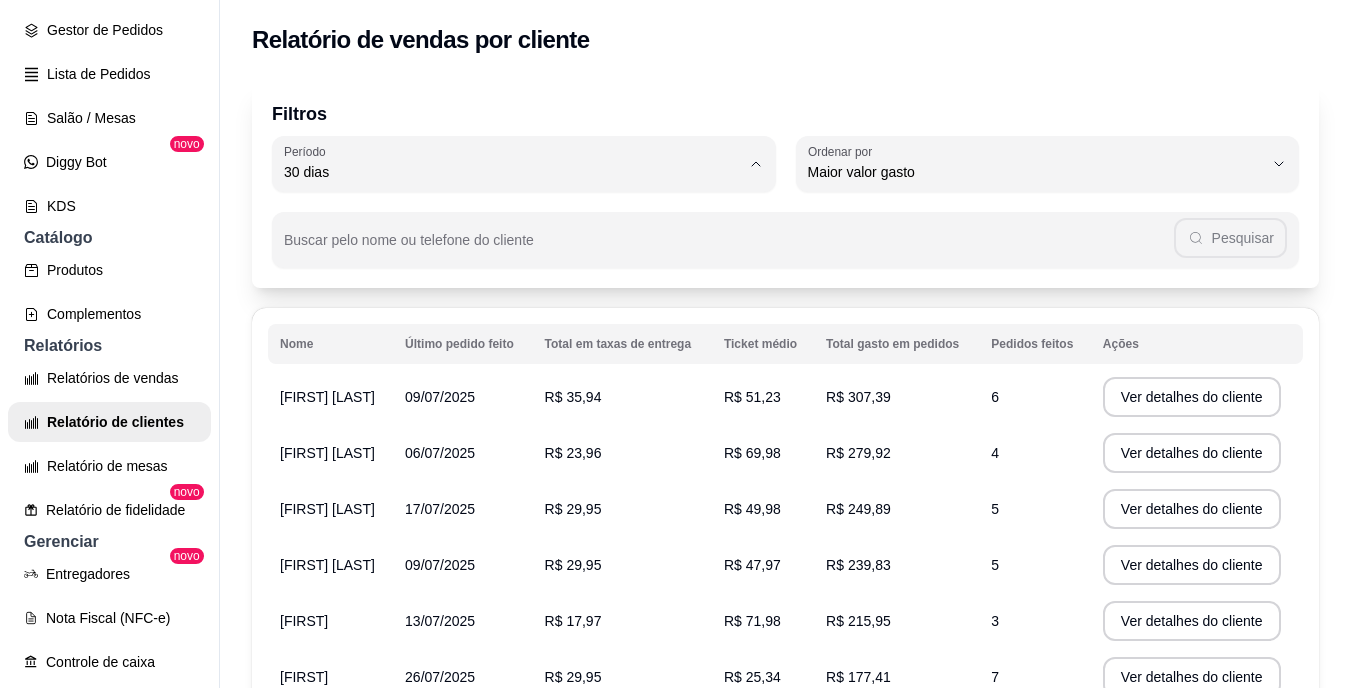 click on "Hoje" at bounding box center (510, 219) 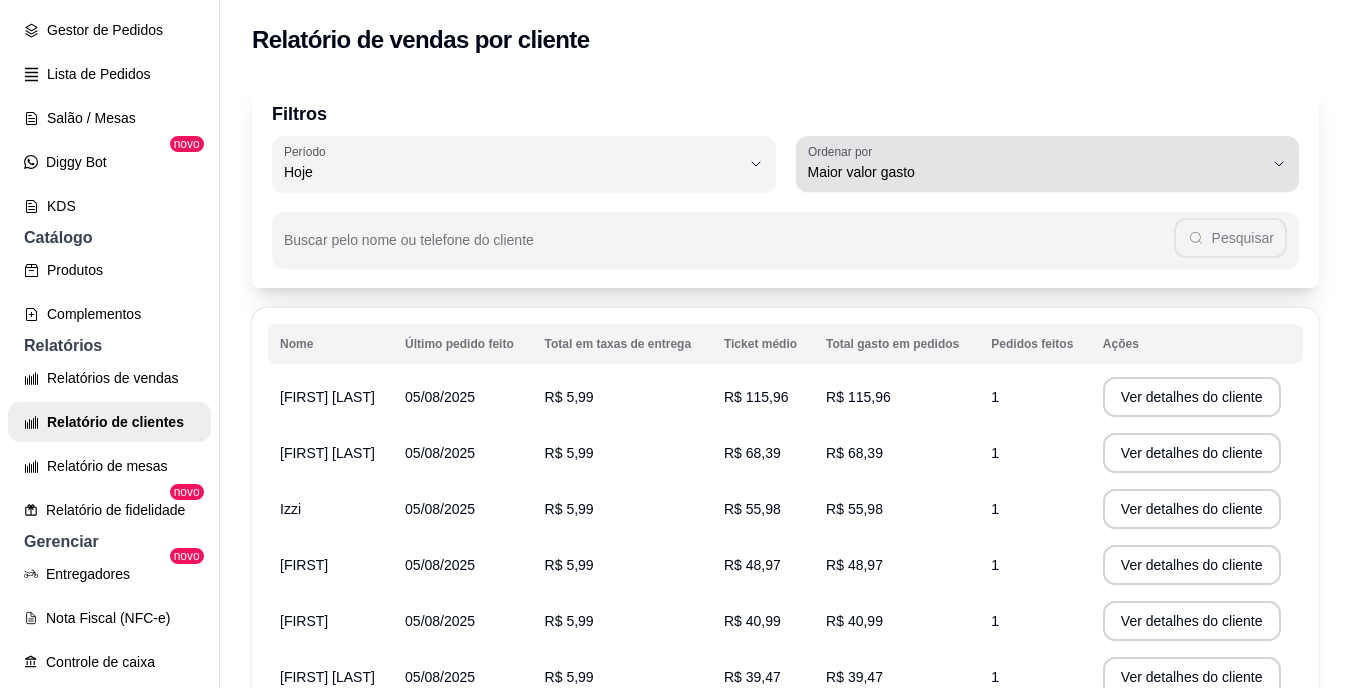 click on "Maior valor gasto" at bounding box center (1036, 164) 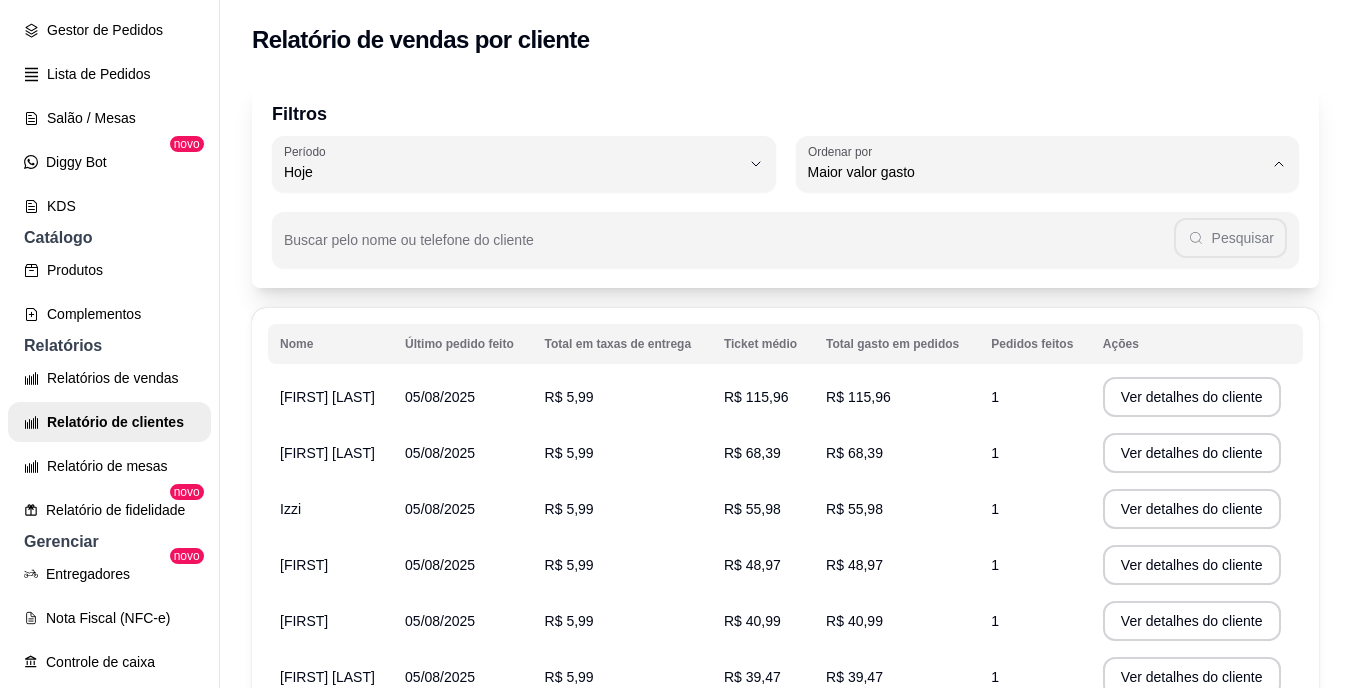 click on "Último pedido feito" at bounding box center (1026, 317) 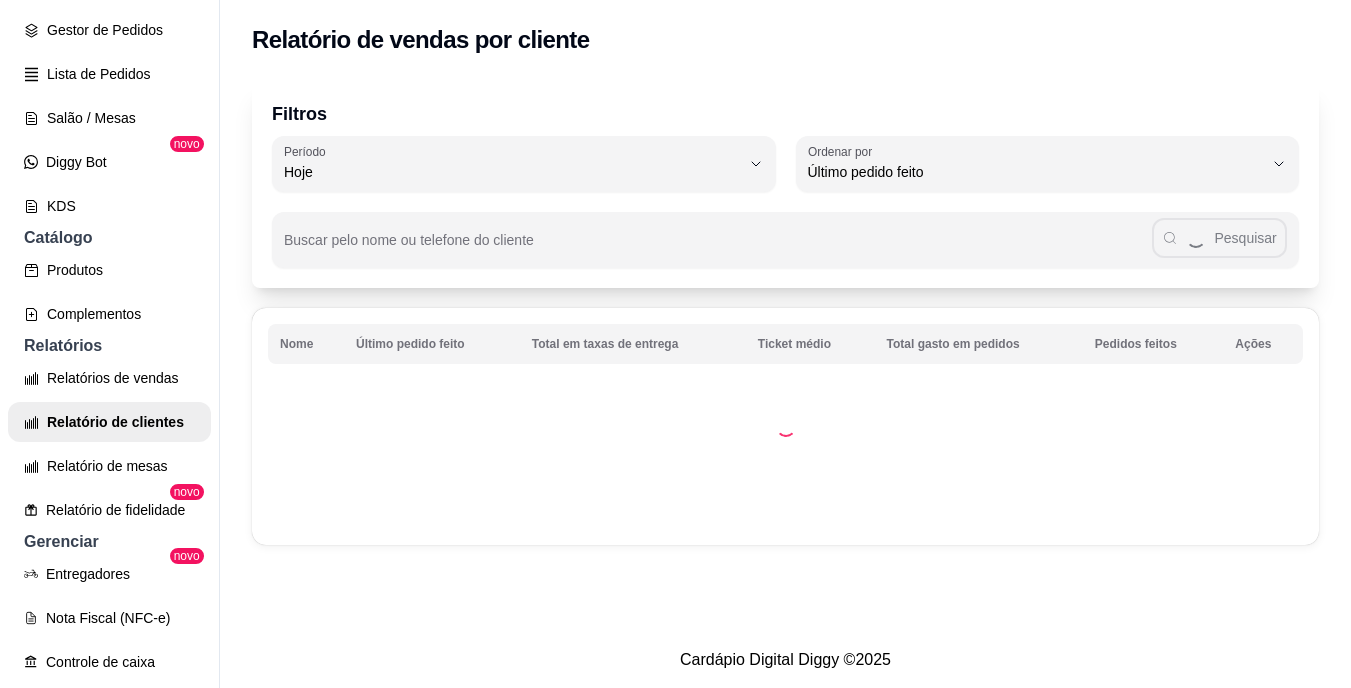 scroll, scrollTop: 19, scrollLeft: 0, axis: vertical 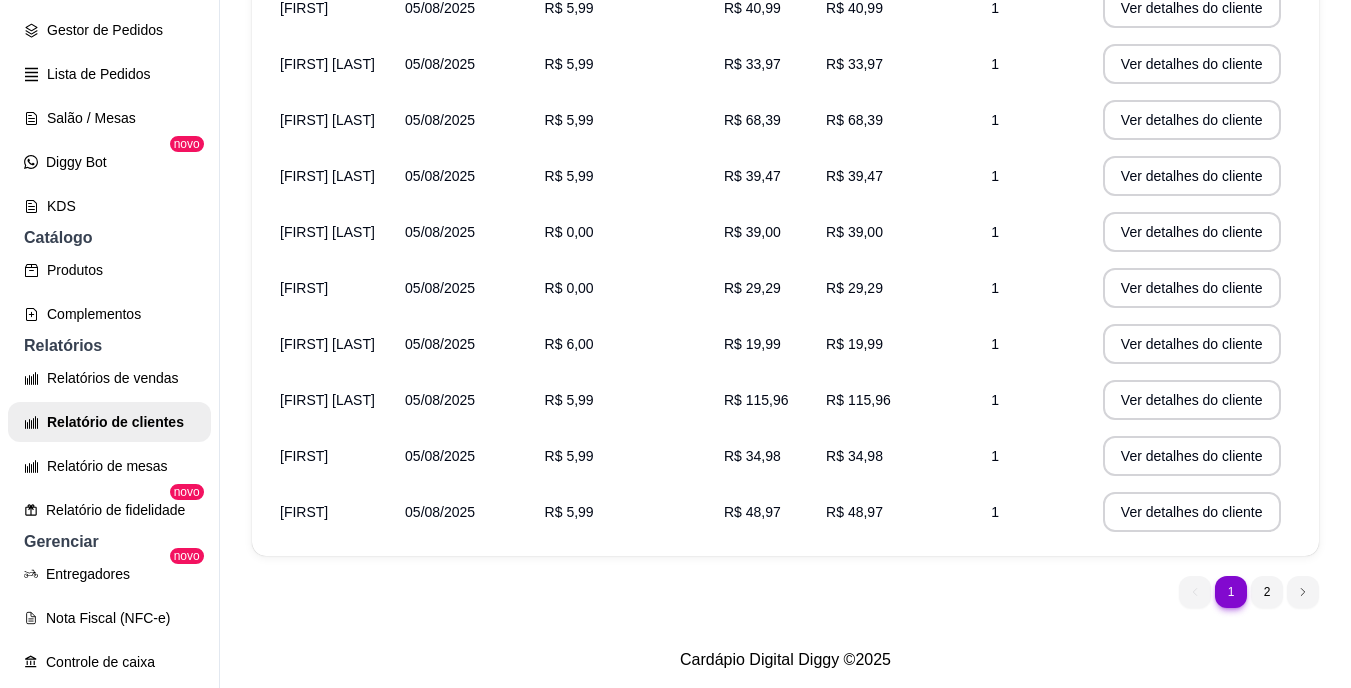click on "R$ 5,99" at bounding box center [622, 456] 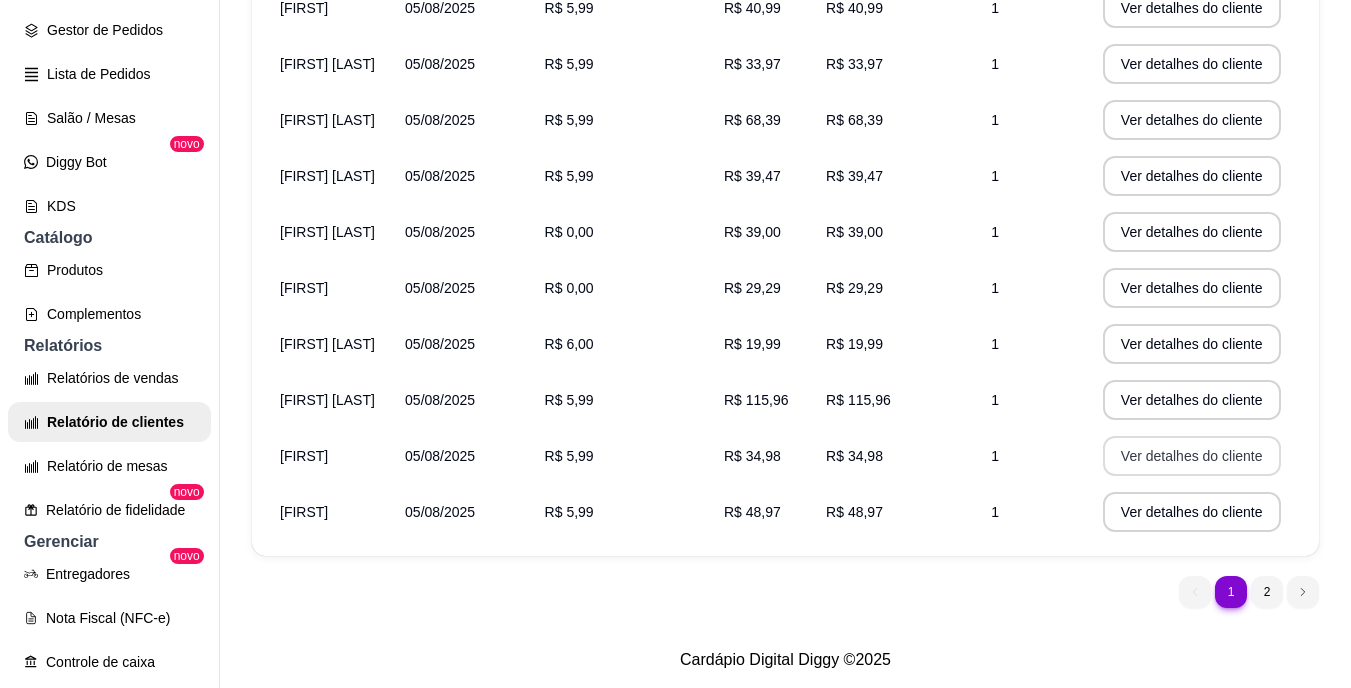 click on "Ver detalhes do cliente" at bounding box center (1192, 456) 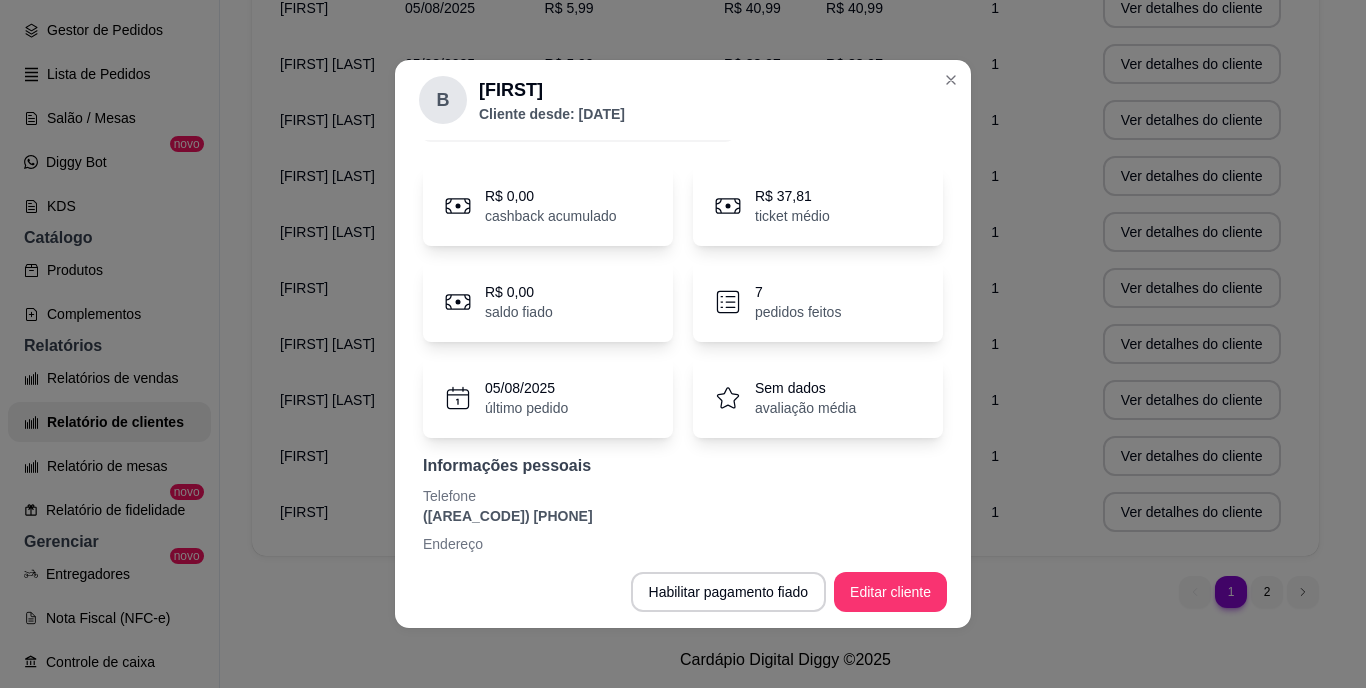 scroll, scrollTop: 84, scrollLeft: 0, axis: vertical 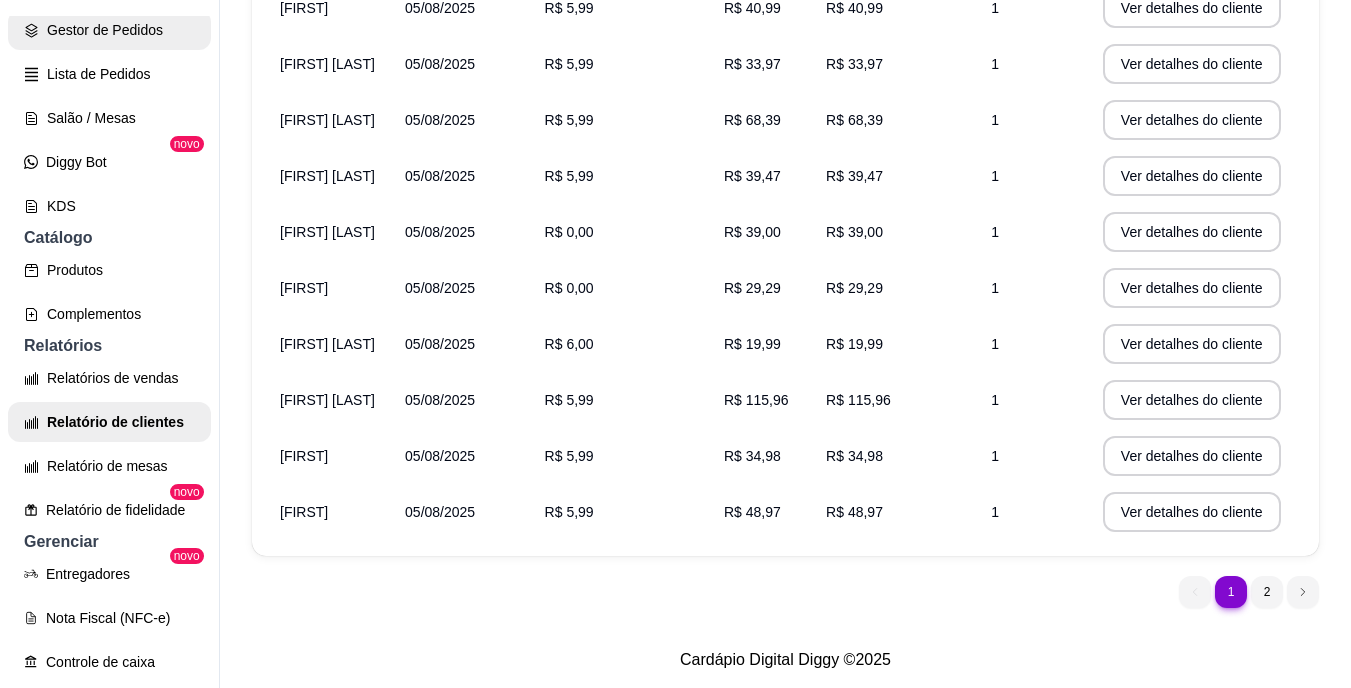 click on "Gestor de Pedidos" at bounding box center (109, 30) 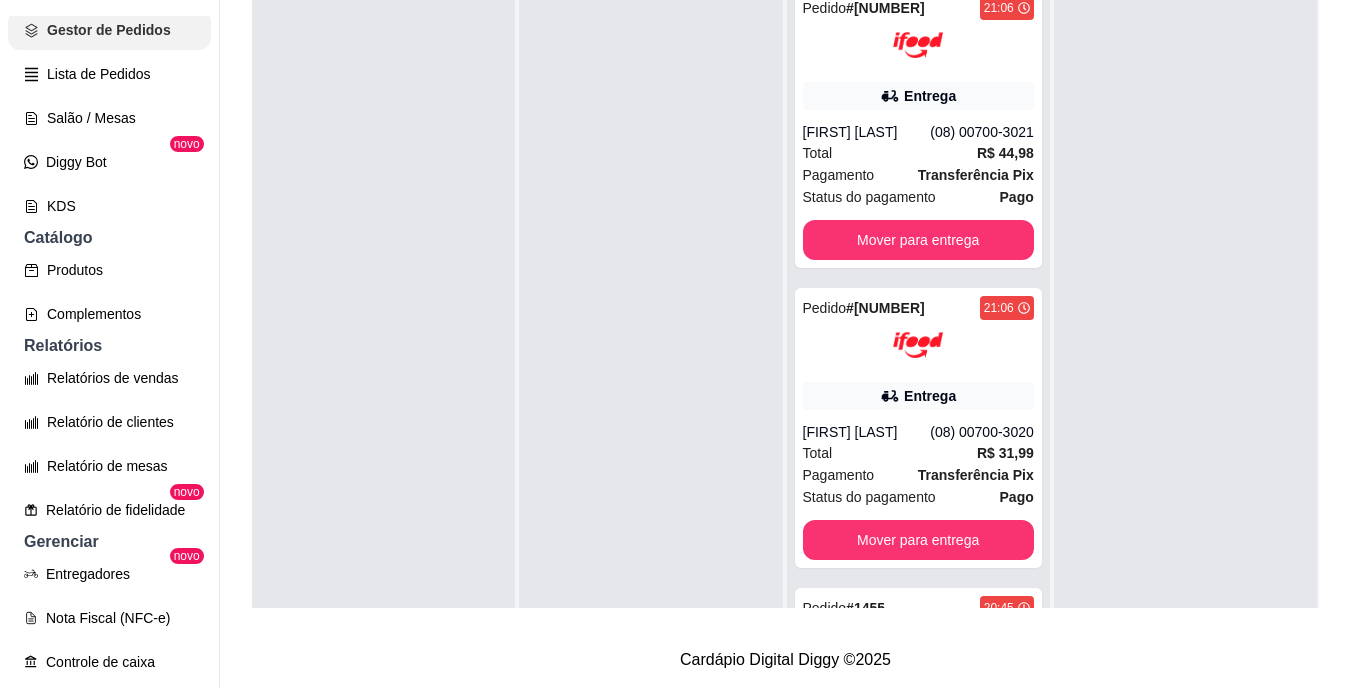scroll, scrollTop: 0, scrollLeft: 0, axis: both 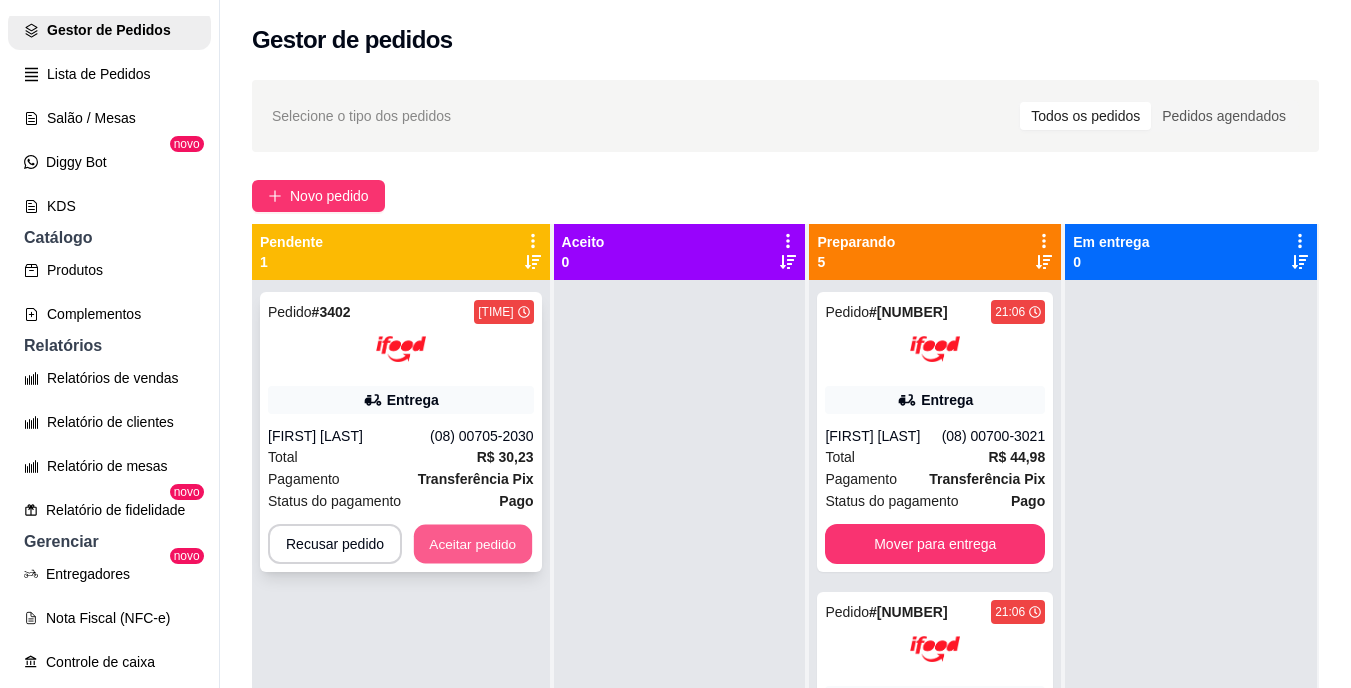 click on "Aceitar pedido" at bounding box center [473, 544] 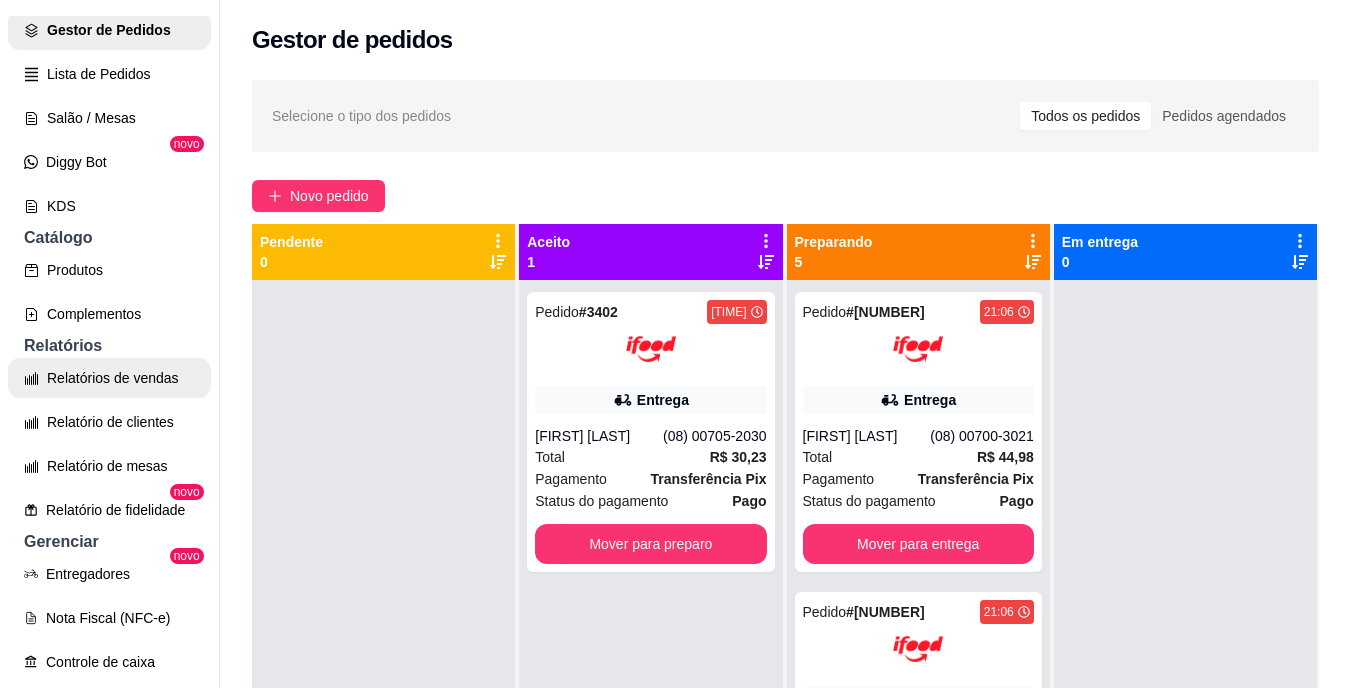 click on "Relatórios de vendas" at bounding box center [109, 378] 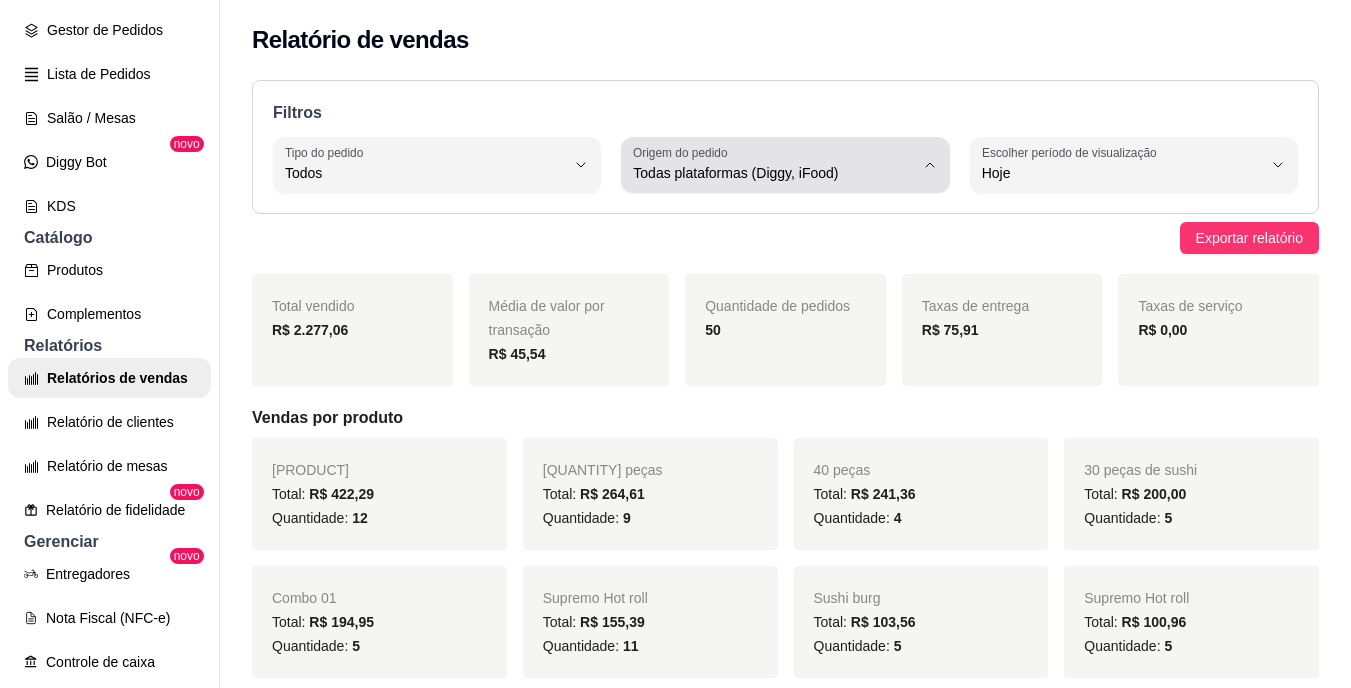 click on "Todas plataformas (Diggy, iFood)" at bounding box center (773, 173) 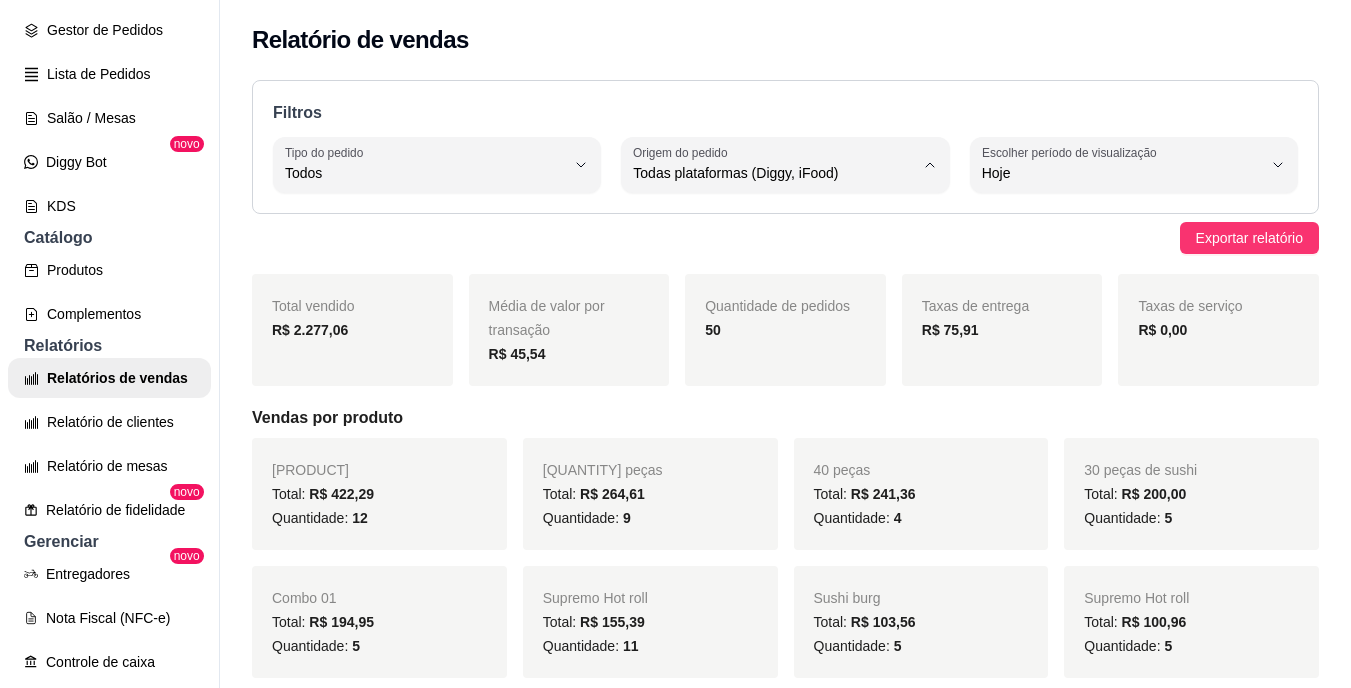 click on "Diggy" at bounding box center (768, 253) 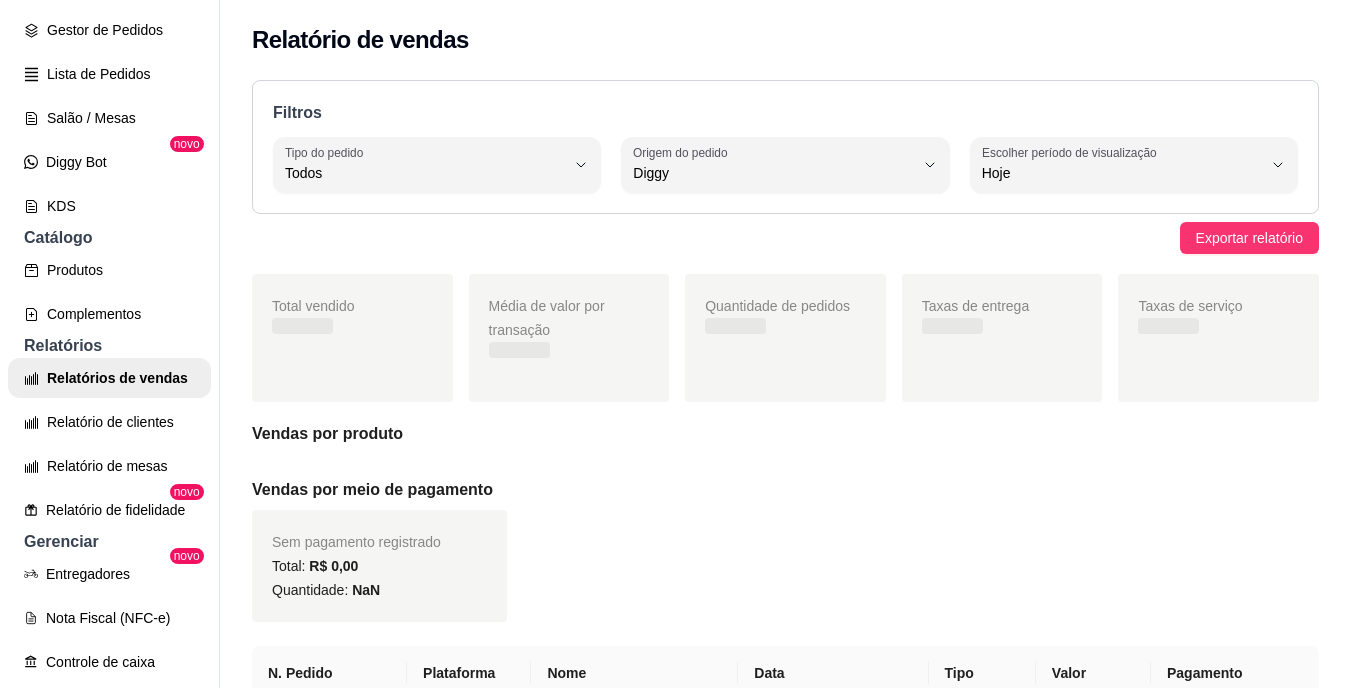 click on "Diggy" at bounding box center (768, 253) 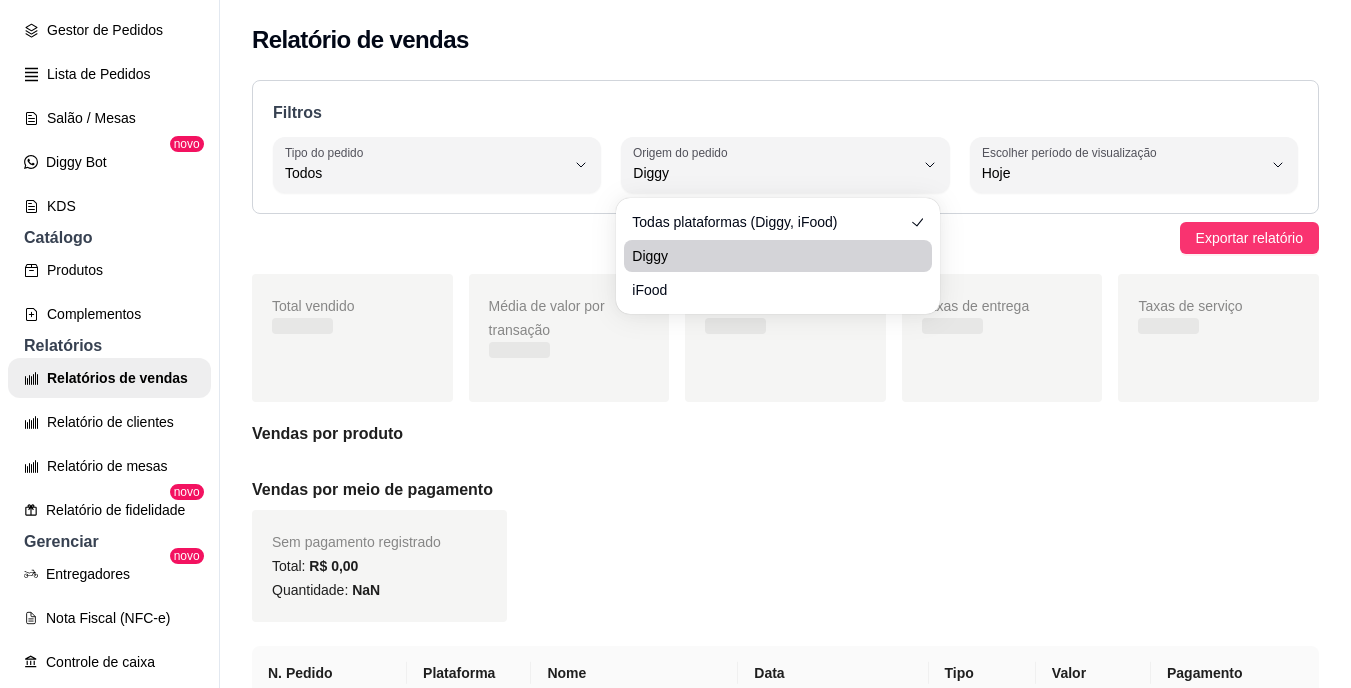 scroll, scrollTop: 32, scrollLeft: 0, axis: vertical 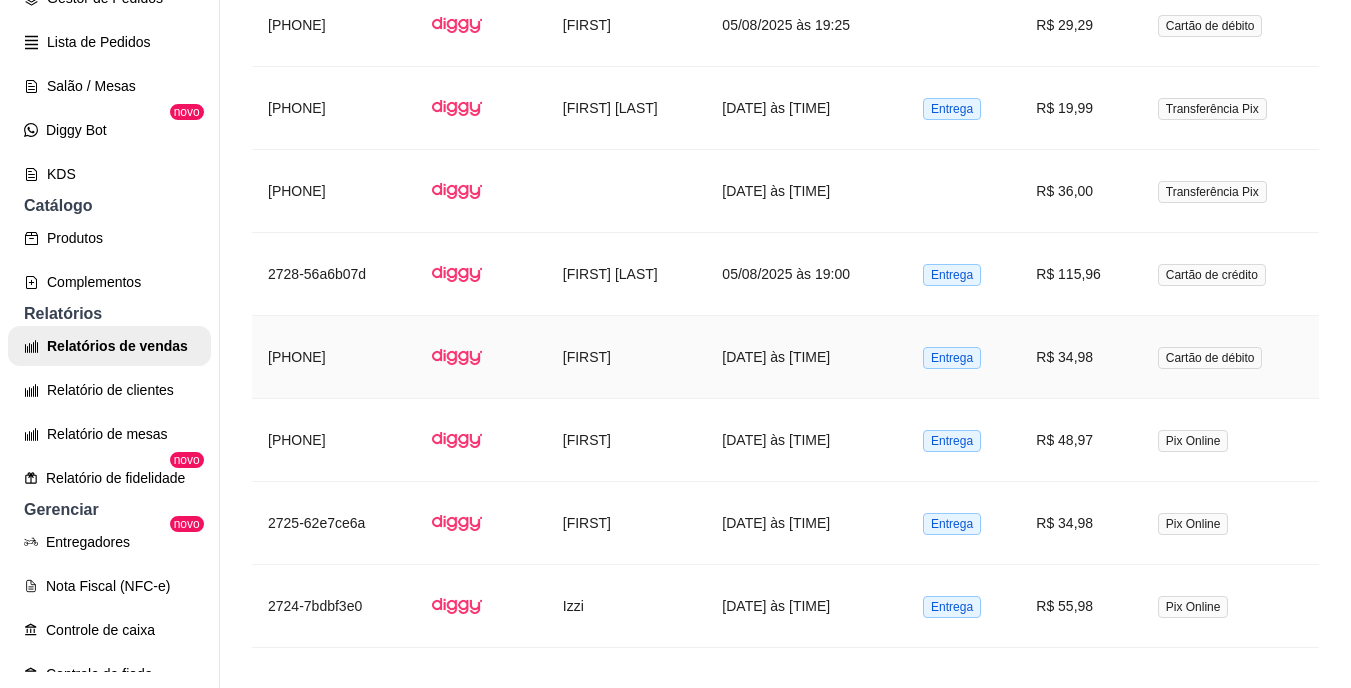 click on "[FIRST]" at bounding box center (627, 357) 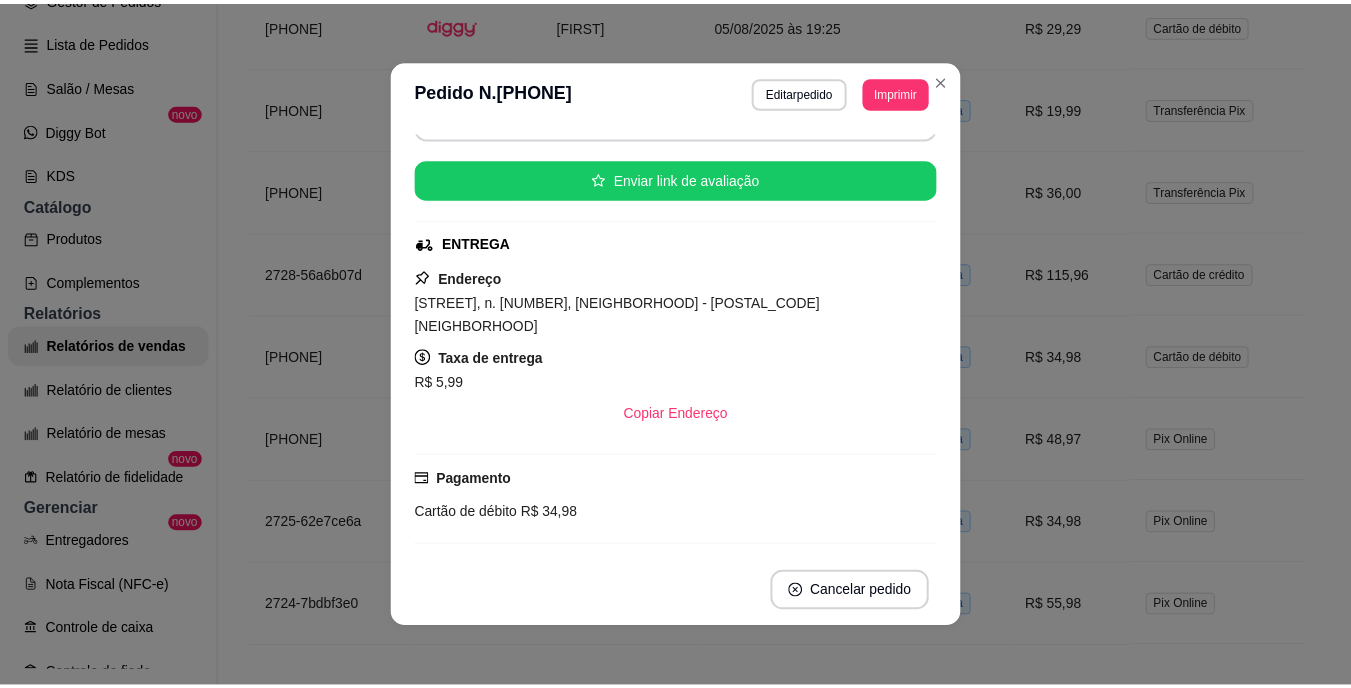 scroll, scrollTop: 73, scrollLeft: 0, axis: vertical 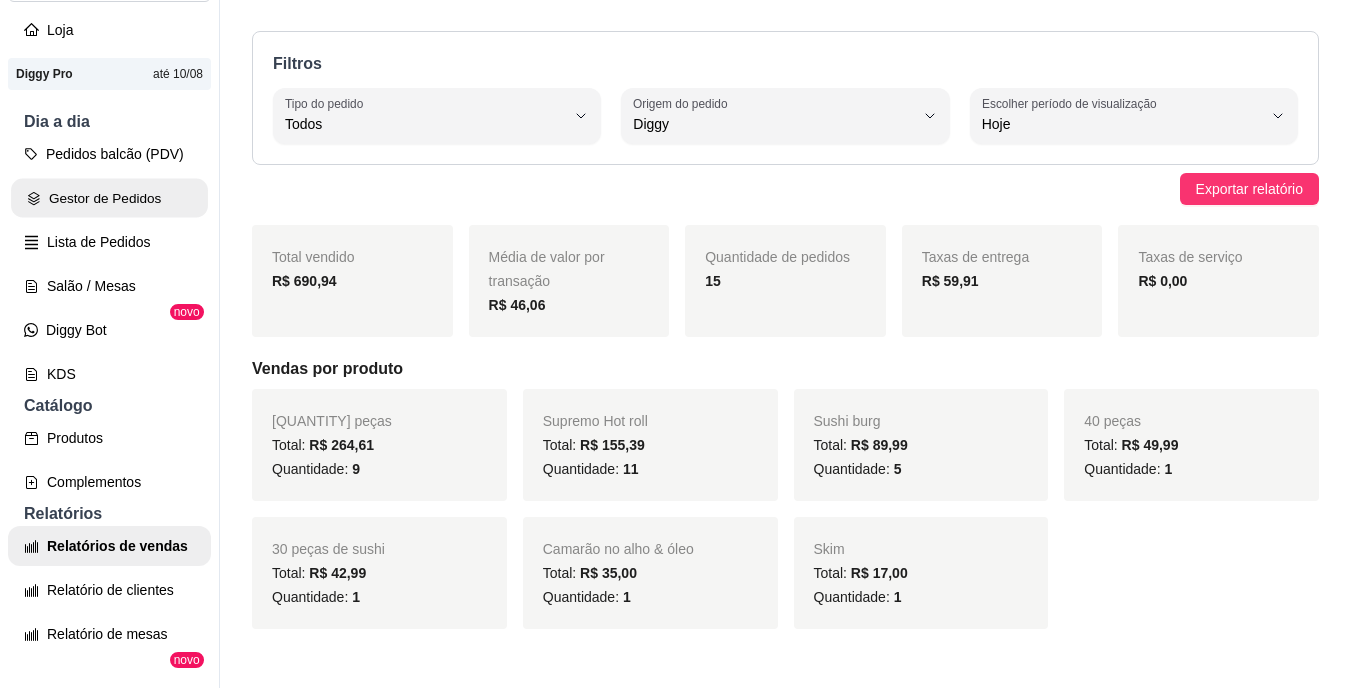 click on "Gestor de Pedidos" at bounding box center (109, 198) 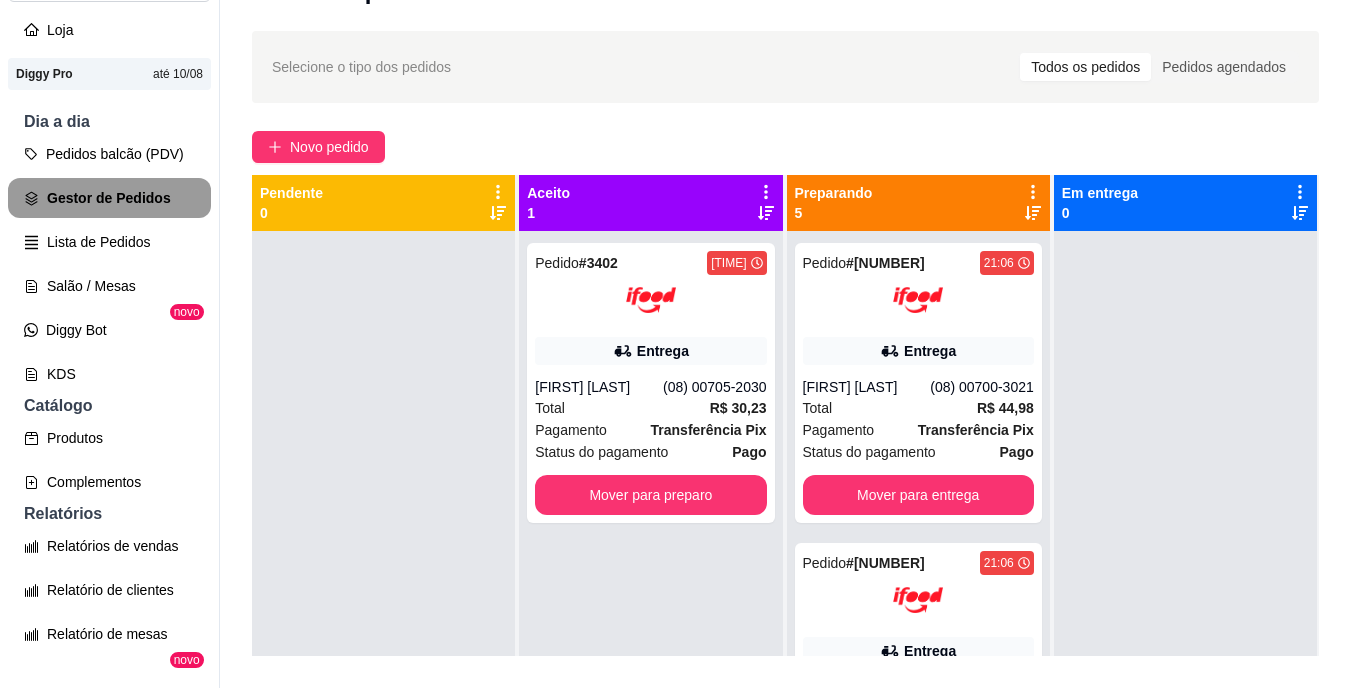 scroll, scrollTop: 0, scrollLeft: 0, axis: both 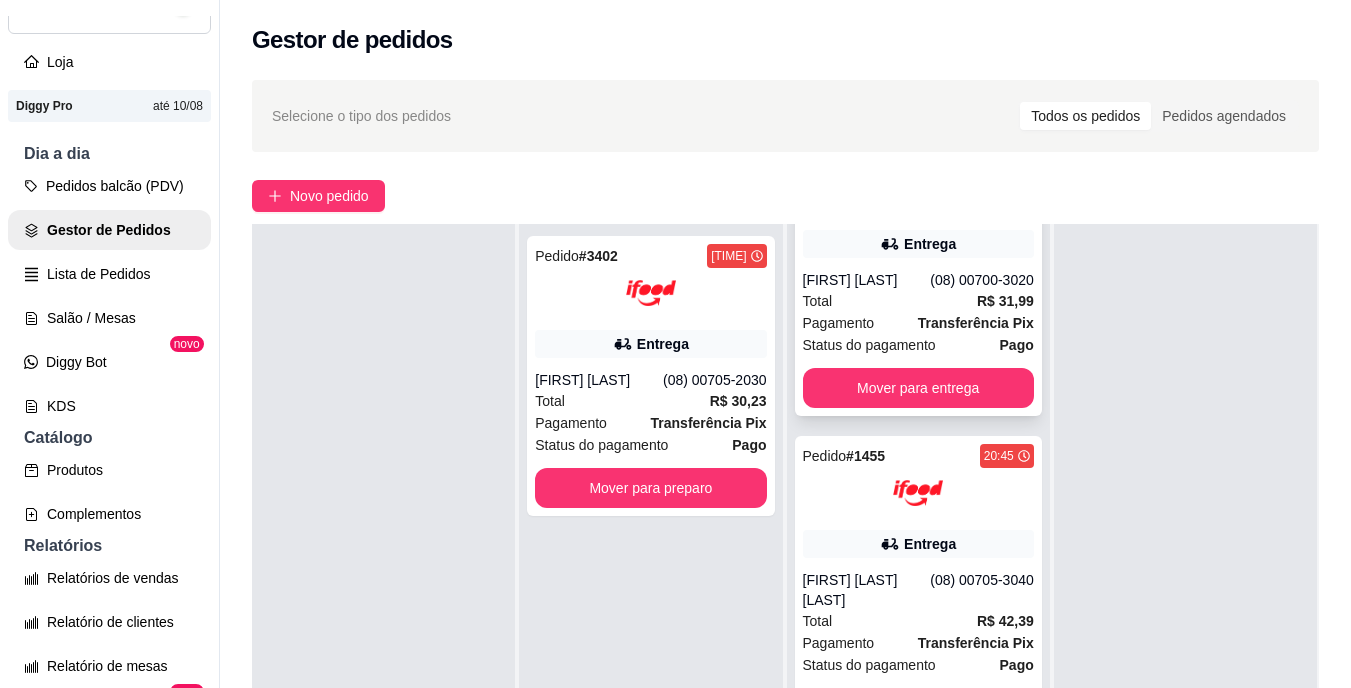 click on "Pagamento Transferência Pix" at bounding box center [918, 323] 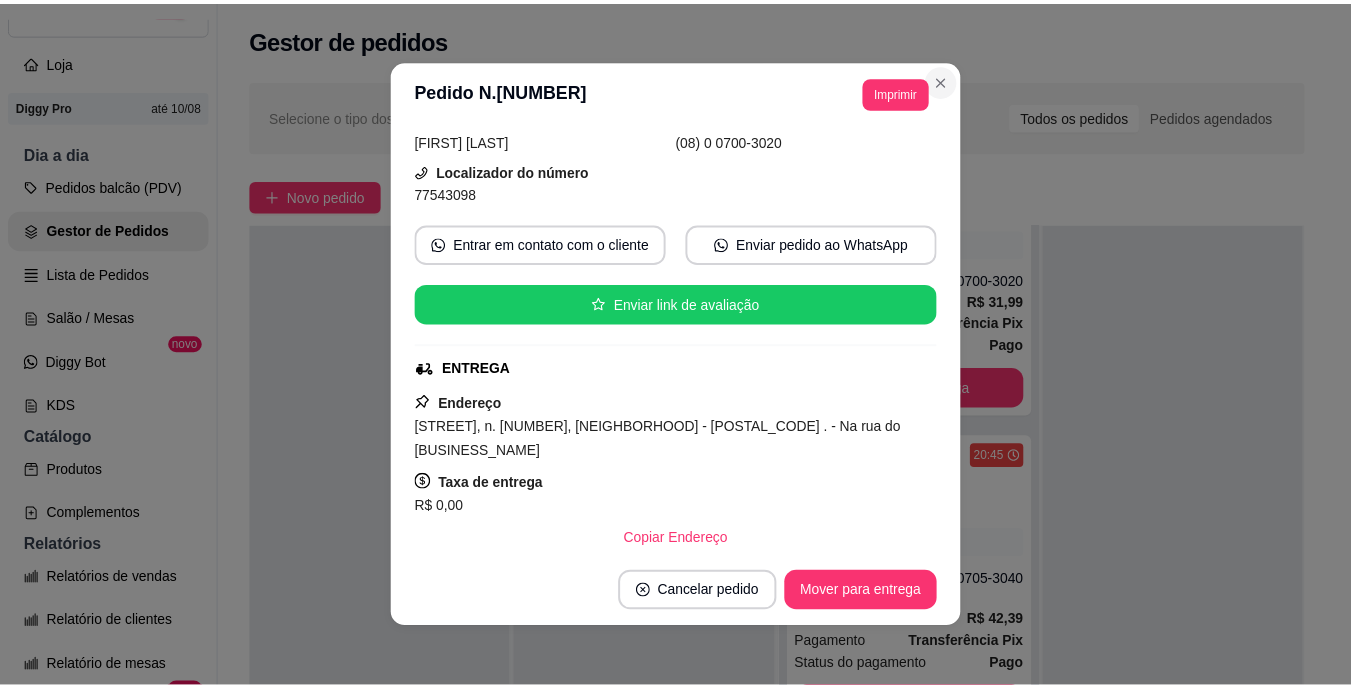 scroll, scrollTop: 100, scrollLeft: 0, axis: vertical 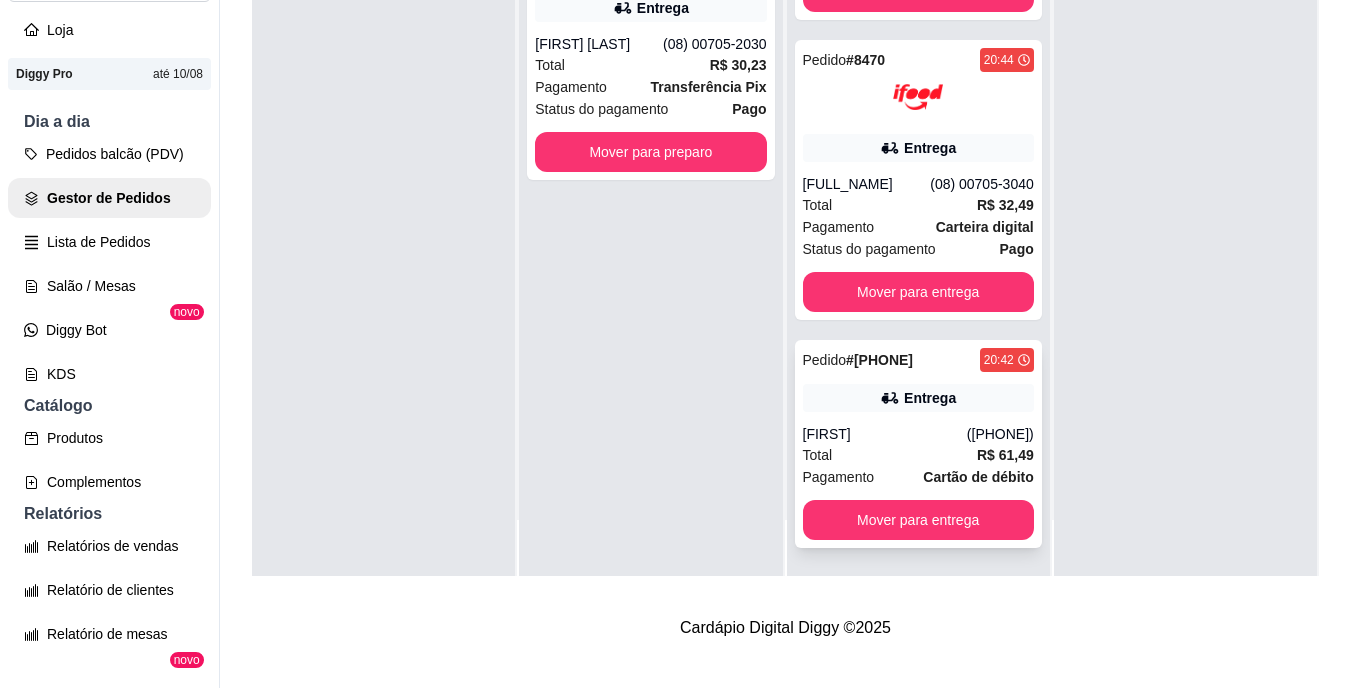 click on "Total R$ 61,49" at bounding box center [918, 455] 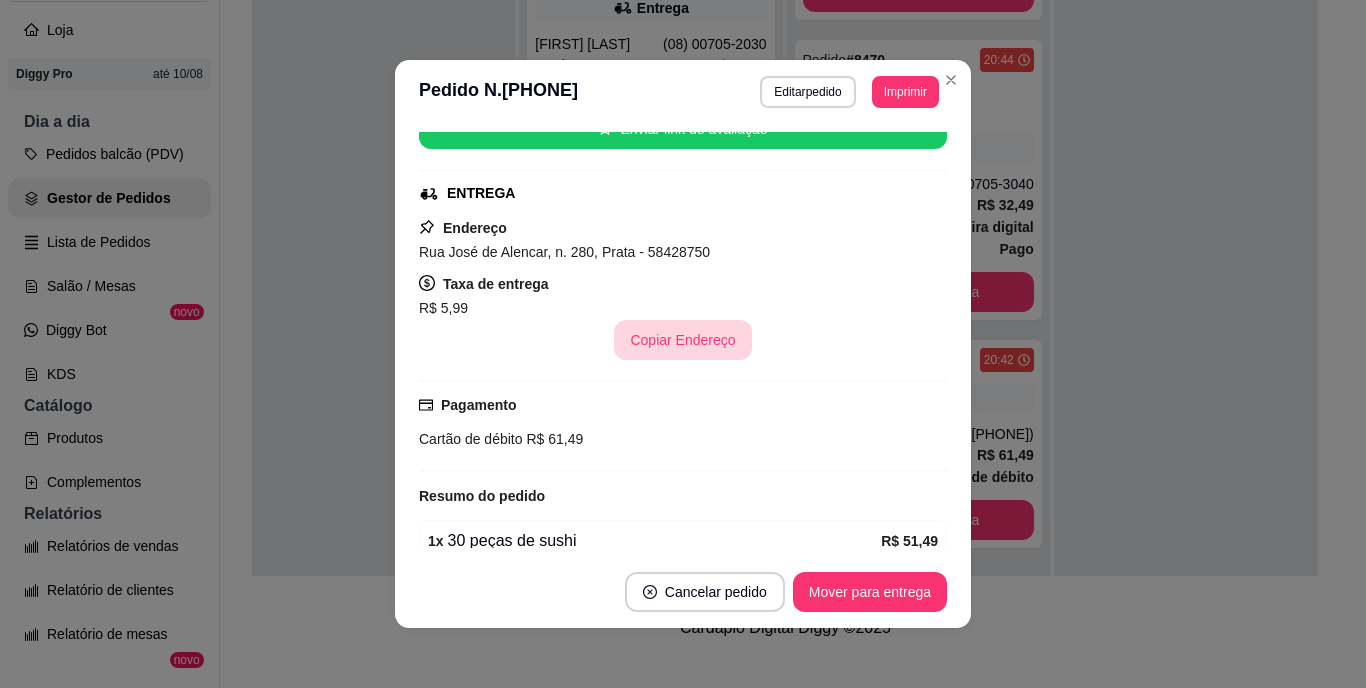 scroll, scrollTop: 300, scrollLeft: 0, axis: vertical 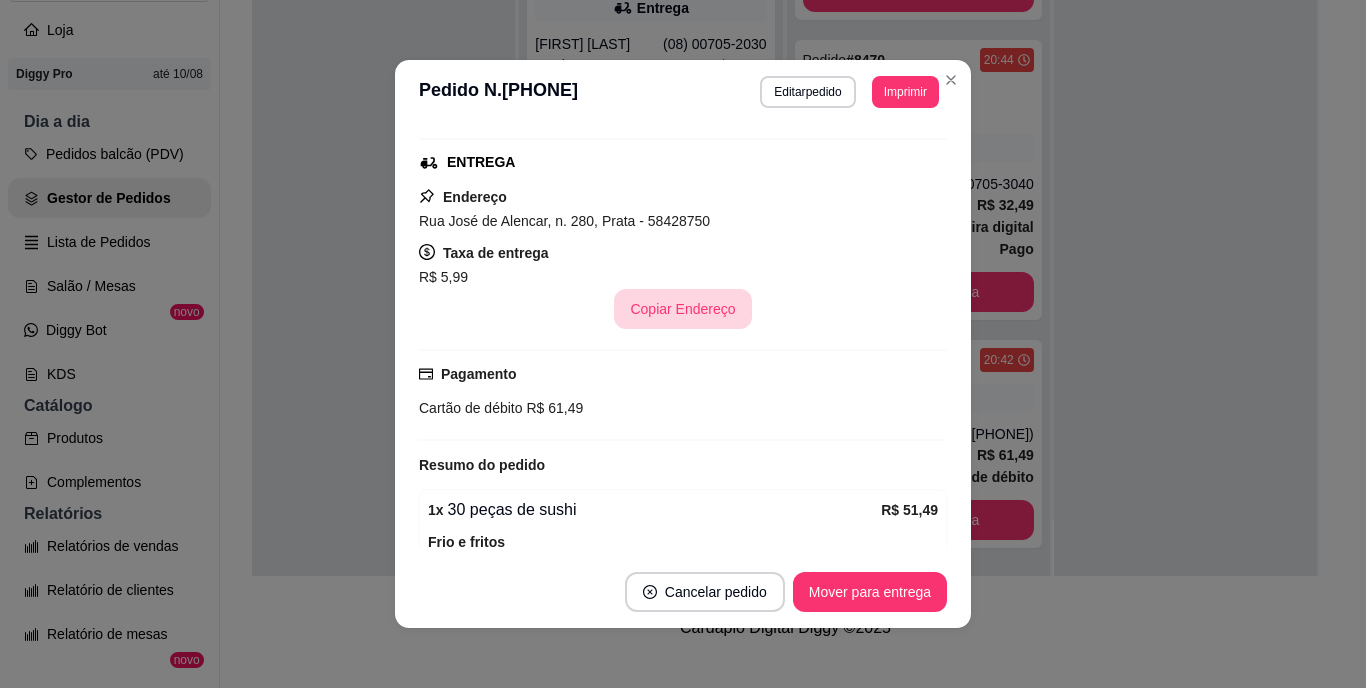 click on "Copiar Endereço" at bounding box center (682, 309) 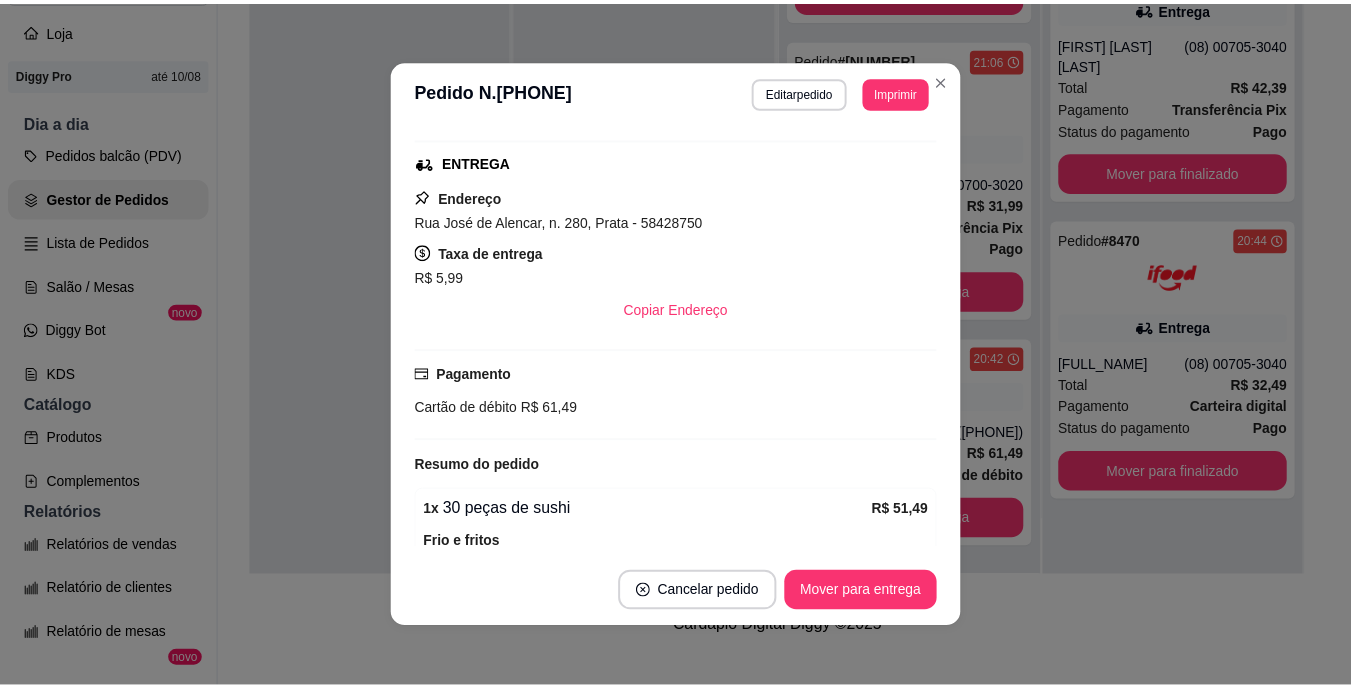 scroll, scrollTop: 800, scrollLeft: 0, axis: vertical 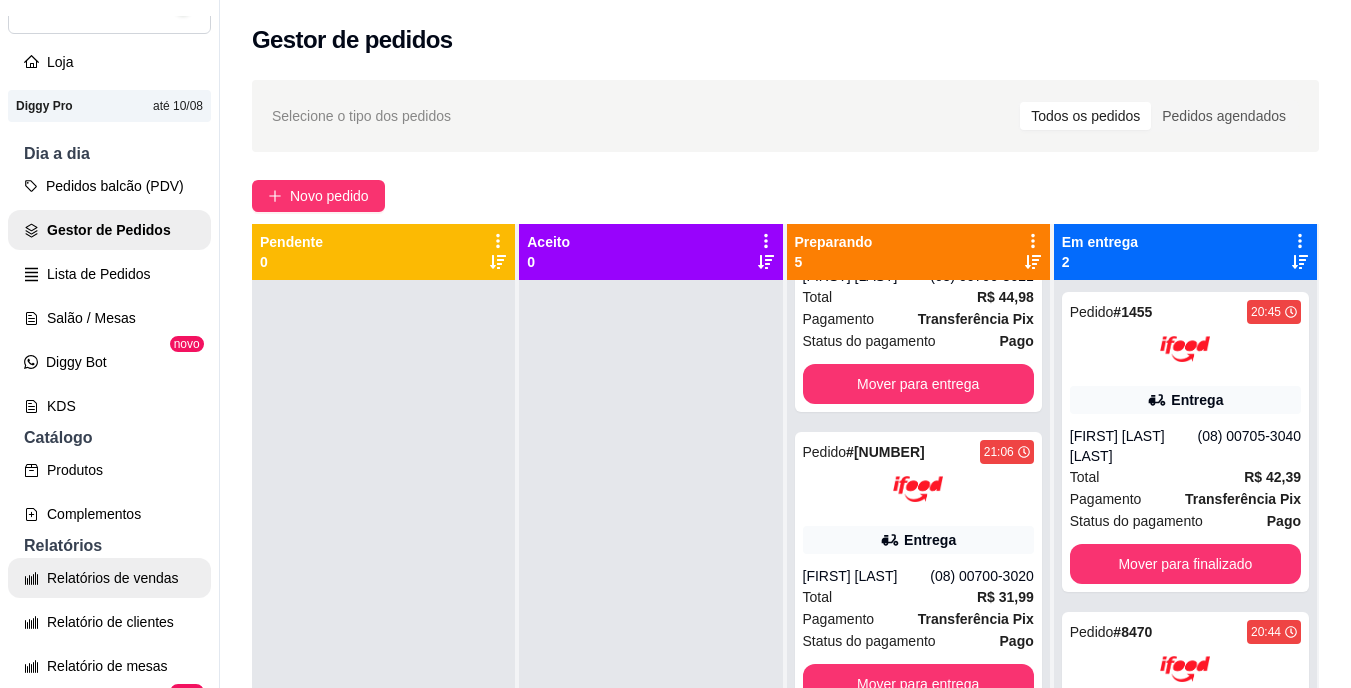 click on "Relatórios de vendas" at bounding box center [109, 578] 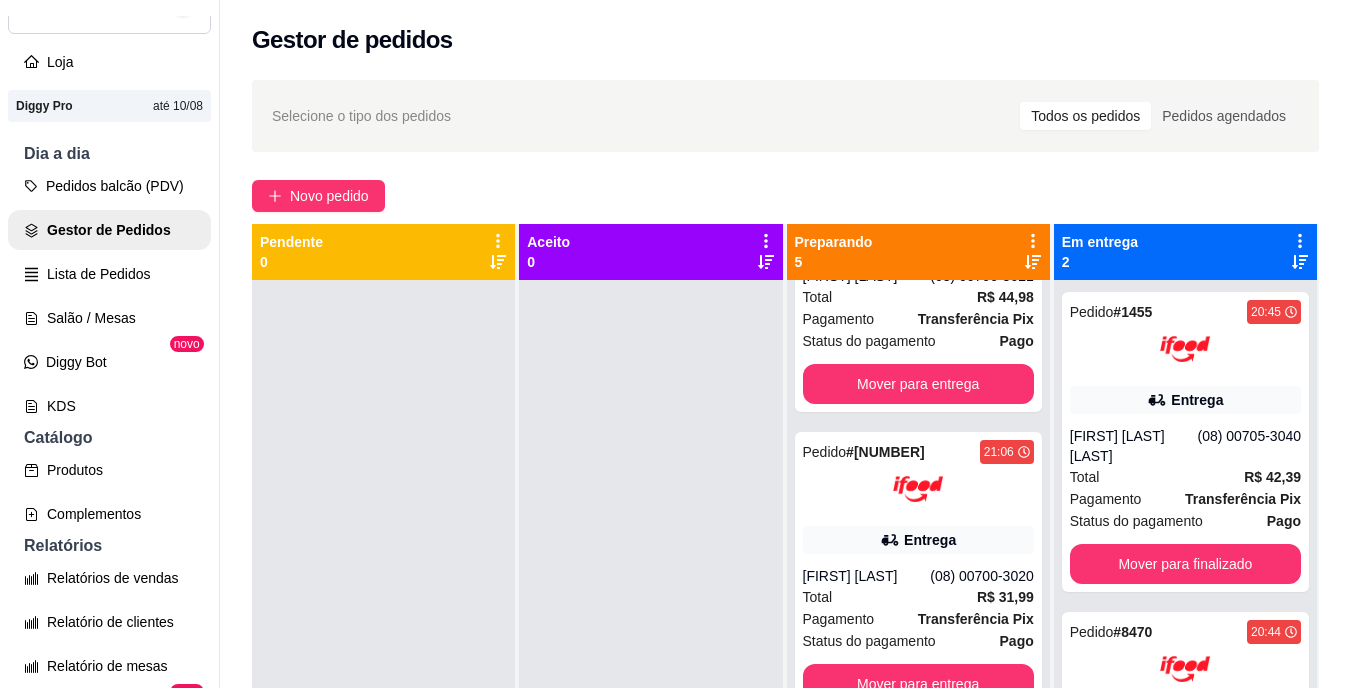 select on "ALL" 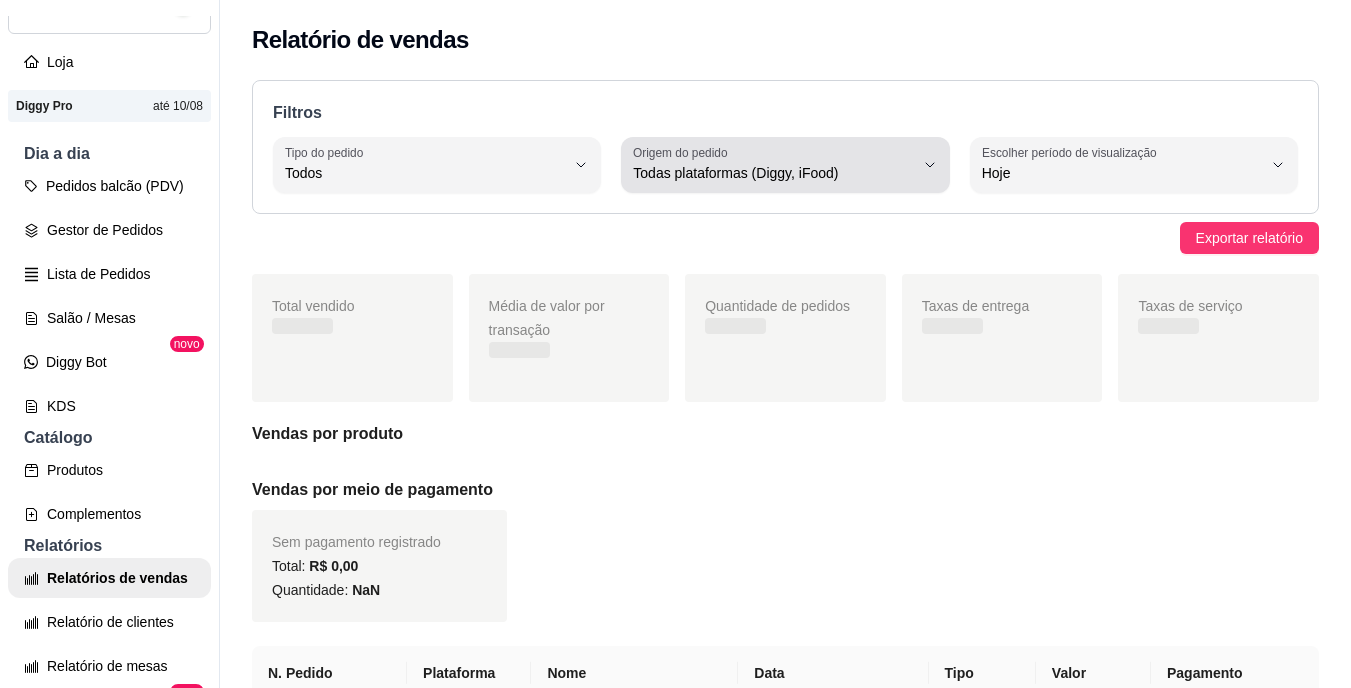 click on "Todas plataformas (Diggy, iFood)" at bounding box center [773, 173] 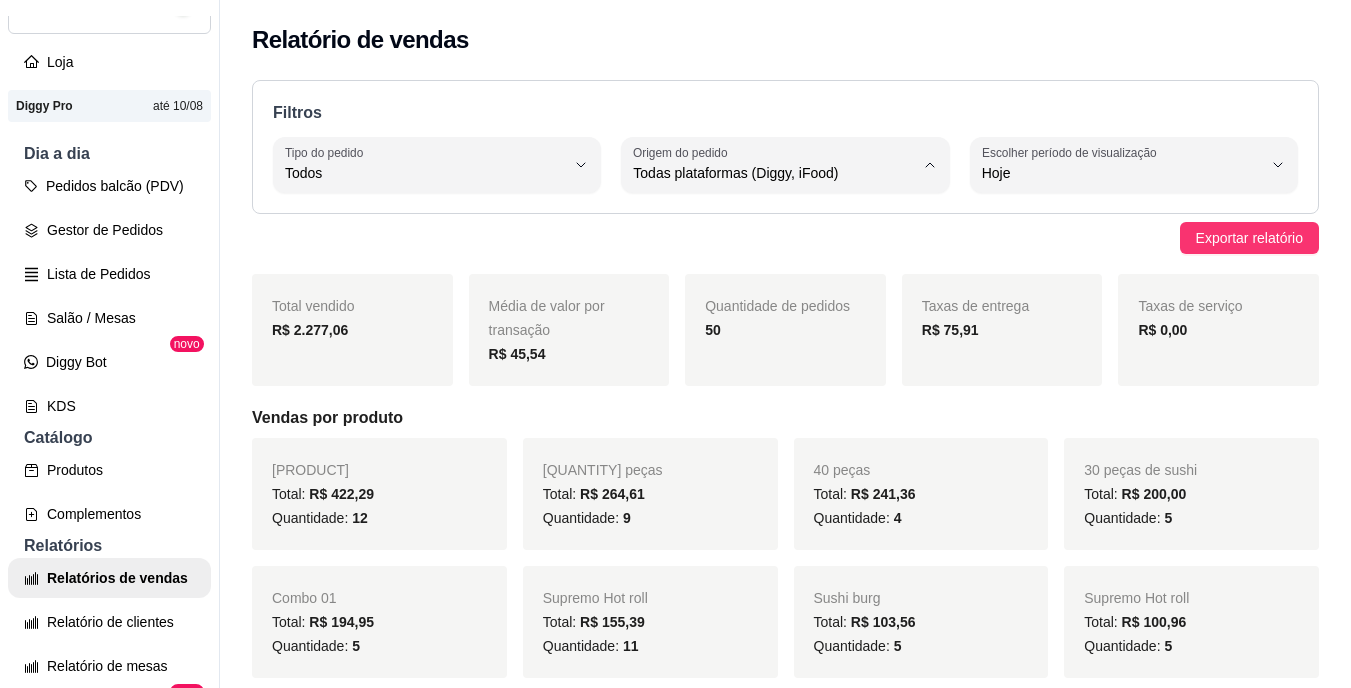 click on "Diggy" at bounding box center (768, 253) 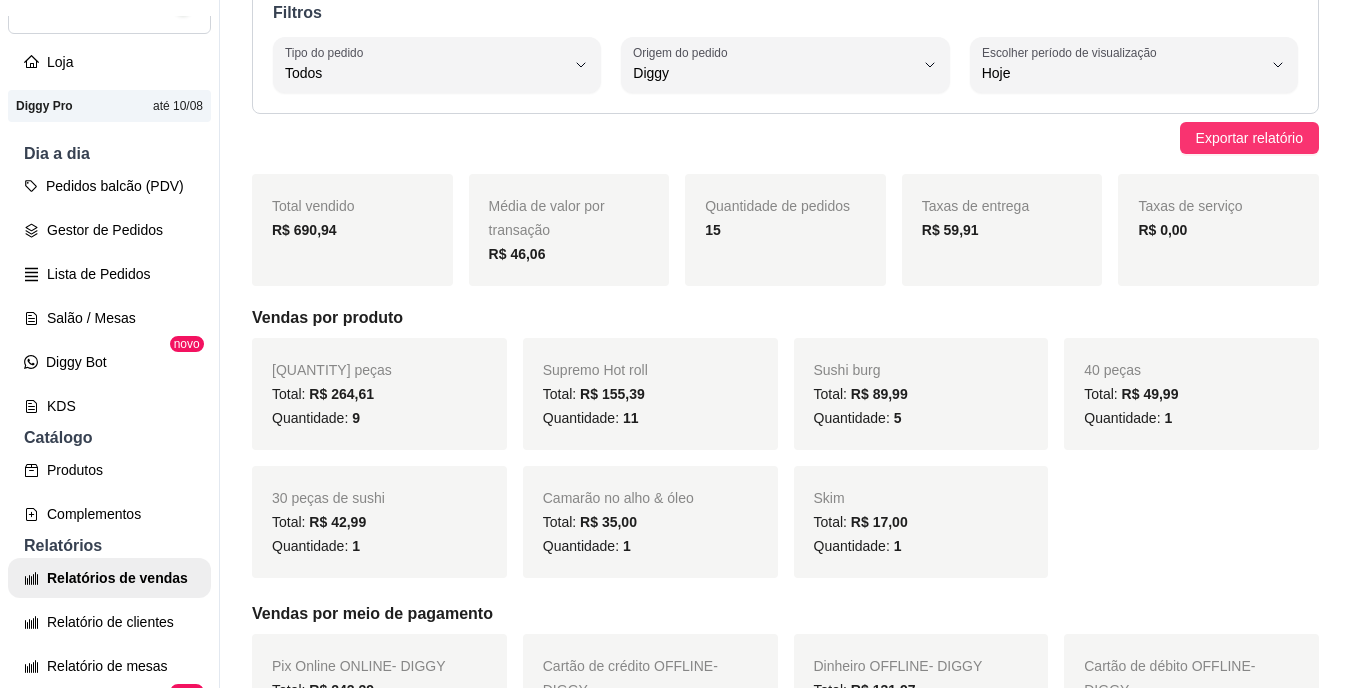 scroll, scrollTop: 0, scrollLeft: 0, axis: both 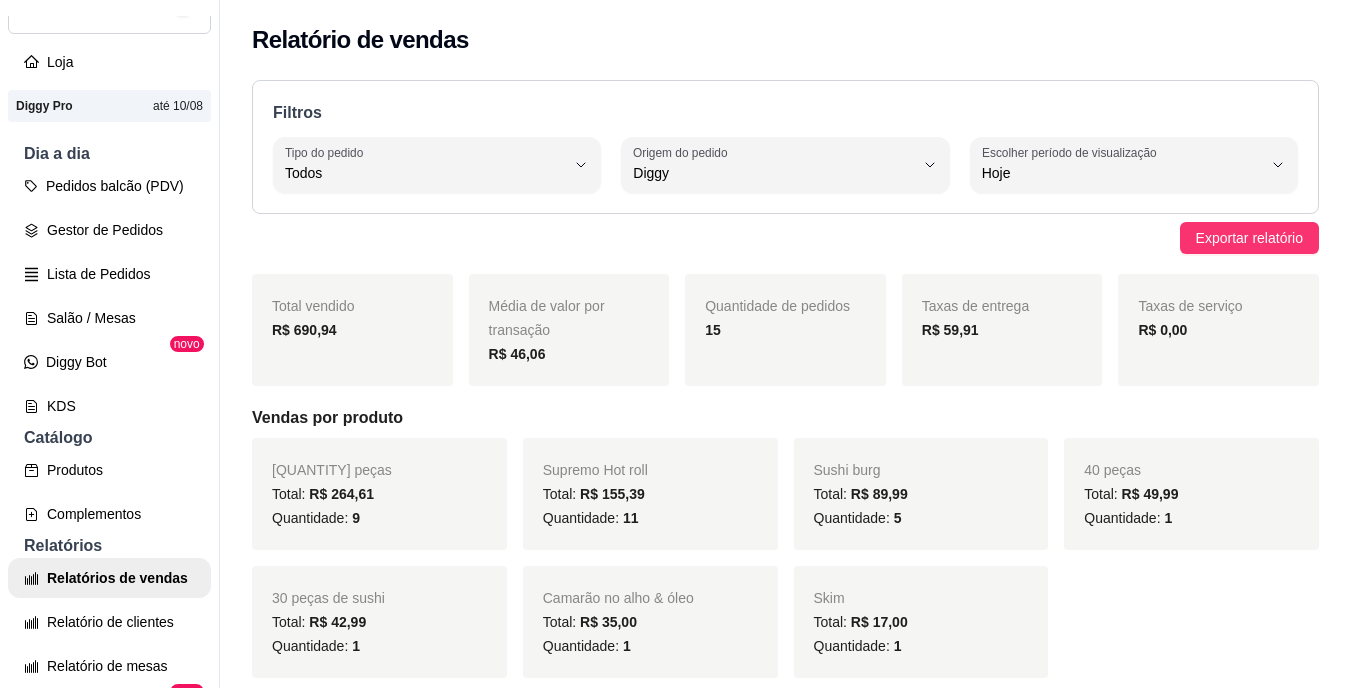 click on "A [COMPANY] ... Loja Aberta Loja Diggy Pro até [DATE] Dia a dia Pedidos balcão (PDV) Gestor de Pedidos Lista de Pedidos Salão / Mesas Diggy Bot novo KDS Catálogo Produtos Complementos Relatórios Relatórios de vendas Relatório de clientes Relatório de mesas Relatório de fidelidade novo Gerenciar Entregadores novo Nota Fiscal (NFC-e) Controle de caixa Controle de fiado Cupons Clientes Estoque Configurações Diggy Planos Precisa de ajuda? Sair" at bounding box center (110, 360) 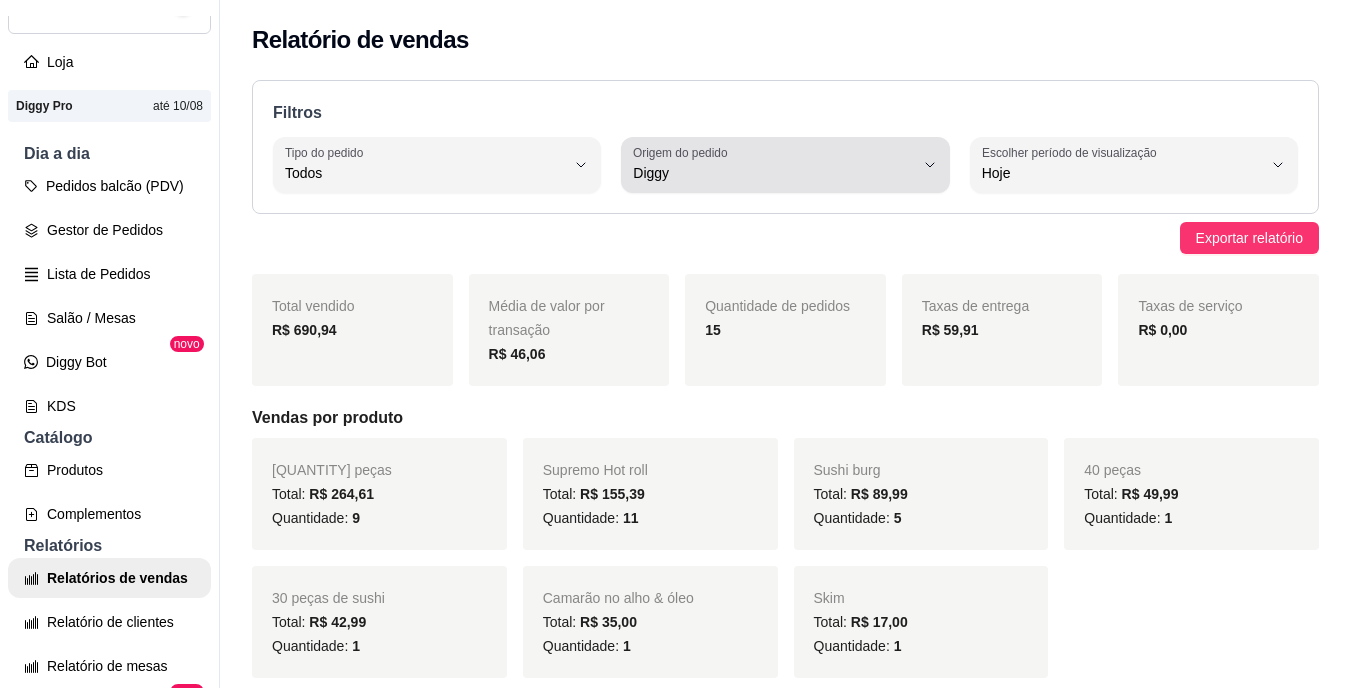 click on "Diggy" at bounding box center [773, 173] 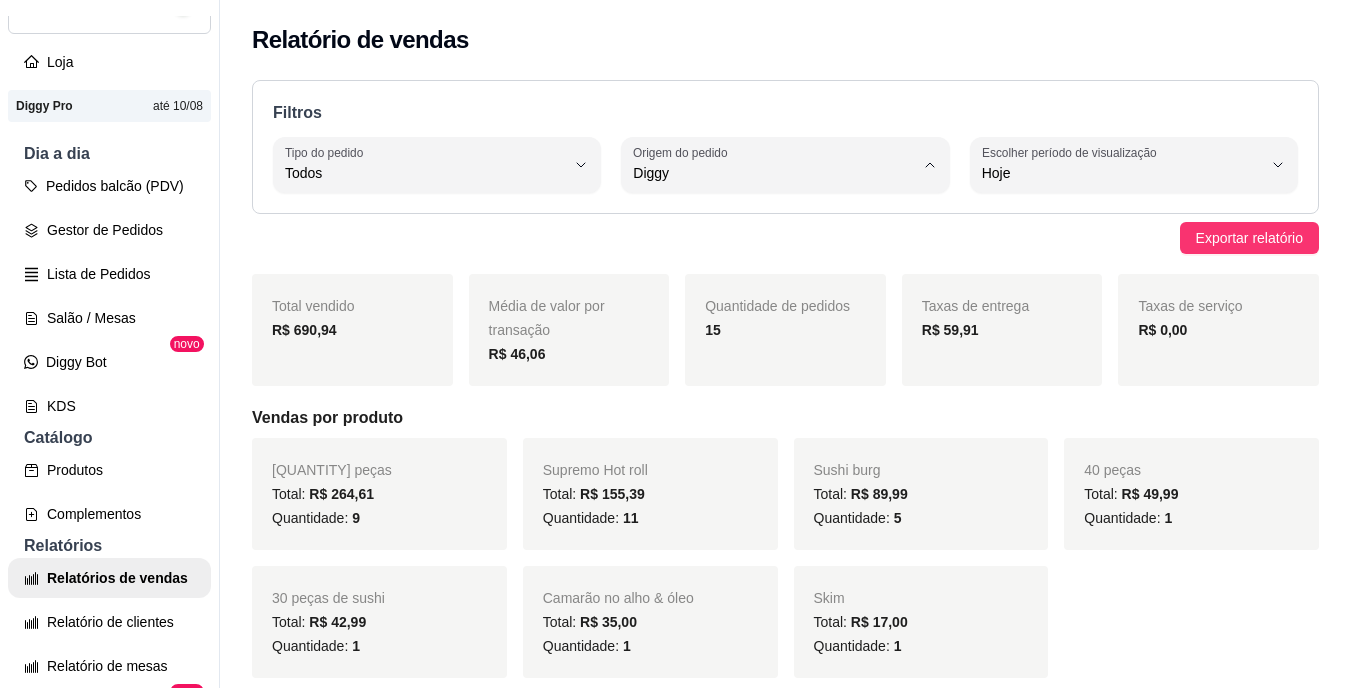 click on "Todas plataformas (Diggy, iFood)" at bounding box center [768, 220] 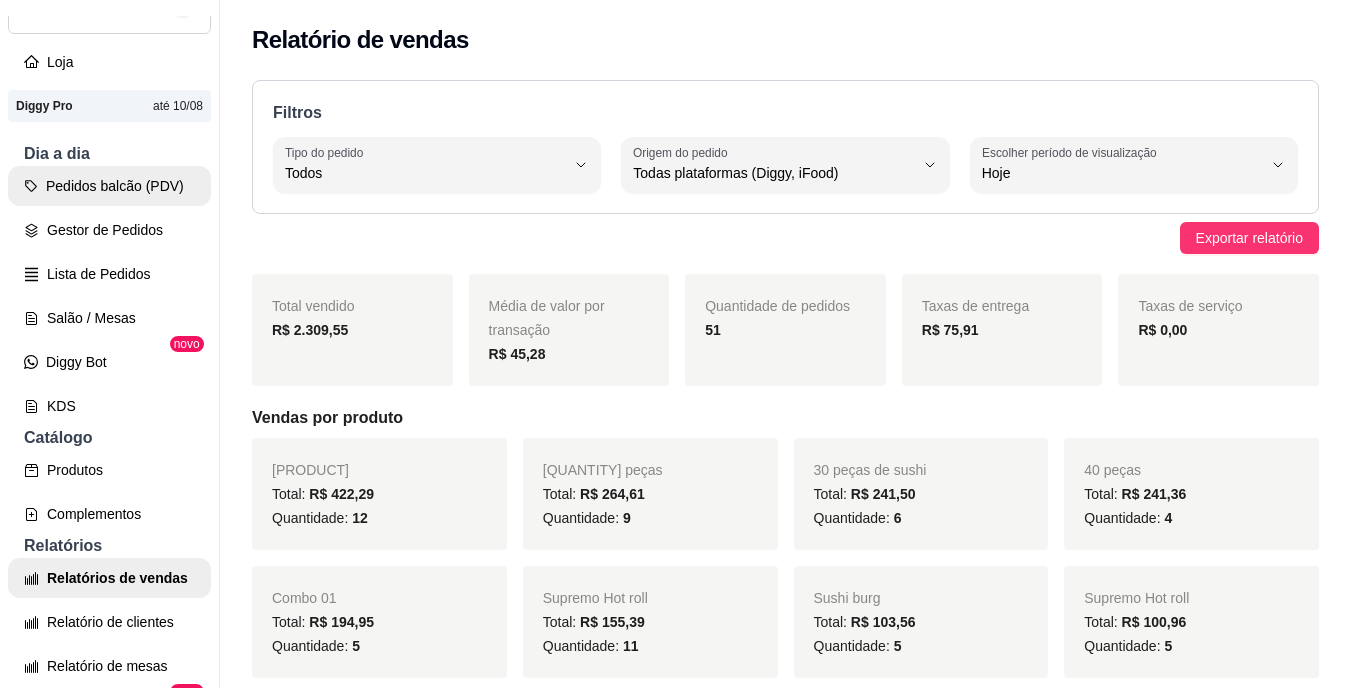 click on "Pedidos balcão (PDV)" at bounding box center [109, 186] 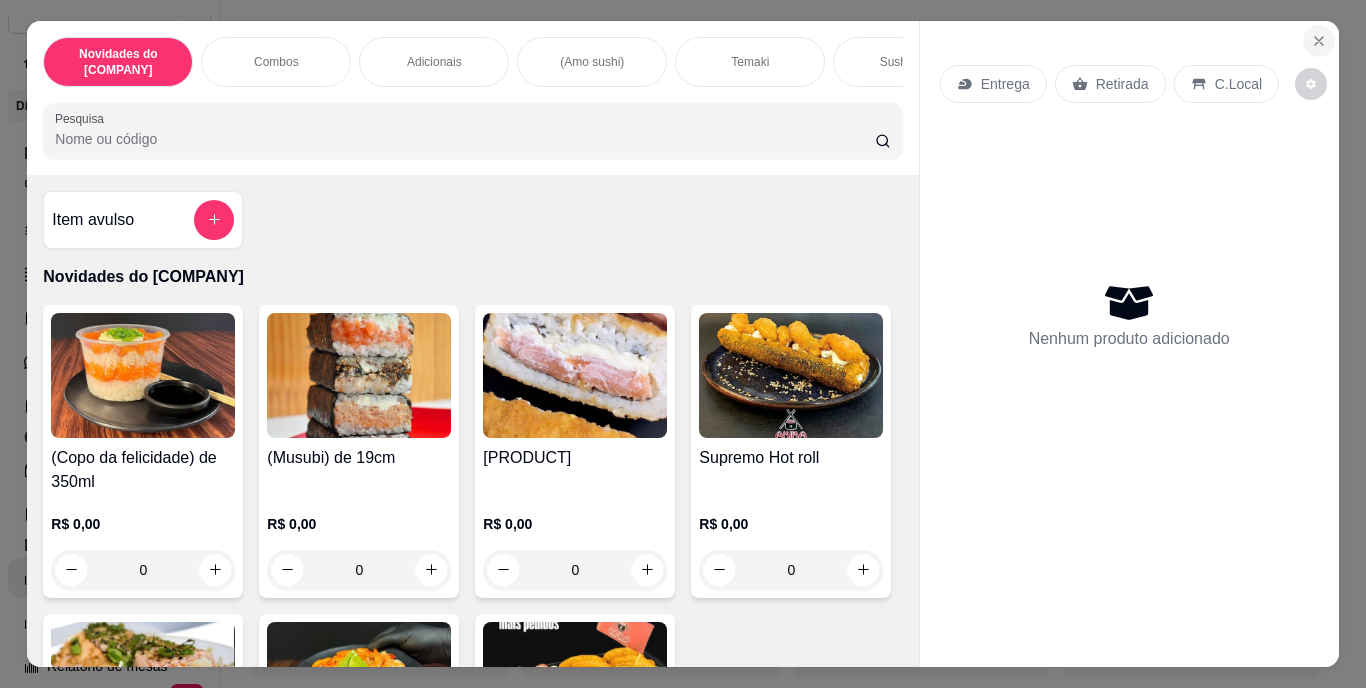 click 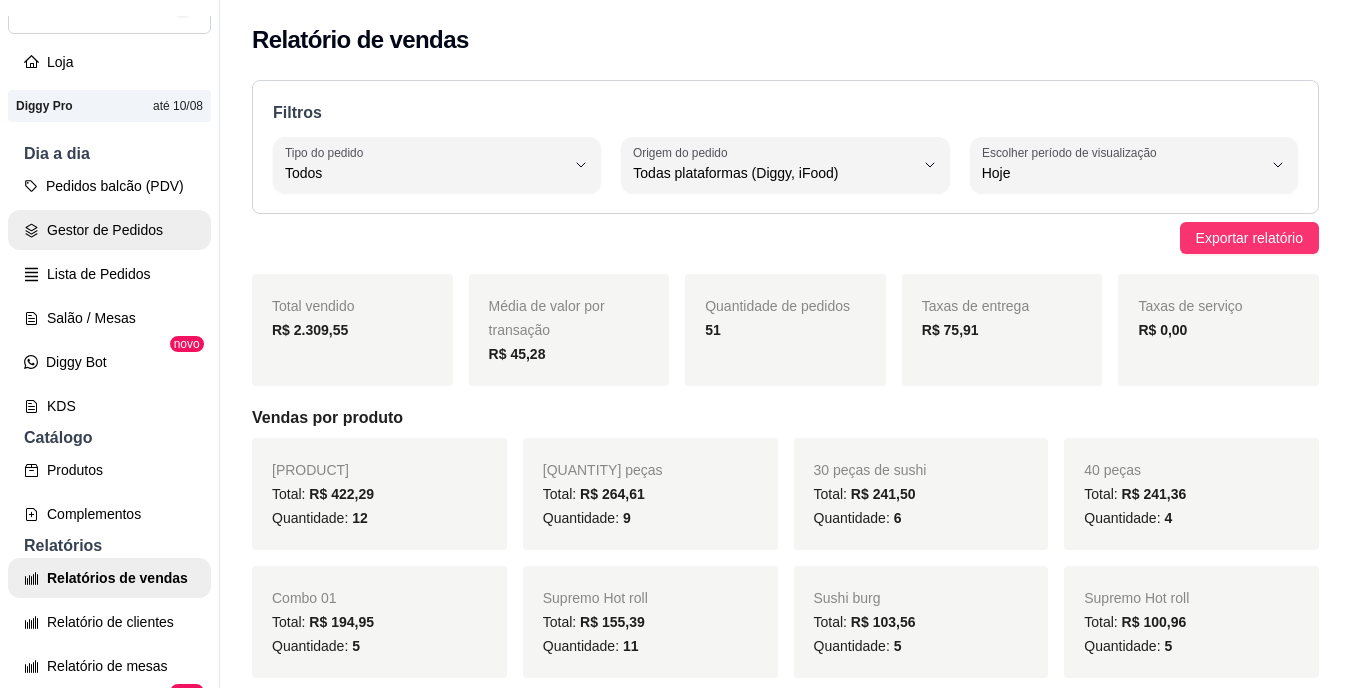 click on "Gestor de Pedidos" at bounding box center (109, 230) 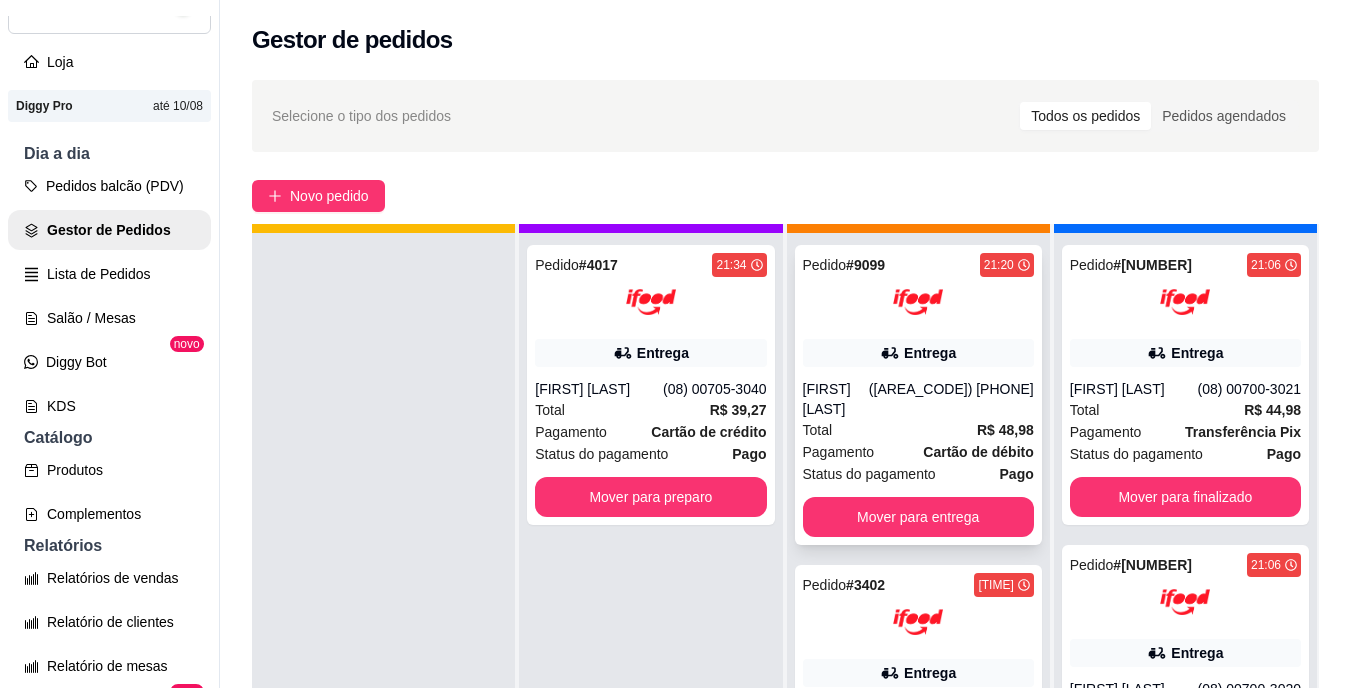 scroll, scrollTop: 56, scrollLeft: 0, axis: vertical 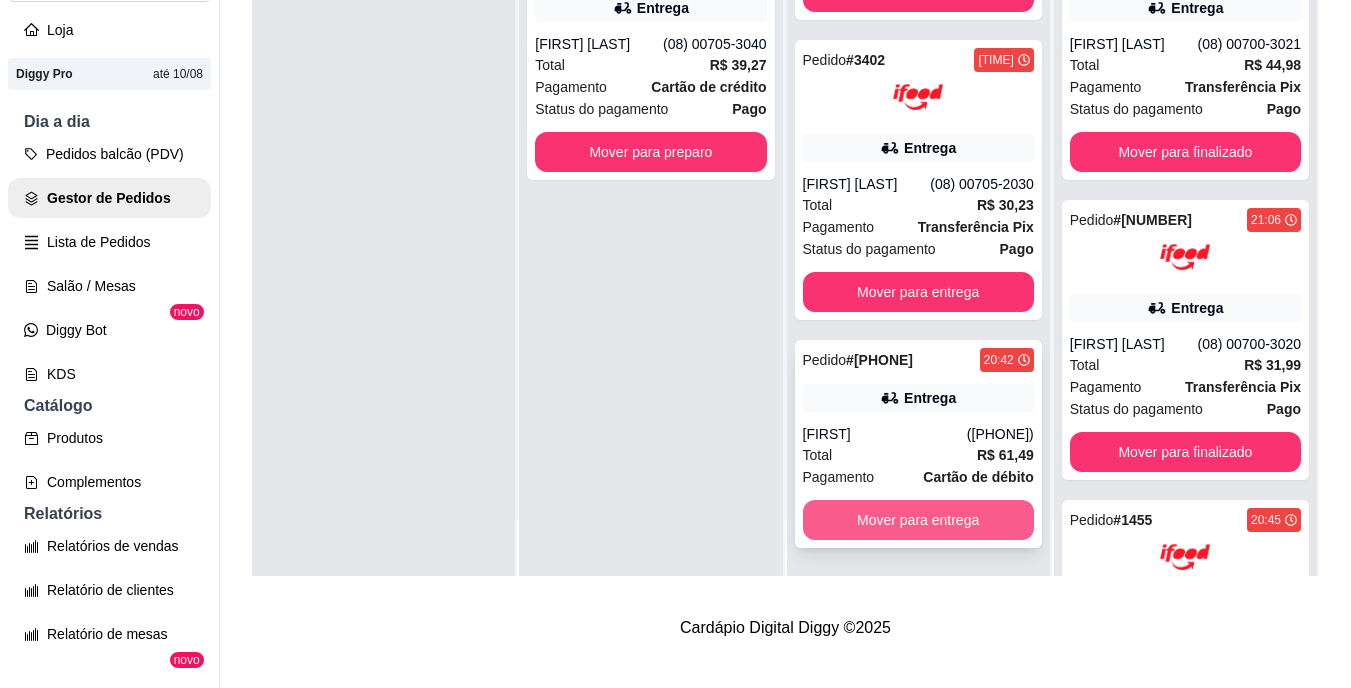 click on "Mover para entrega" at bounding box center [918, 520] 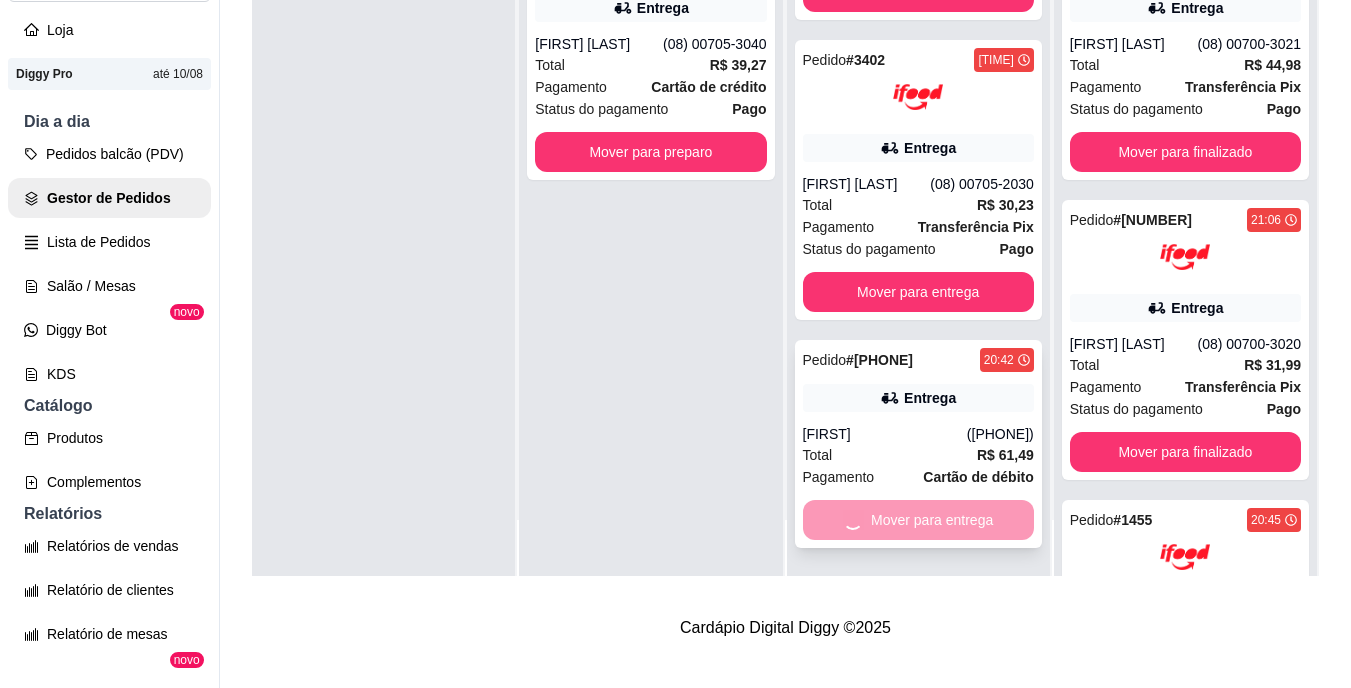 scroll, scrollTop: 0, scrollLeft: 0, axis: both 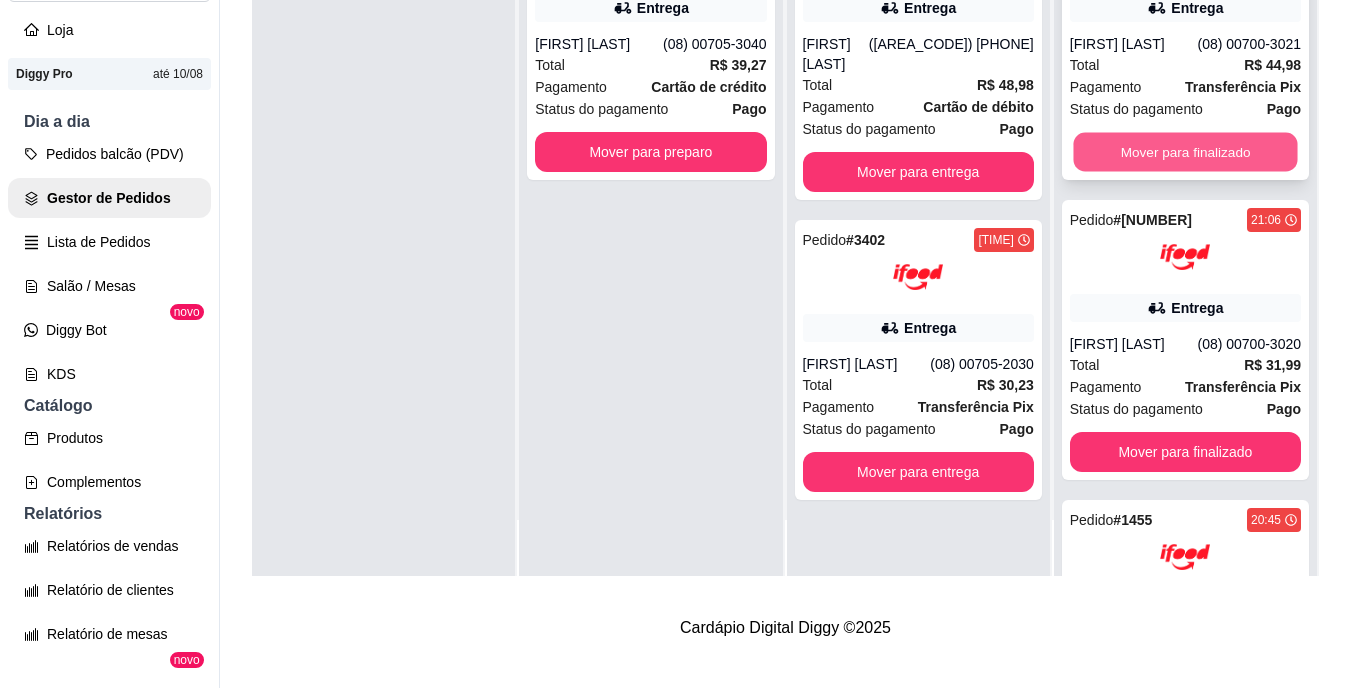 click on "Mover para finalizado" at bounding box center (1185, 152) 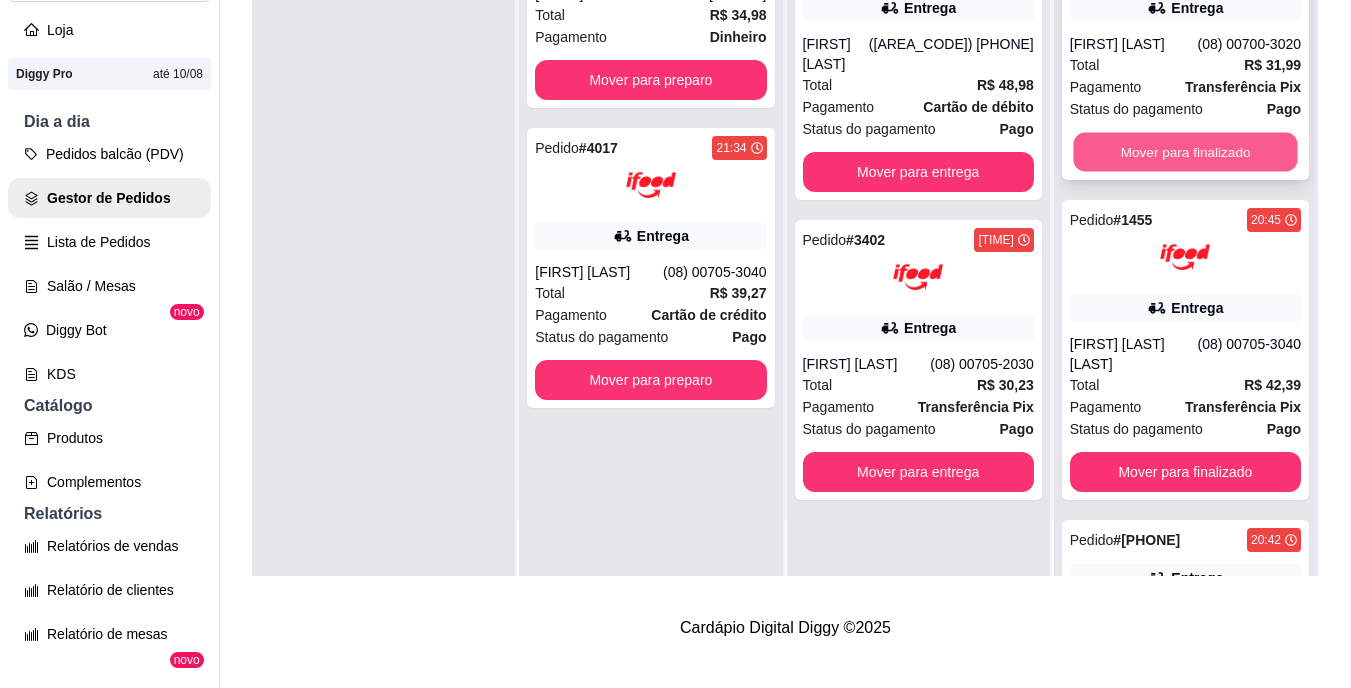 click on "Mover para finalizado" at bounding box center [1185, 152] 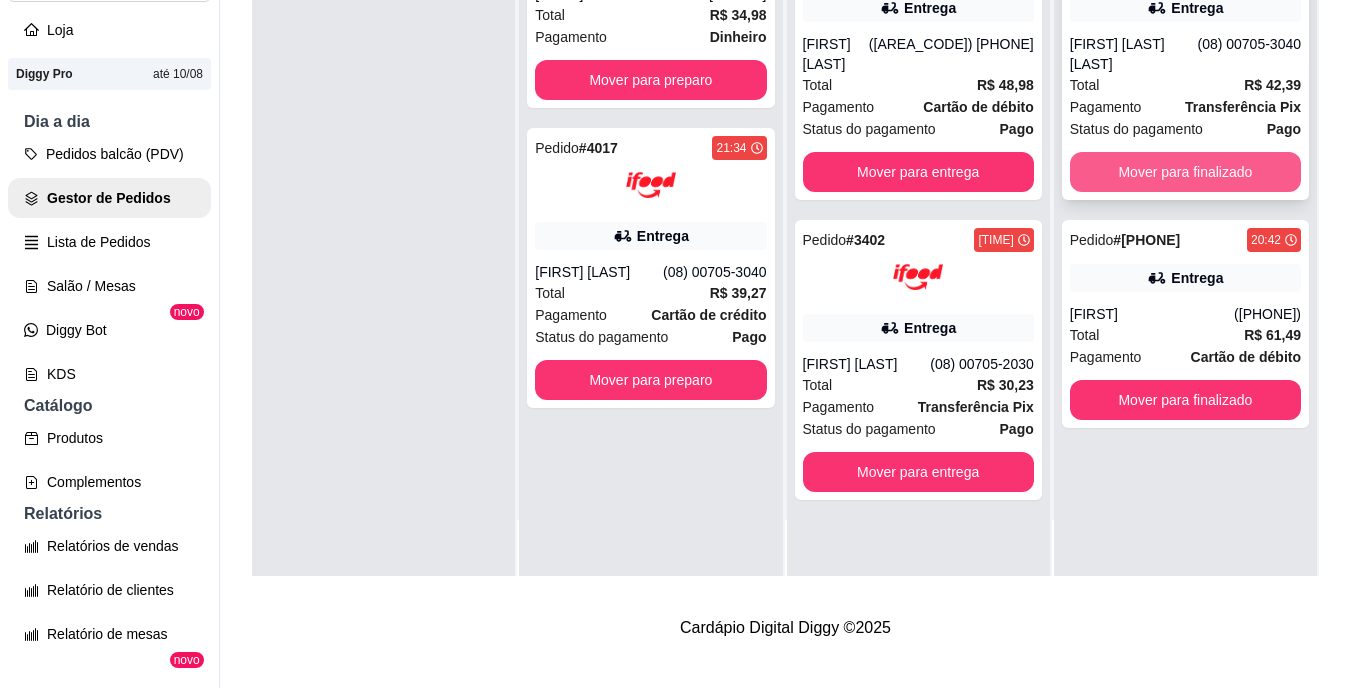 click on "Mover para finalizado" at bounding box center (1185, 172) 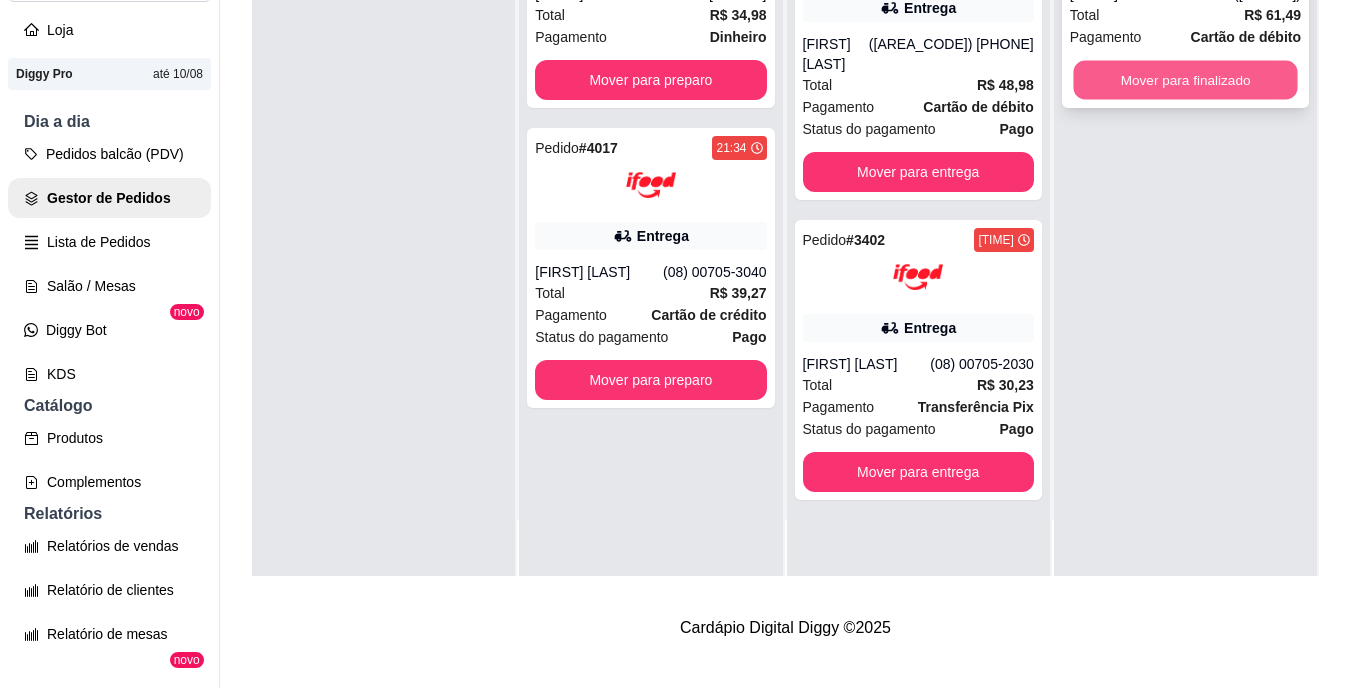 click on "Mover para finalizado" at bounding box center [1185, 80] 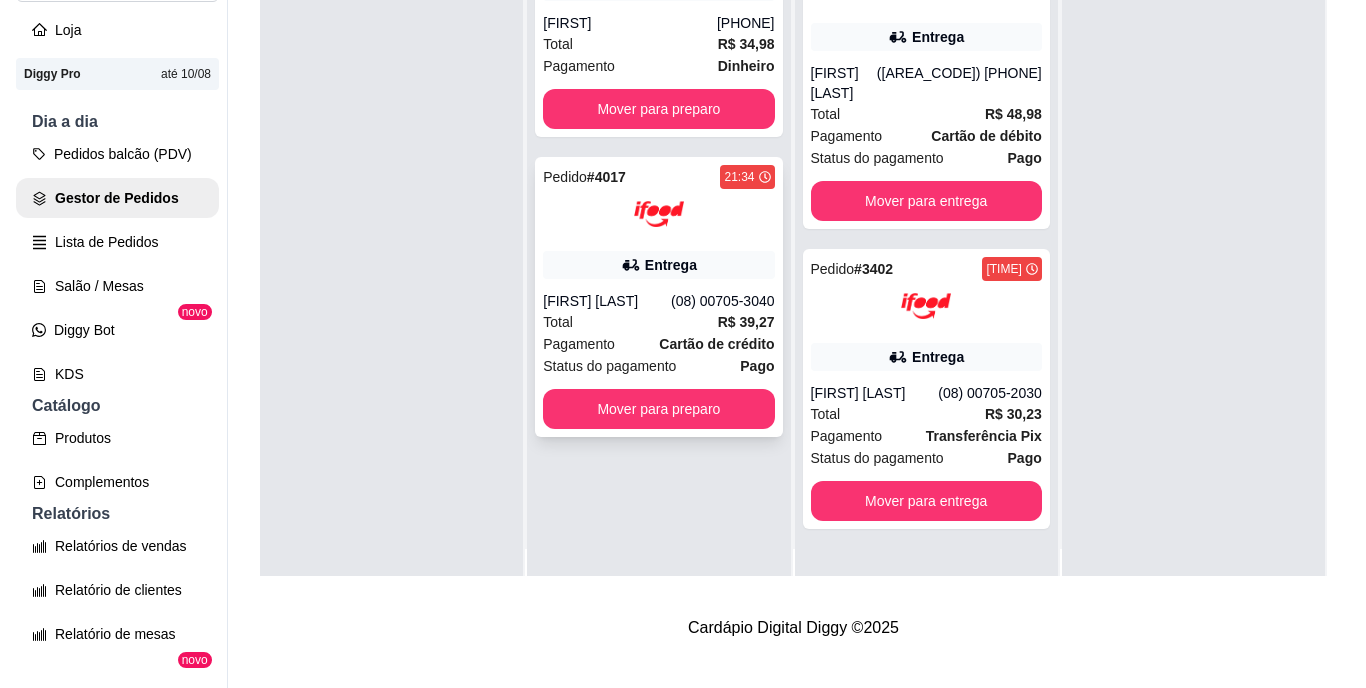 scroll, scrollTop: 0, scrollLeft: 0, axis: both 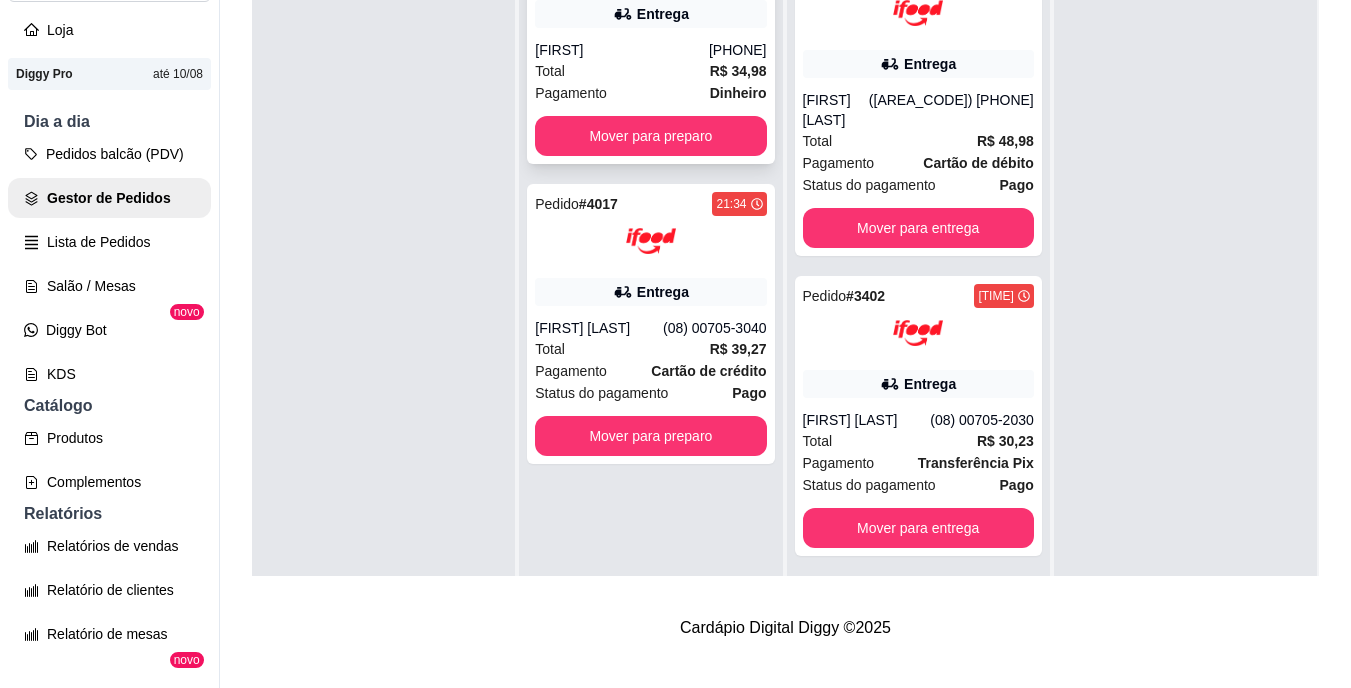 click on "[FIRST]" at bounding box center [622, 50] 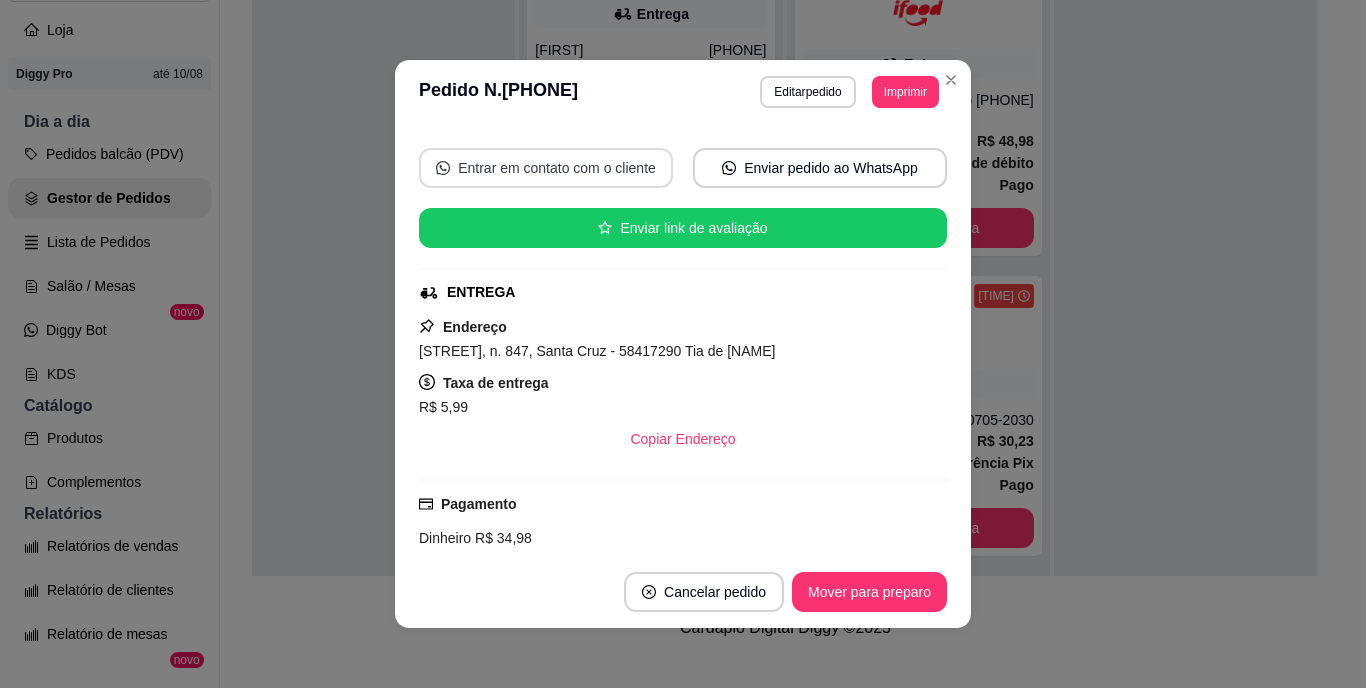 scroll, scrollTop: 200, scrollLeft: 0, axis: vertical 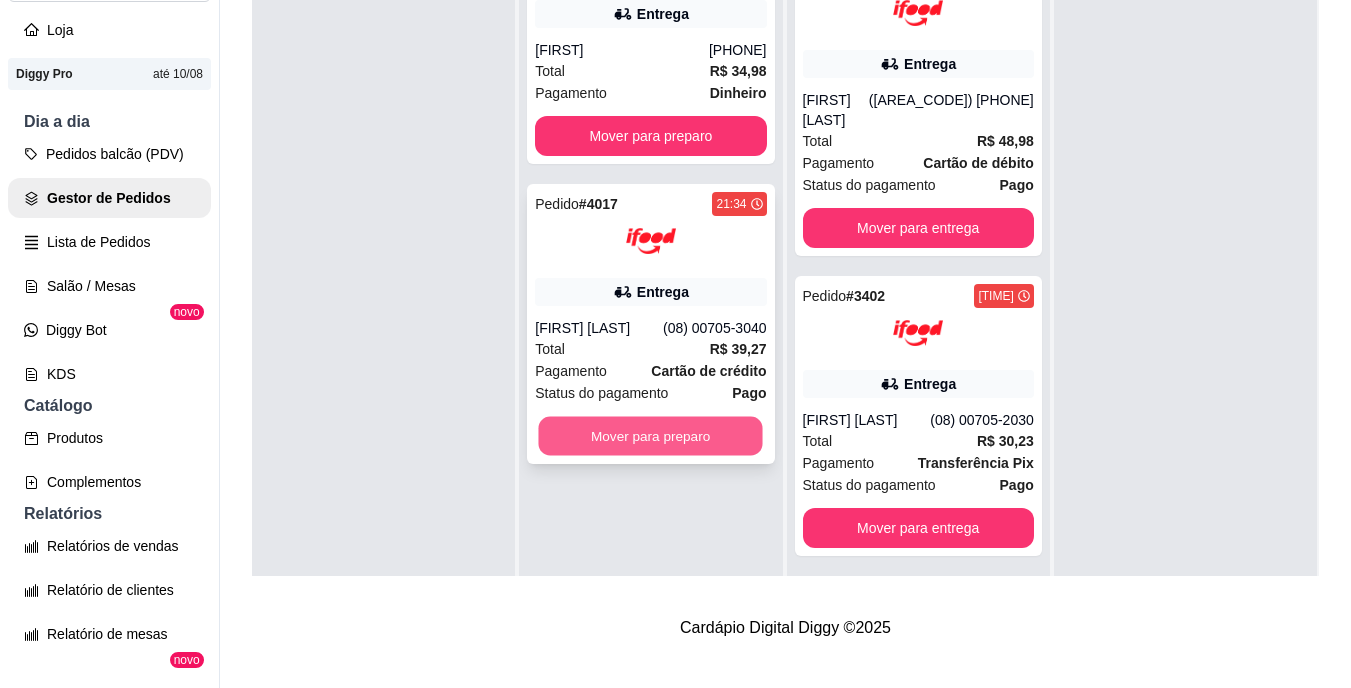 click on "Mover para preparo" at bounding box center (651, 436) 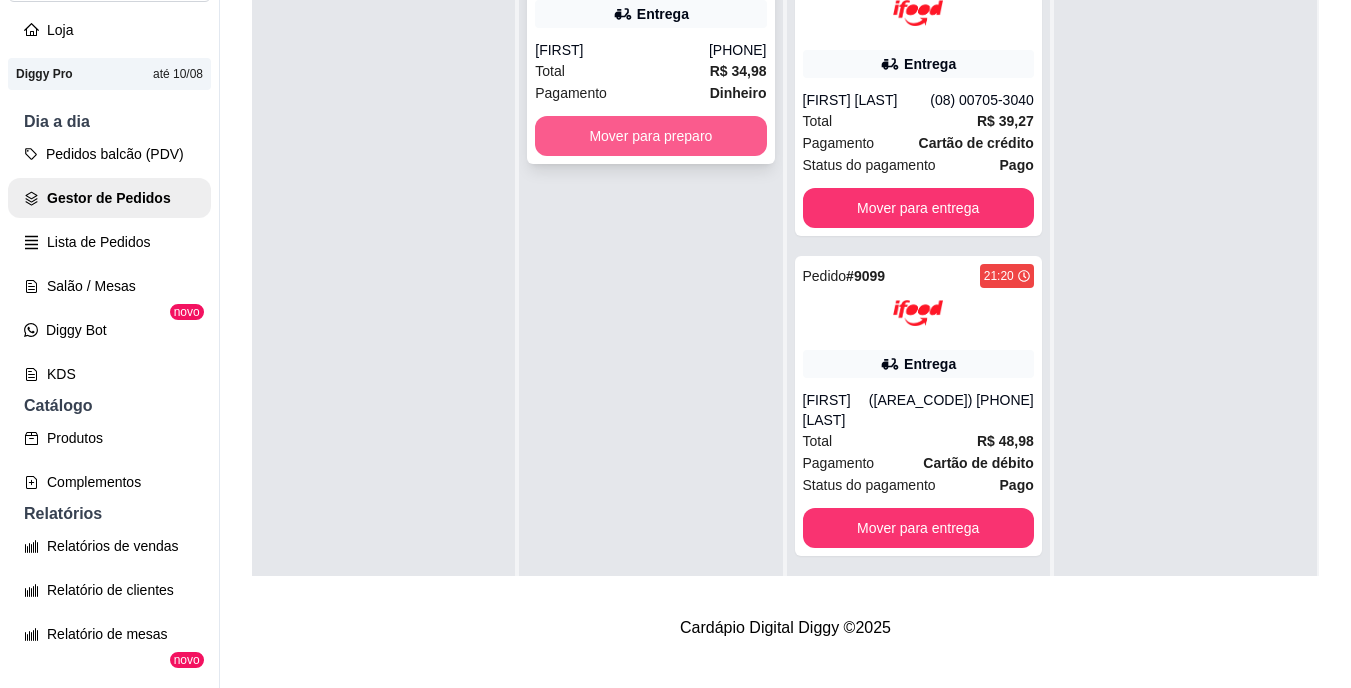 click on "Mover para preparo" at bounding box center (650, 136) 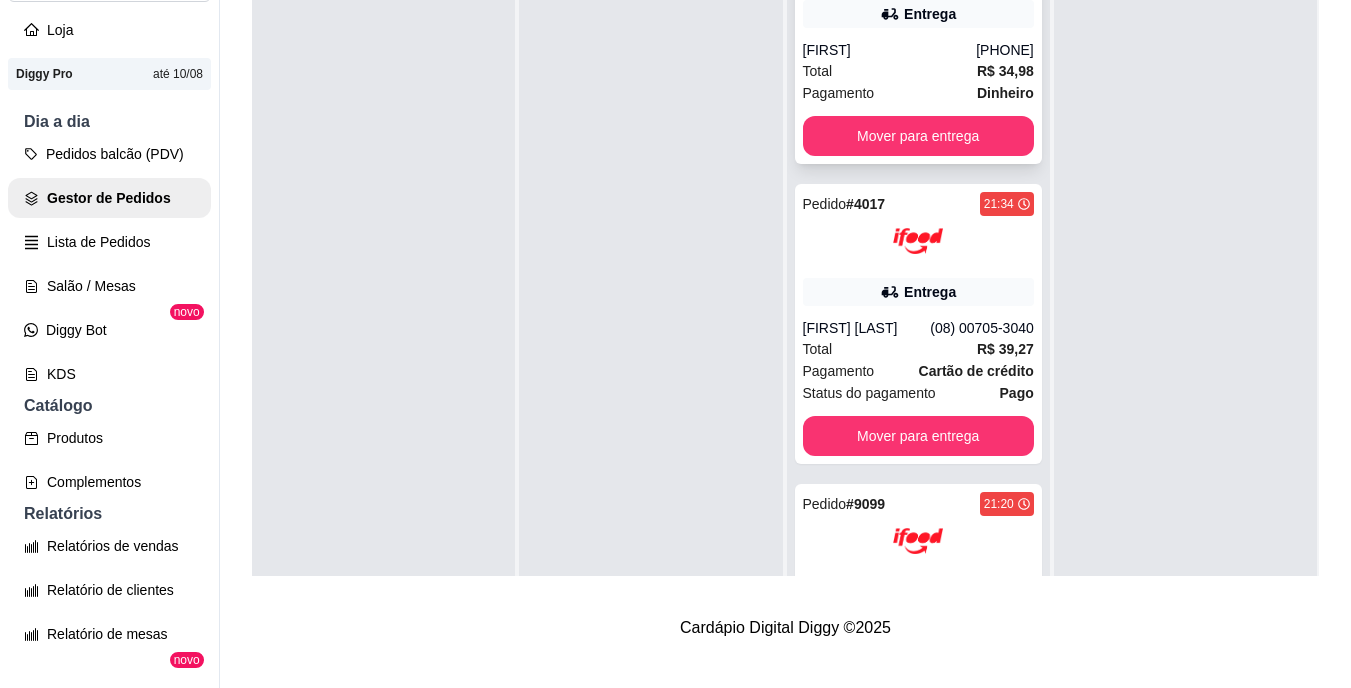 click on "Total R$ 34,98" at bounding box center (918, 71) 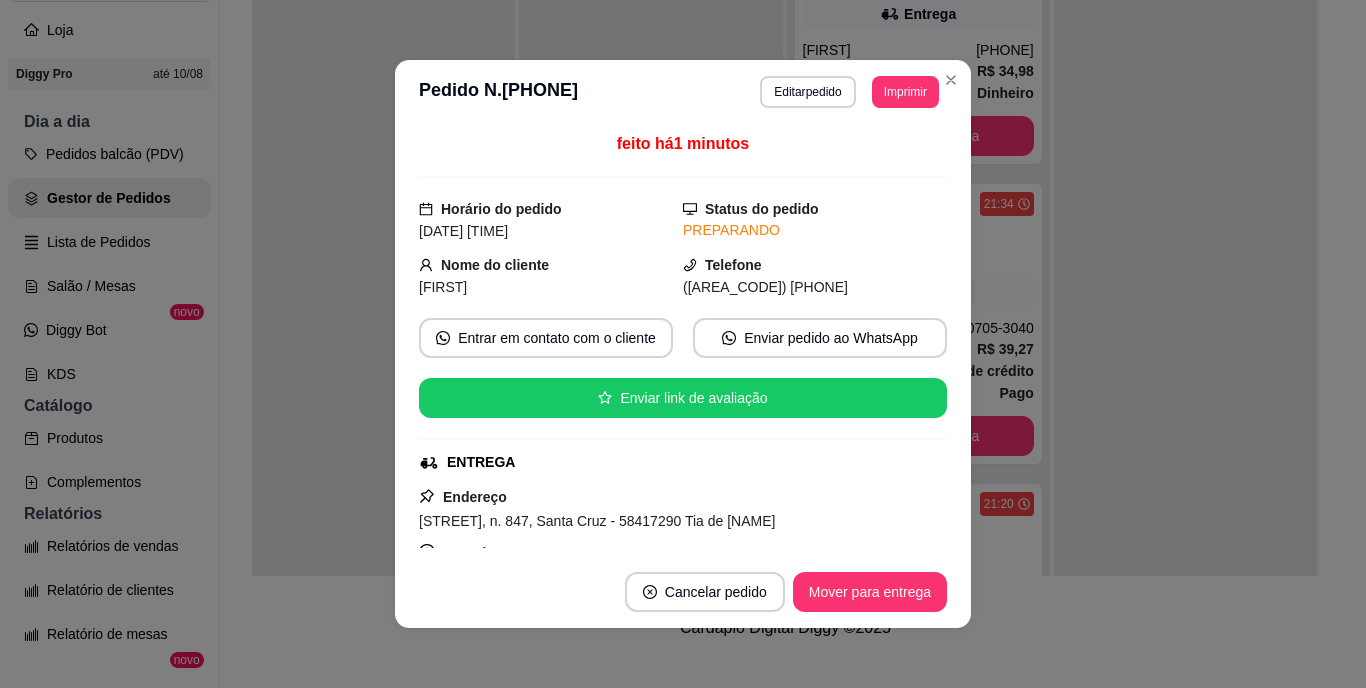 scroll, scrollTop: 463, scrollLeft: 0, axis: vertical 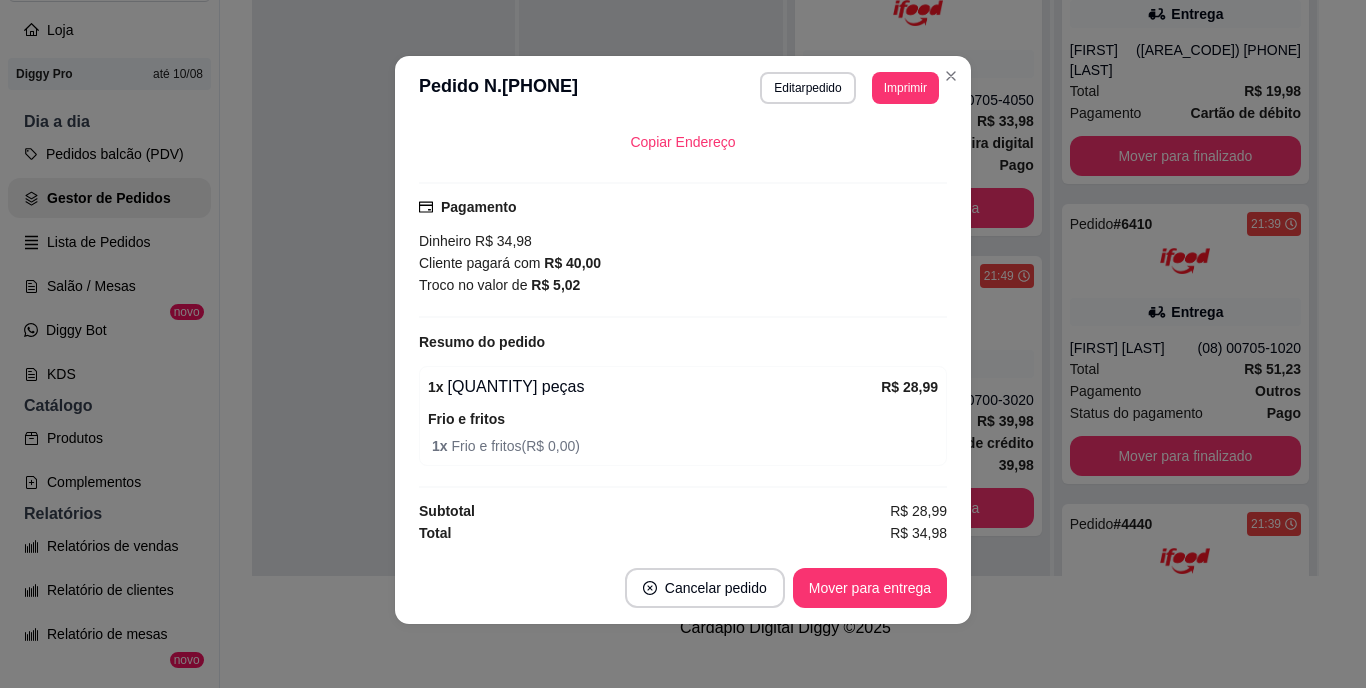 click on "feito há 23 minutos Horário do pedido [DATE] [TIME] Status do pedido PREPARANDO Nome do cliente [FIRST] Telefone (83) 9 9672-7121 Entrar em contato com o cliente Enviar pedido ao WhatsApp Enviar link de avaliação ENTREGA Endereço [STREET], n. [NUMBER], [NEIGHBORHOOD] - [POSTAL_CODE] [NEIGHBORHOOD] Taxa de entrega R$ 5,99 Copiar Endereço Pagamento Dinheiro R$ 34,98 Cliente pagará com R$ 40,00 Troco no valor de R$ 5,02 Resumo do pedido 1 x 25 peças R$ 28,99 Frio e fritos 1 x Frio e fritos ( R$ 0,00 ) Subtotal R$ 28,99 Total R$ 34,98" at bounding box center (683, 336) 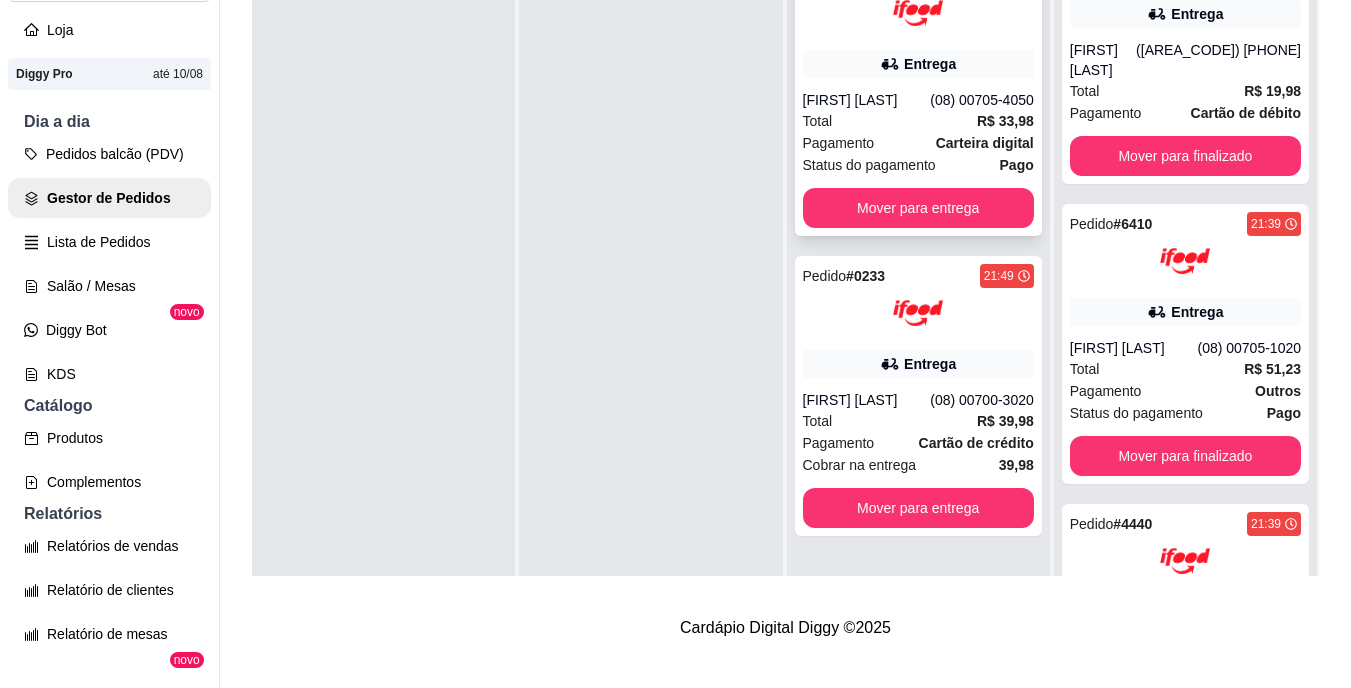 click on "Total R$ 33,98" at bounding box center (918, 121) 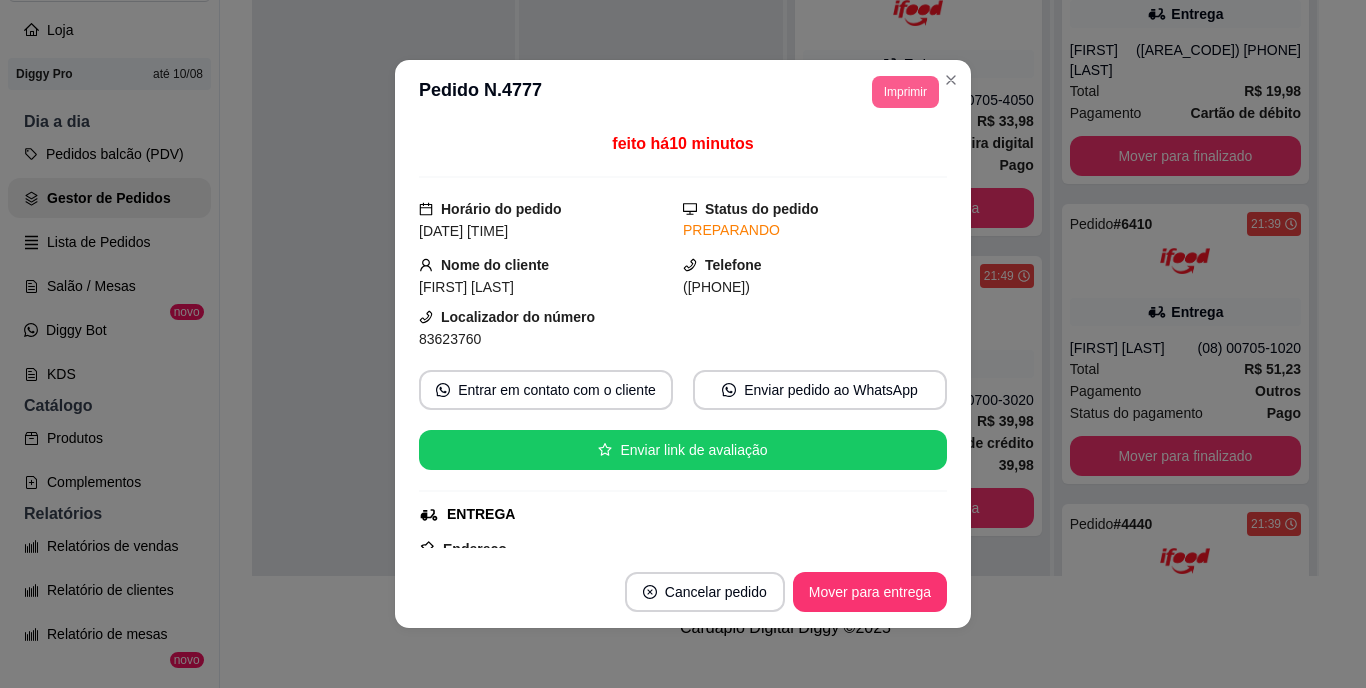 click on "Imprimir" at bounding box center [905, 92] 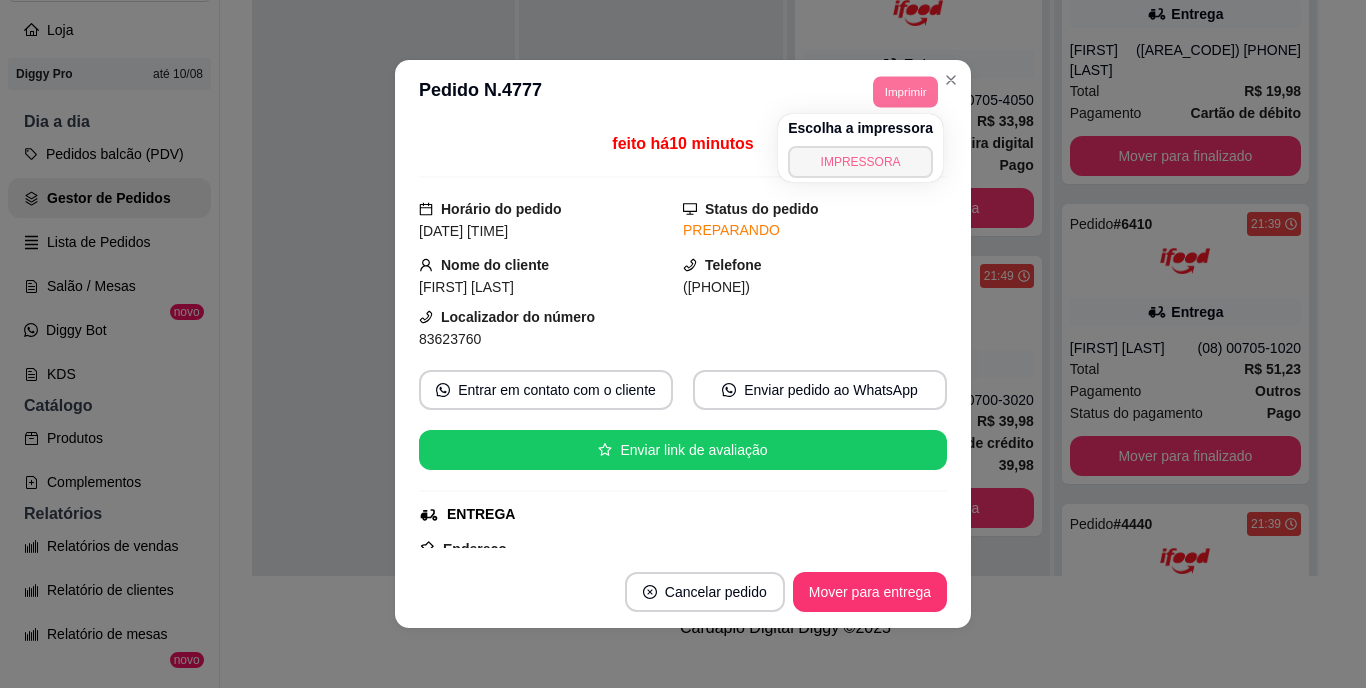 click on "IMPRESSORA" at bounding box center [860, 162] 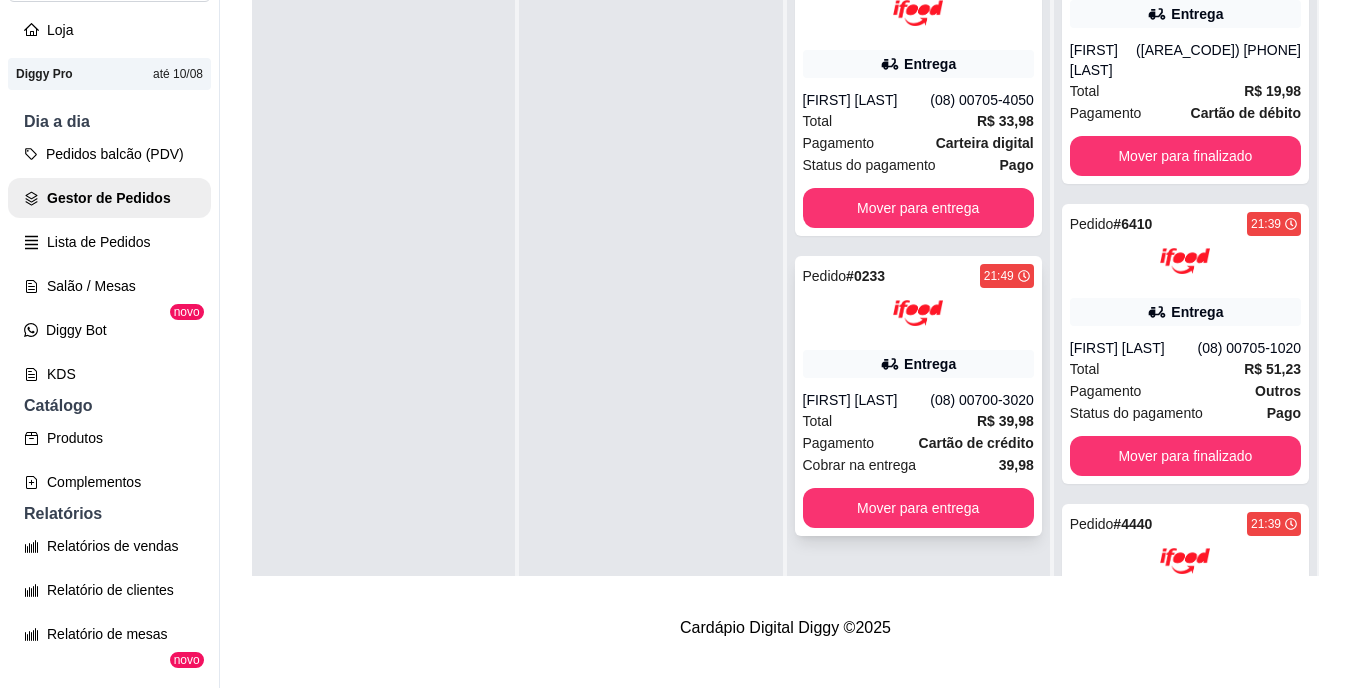click on "Total R$ [PRICE]" at bounding box center (918, 421) 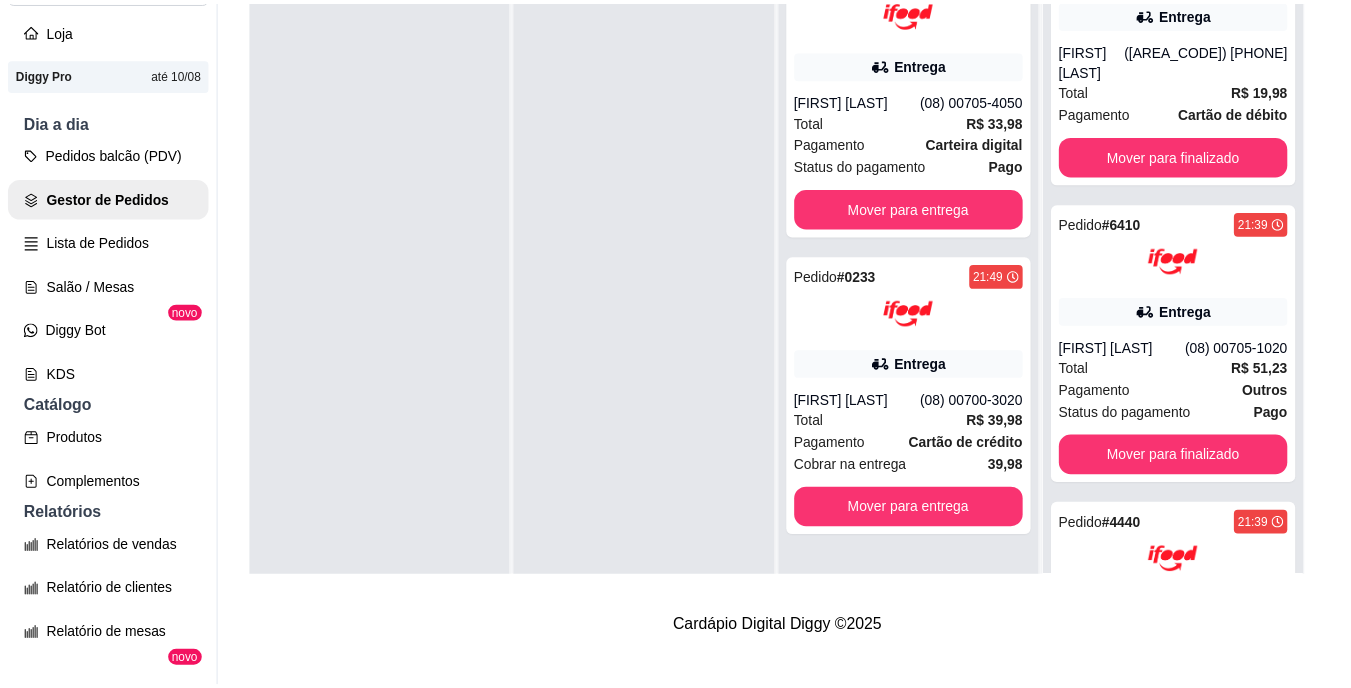 scroll, scrollTop: 200, scrollLeft: 0, axis: vertical 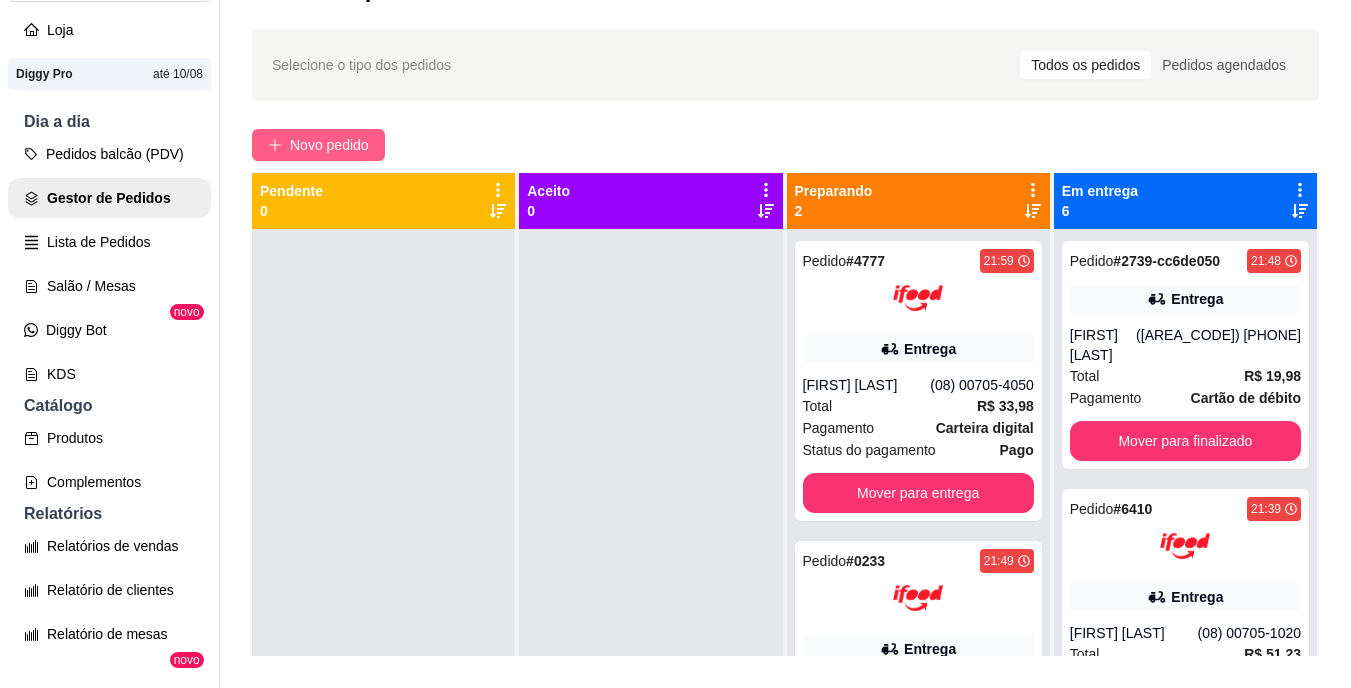 click on "Novo pedido" at bounding box center [329, 145] 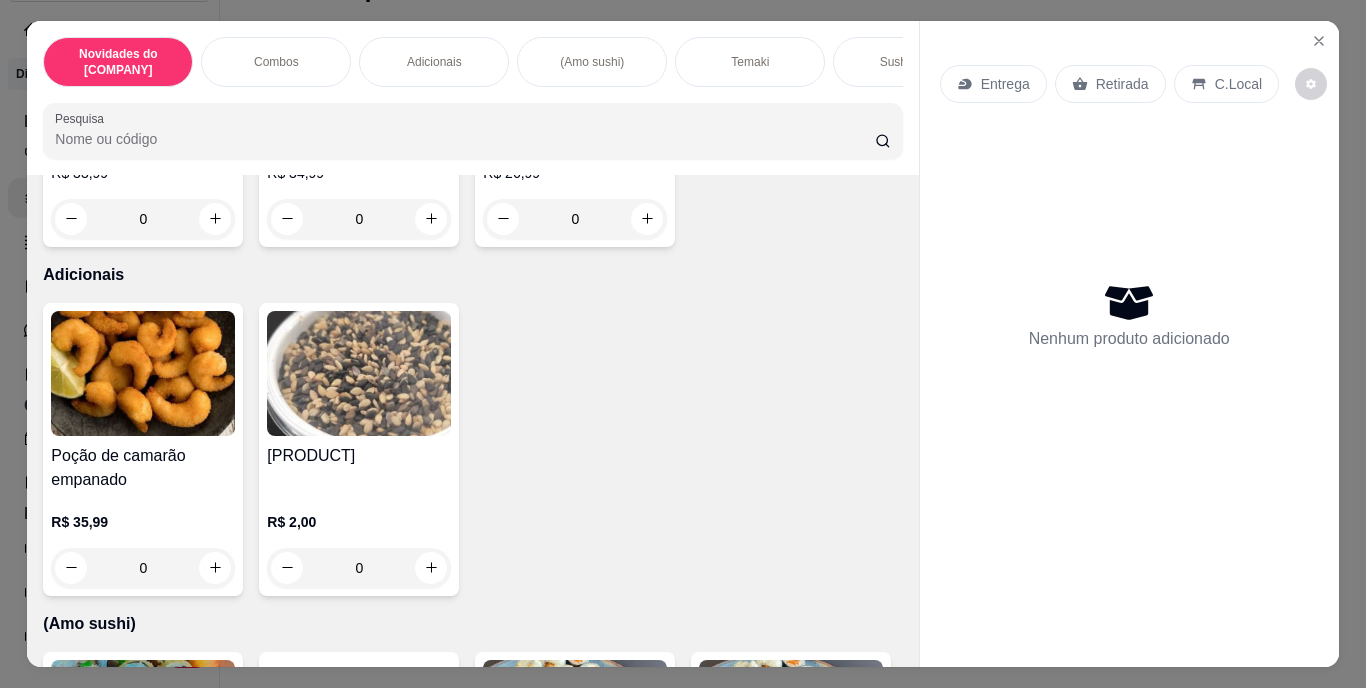 scroll, scrollTop: 1000, scrollLeft: 0, axis: vertical 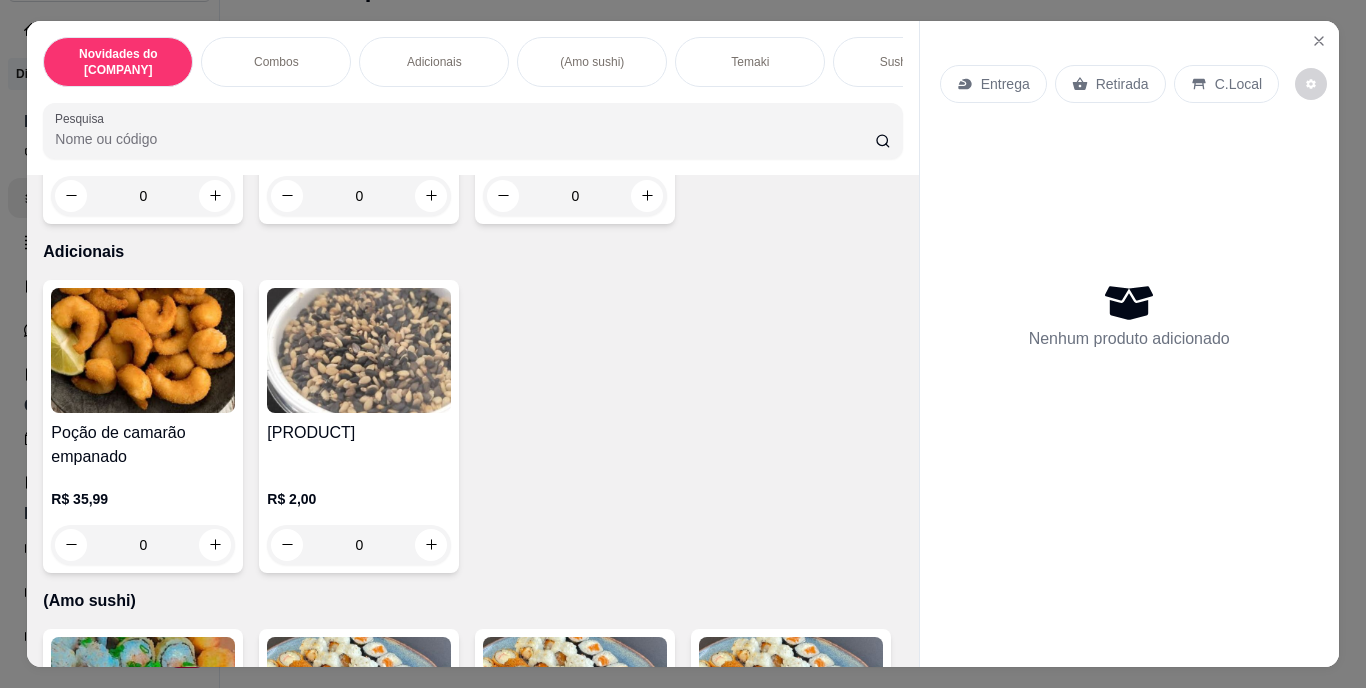 click on "0" at bounding box center [143, 196] 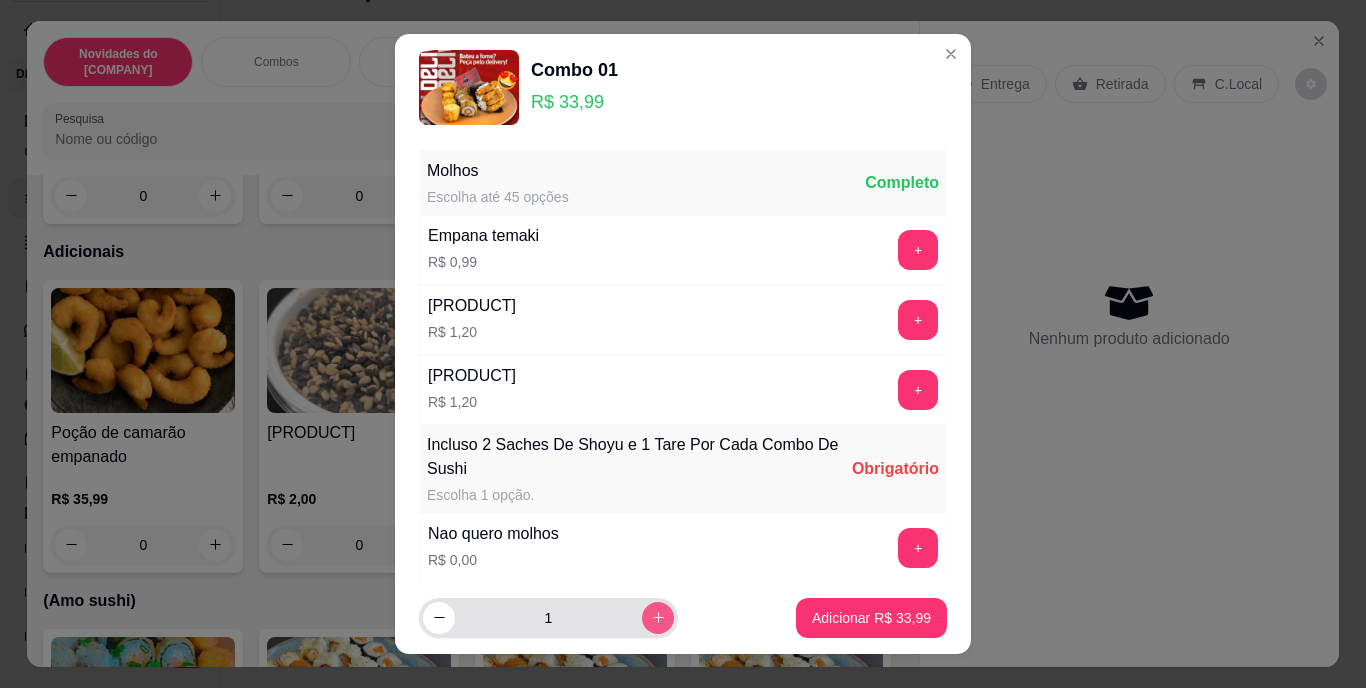 click 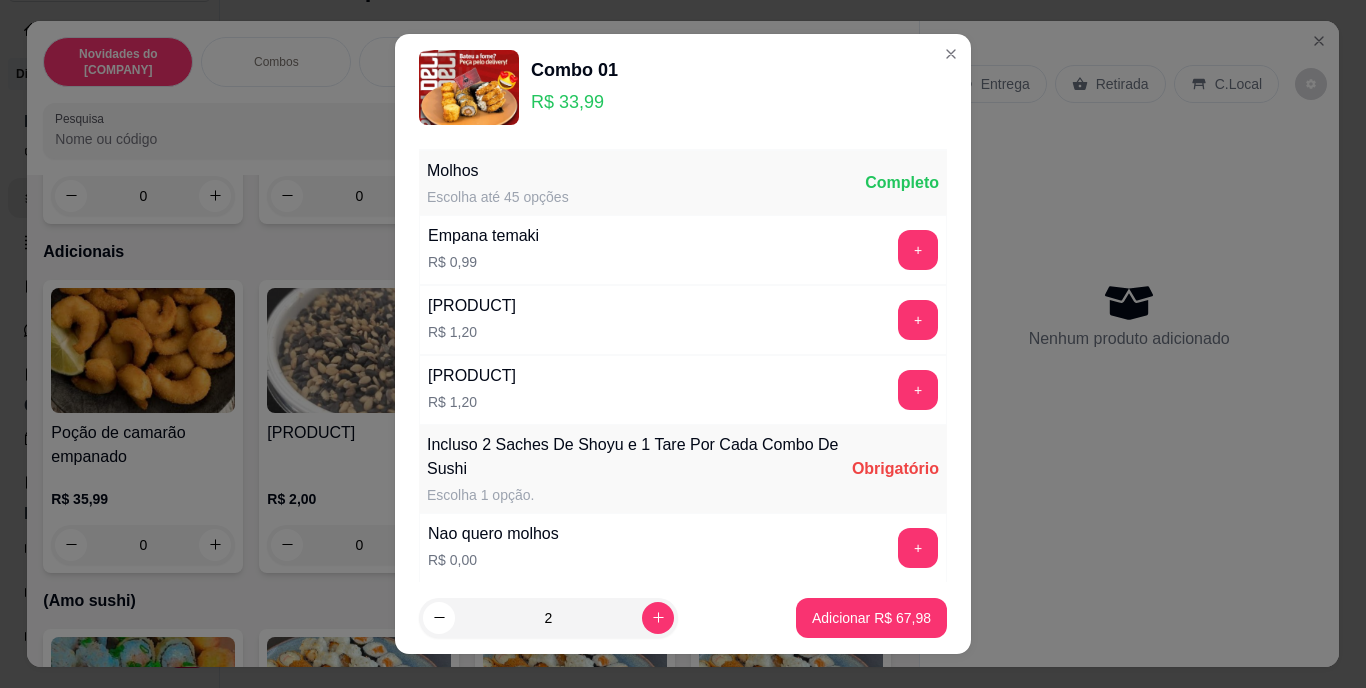 scroll, scrollTop: 100, scrollLeft: 0, axis: vertical 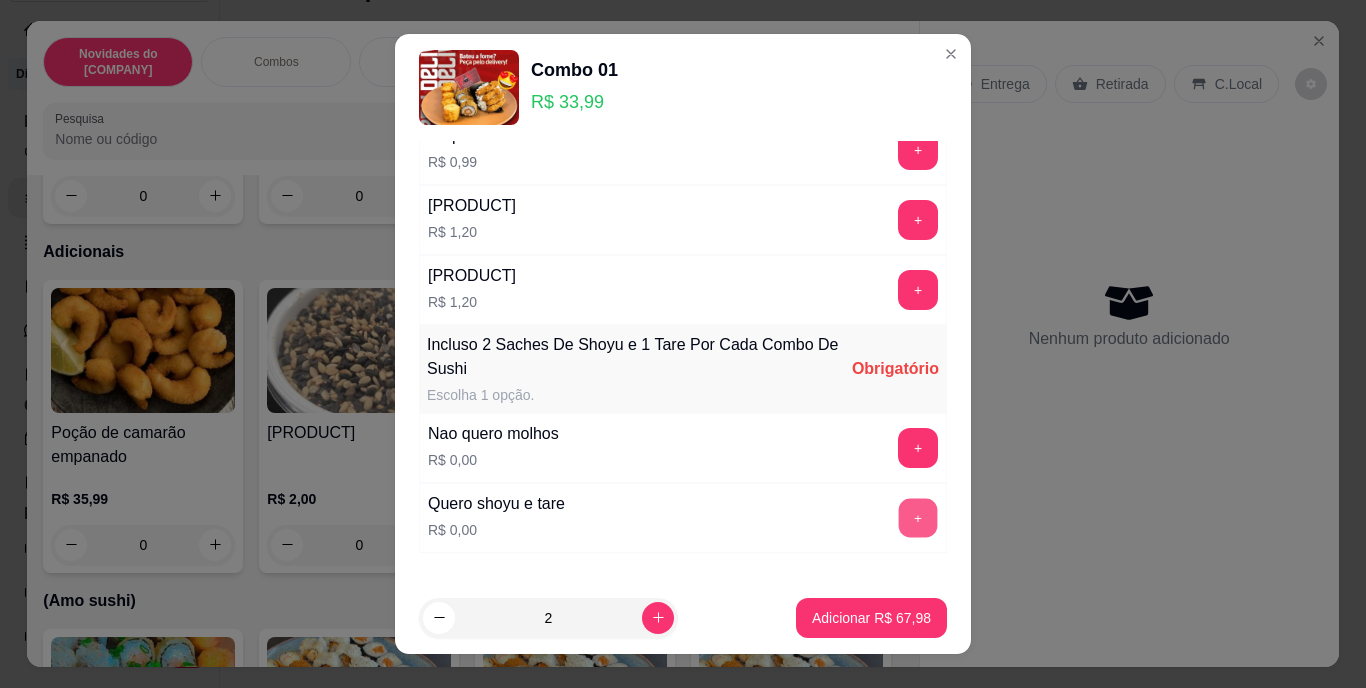 click on "+" at bounding box center (918, 518) 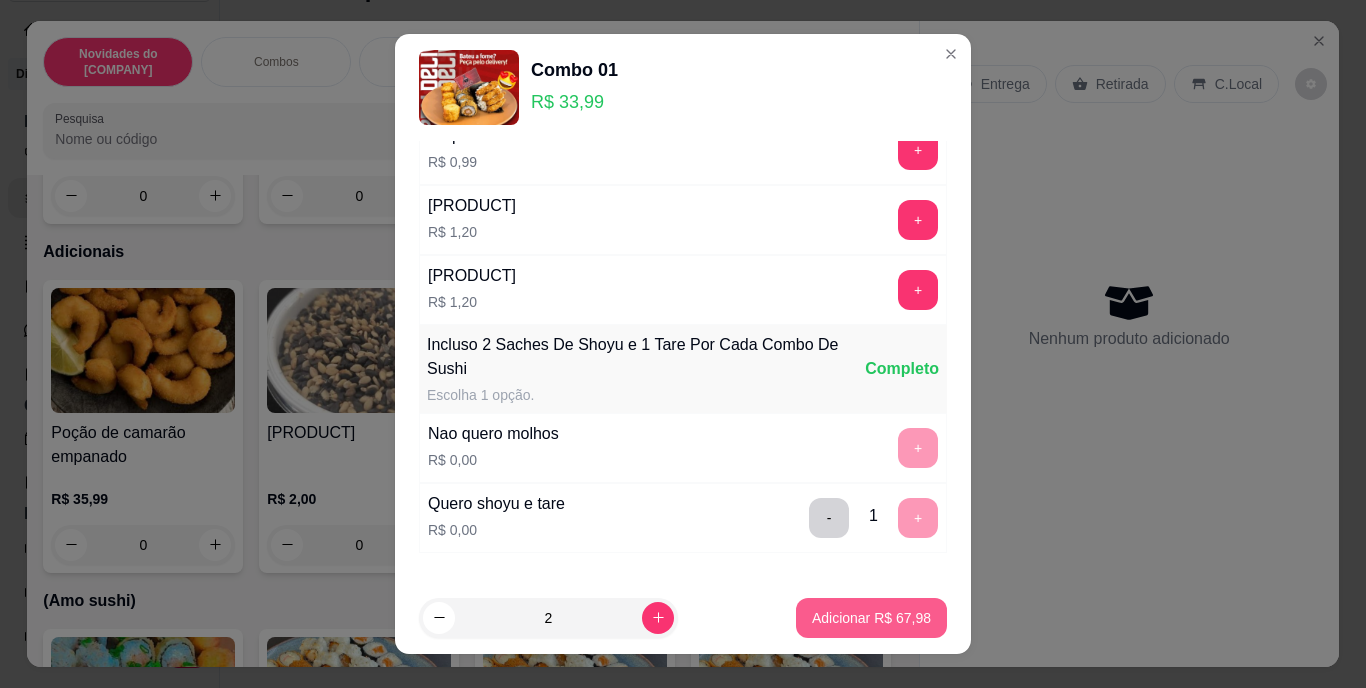 click on "Adicionar   R$ 67,98" at bounding box center [871, 618] 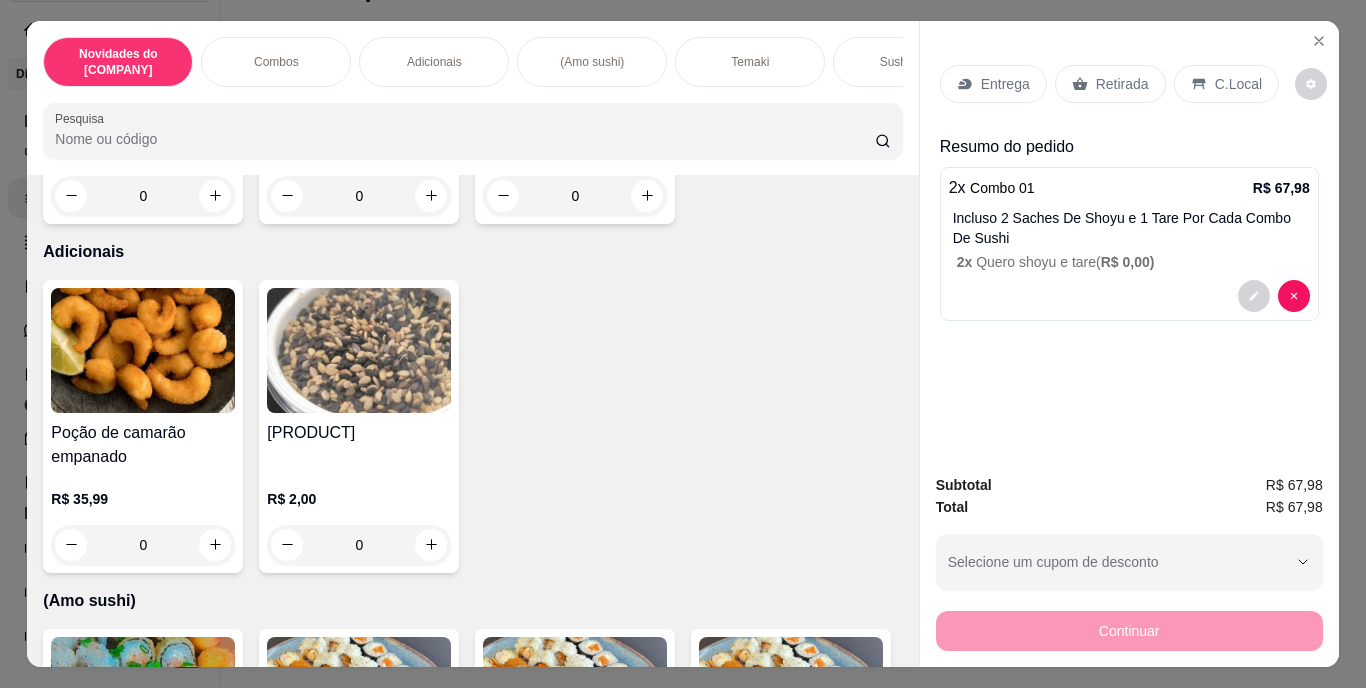 click on "[PRODUCT]" at bounding box center (359, 92) 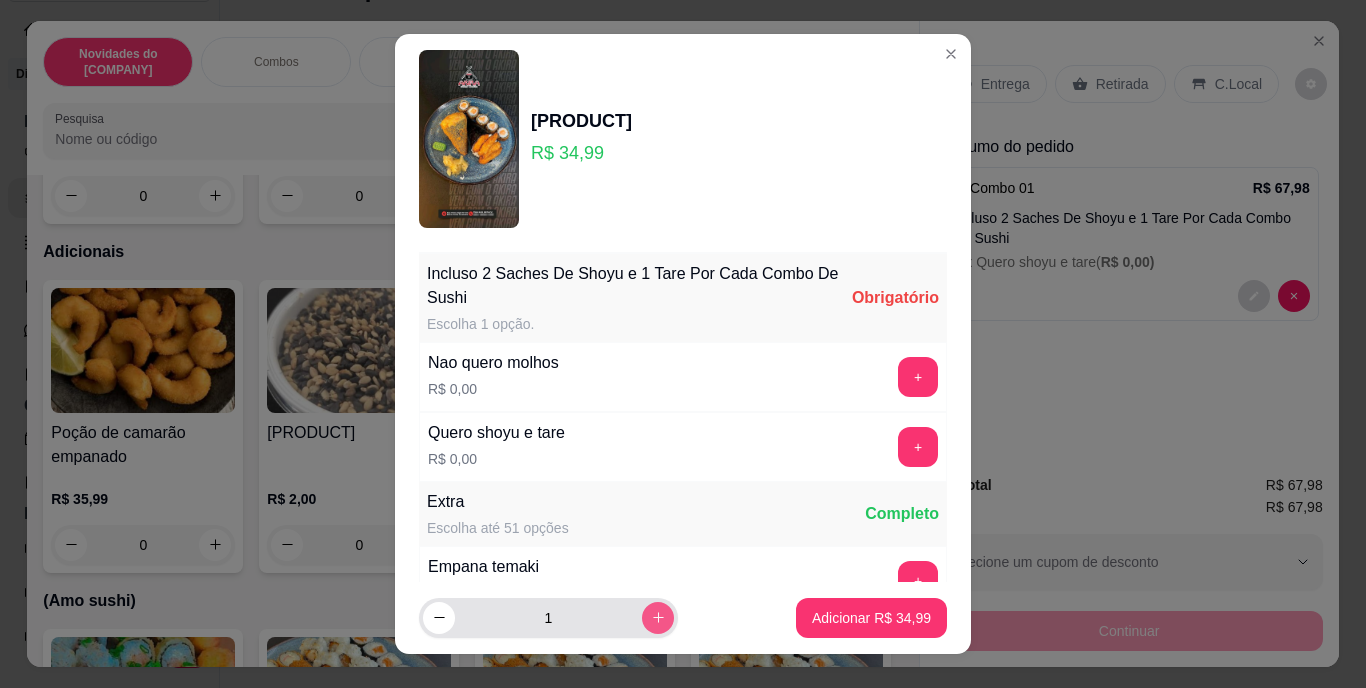 click 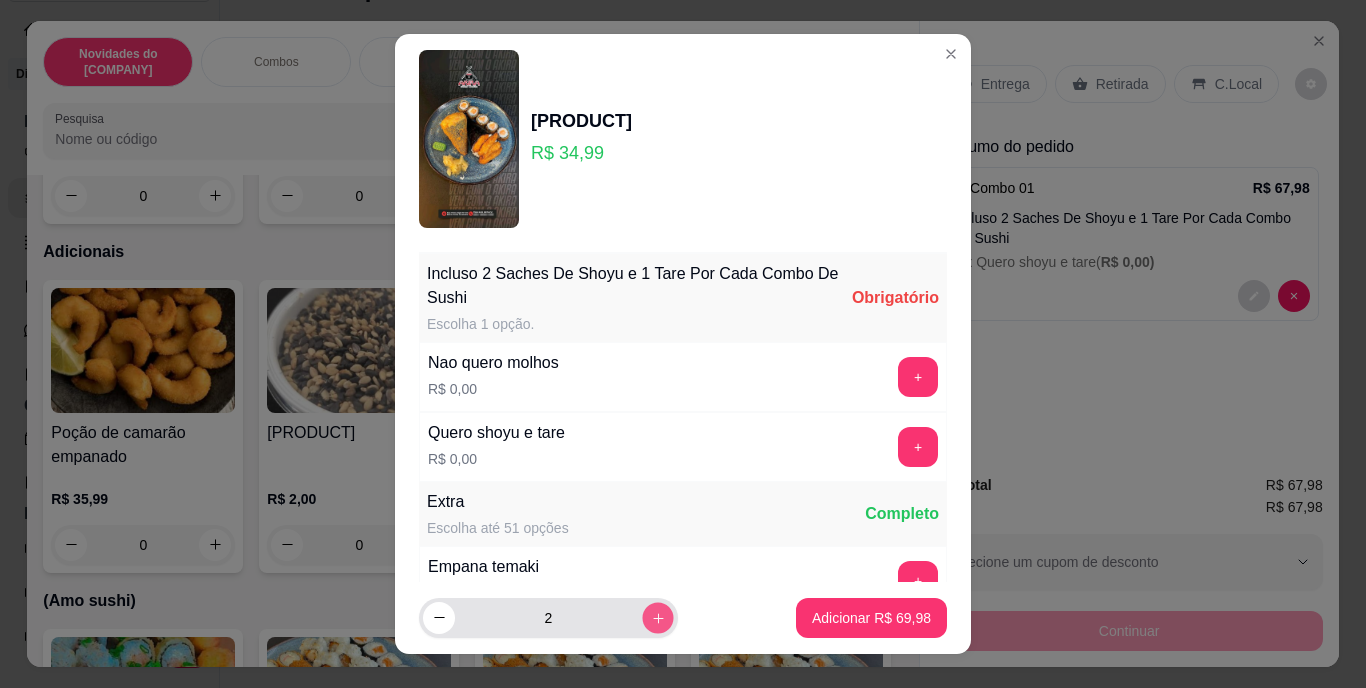 click 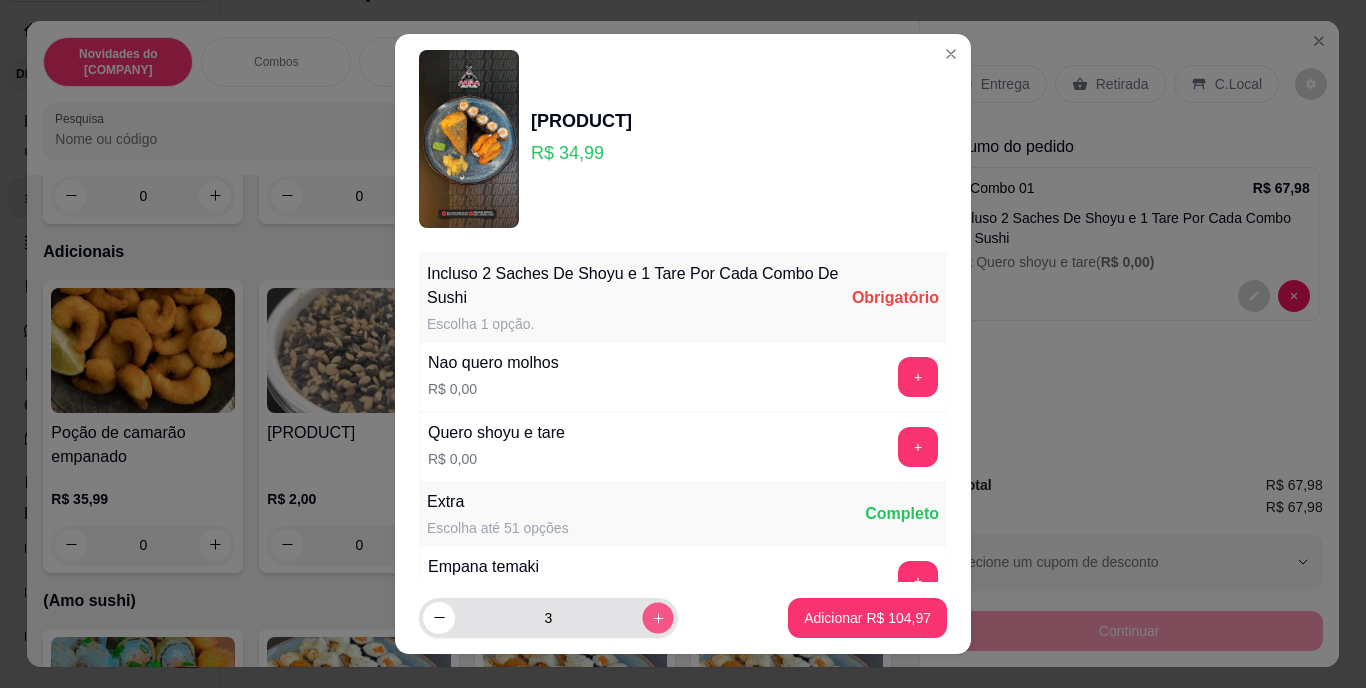 click 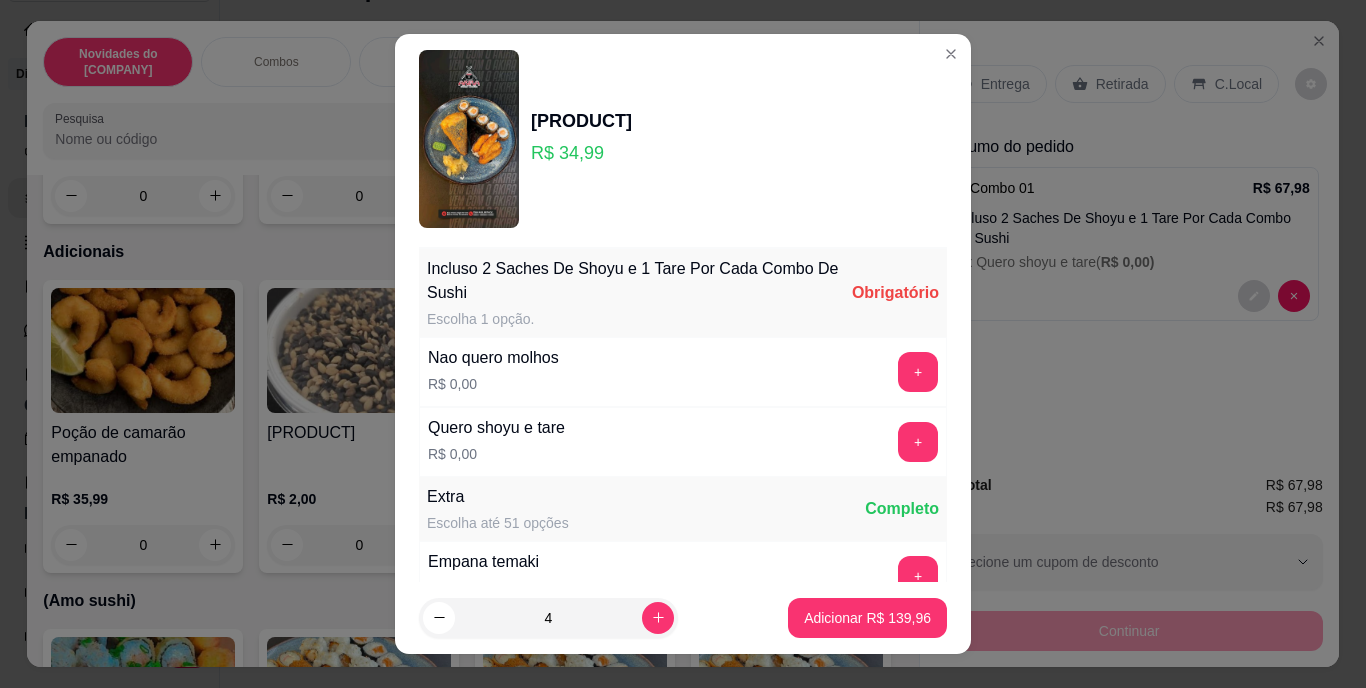 scroll, scrollTop: 0, scrollLeft: 0, axis: both 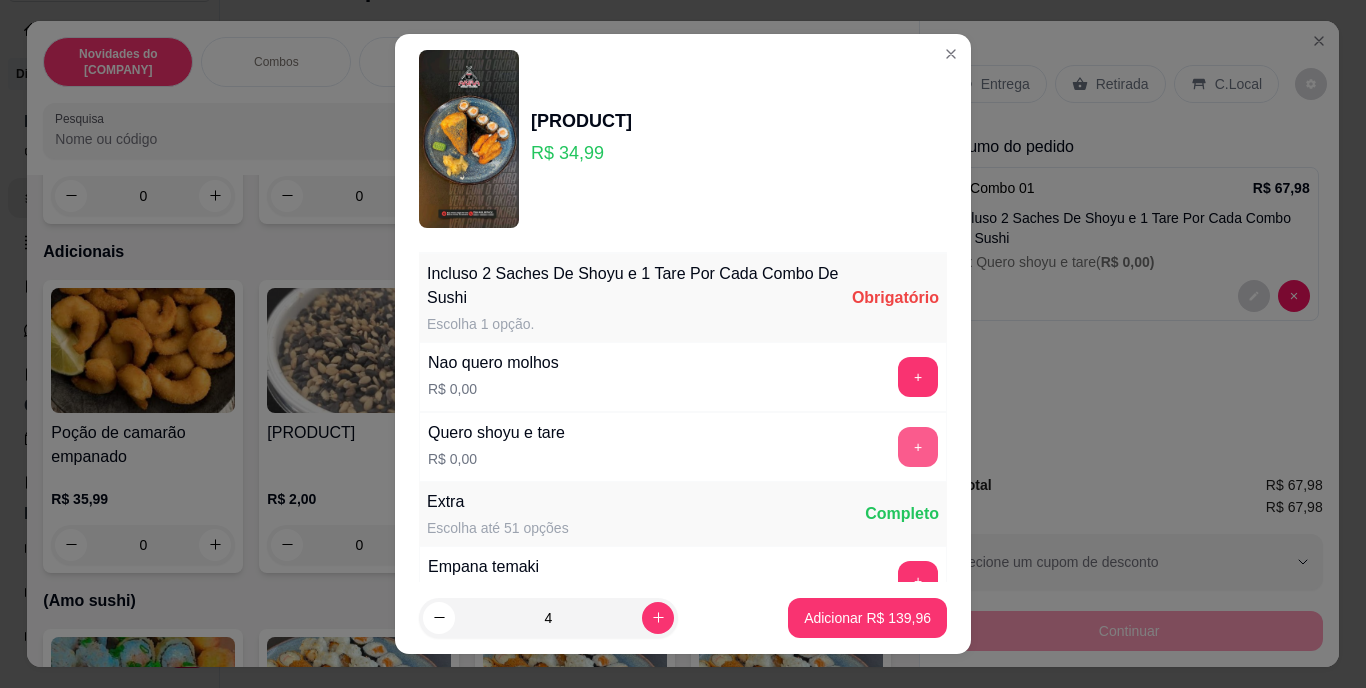 click on "+" at bounding box center [918, 447] 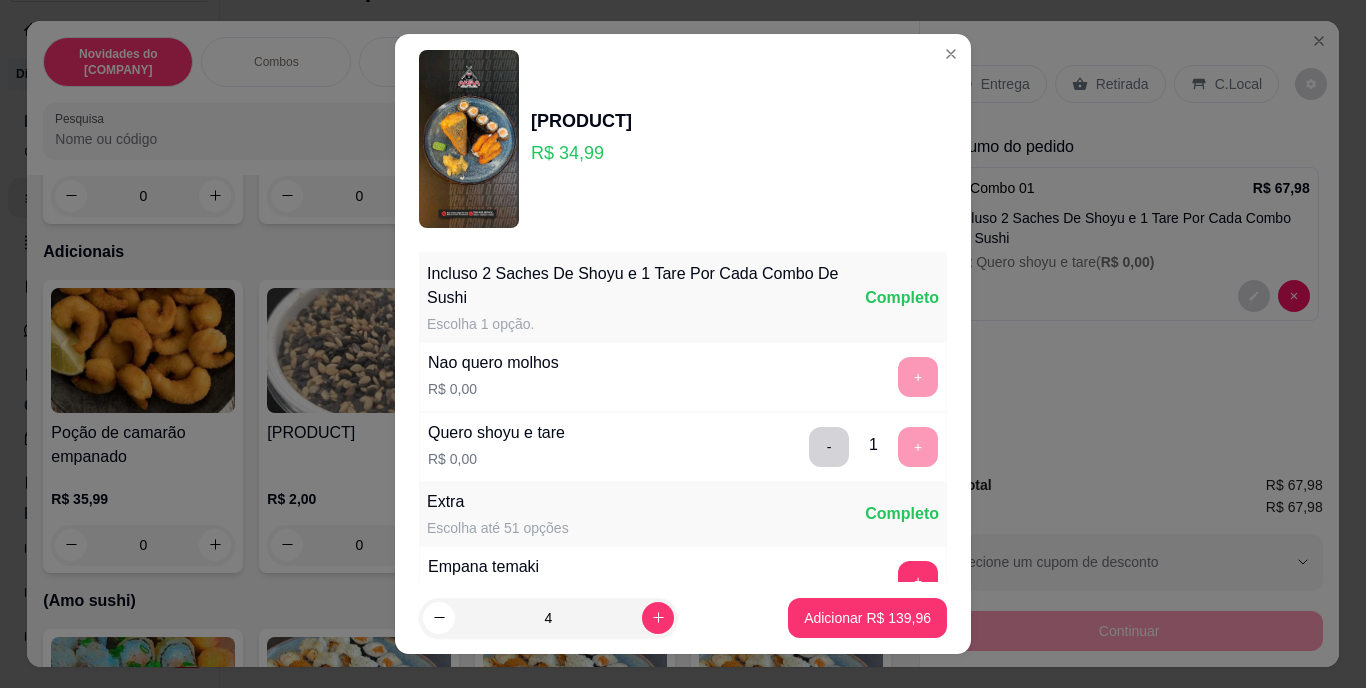 scroll, scrollTop: 30, scrollLeft: 0, axis: vertical 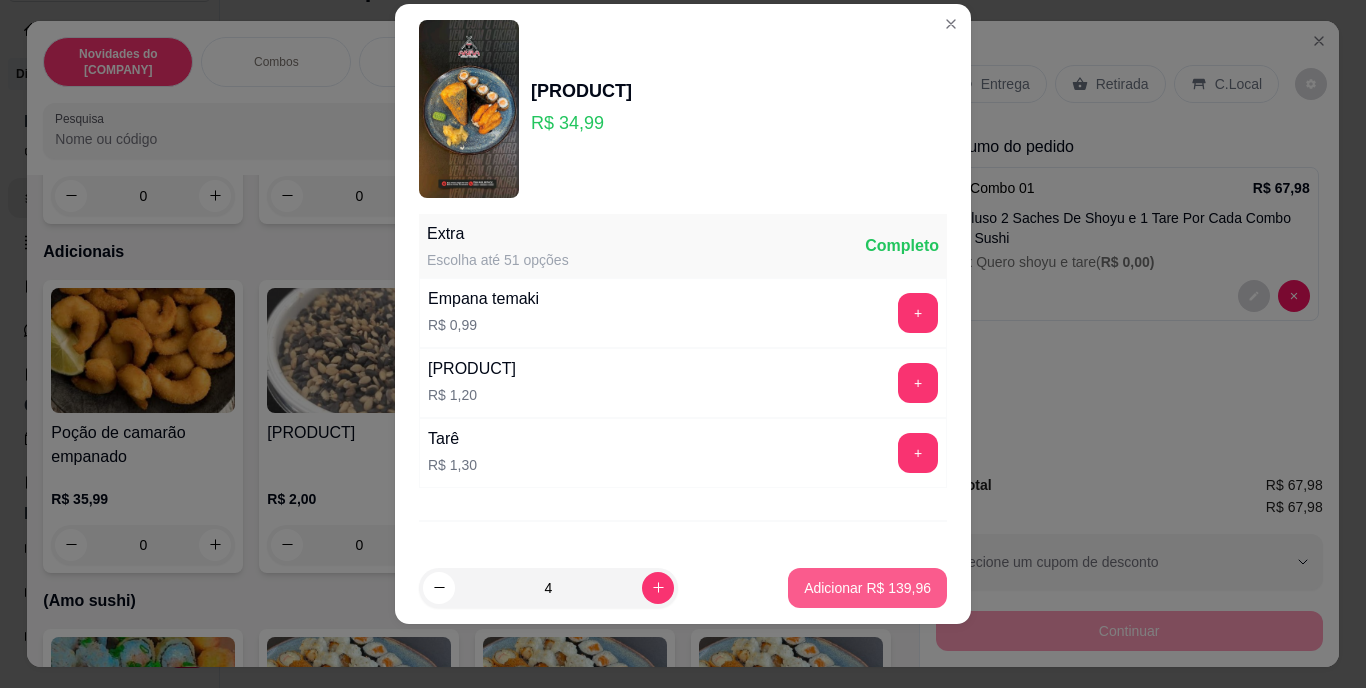 click on "Adicionar   R$ 139,96" at bounding box center [867, 588] 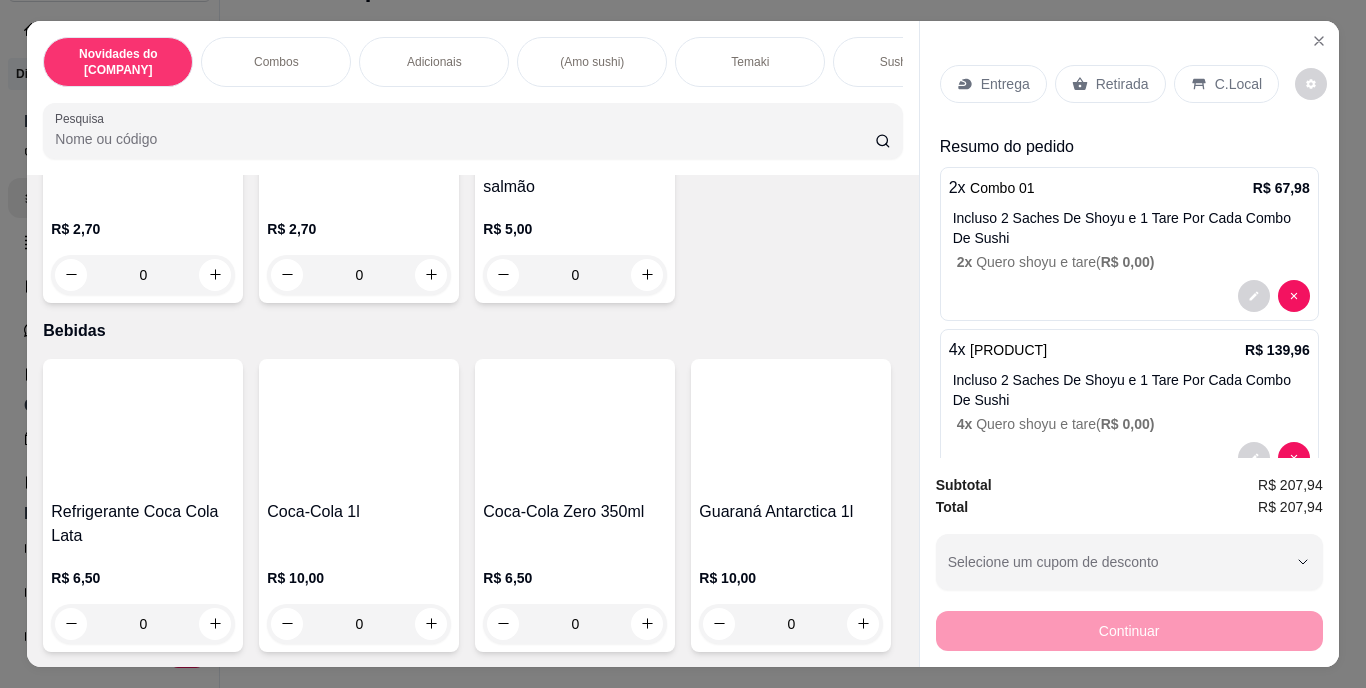 scroll, scrollTop: 6237, scrollLeft: 0, axis: vertical 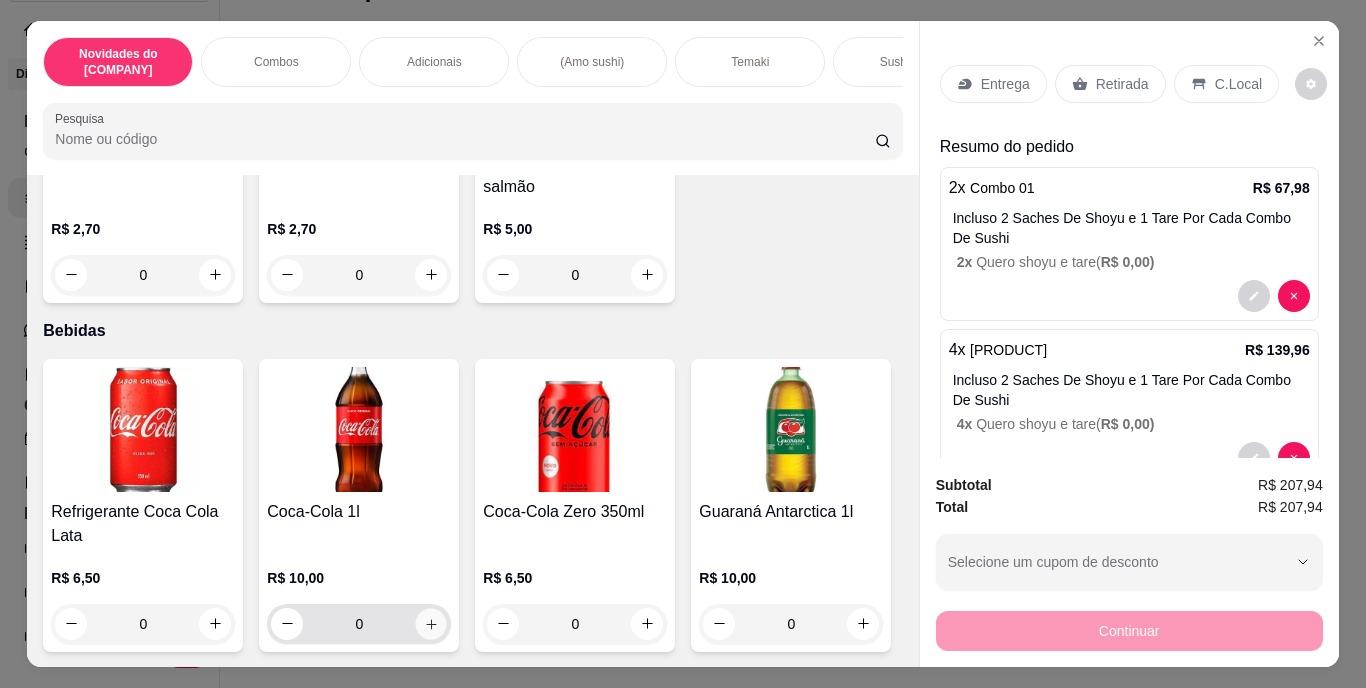 click 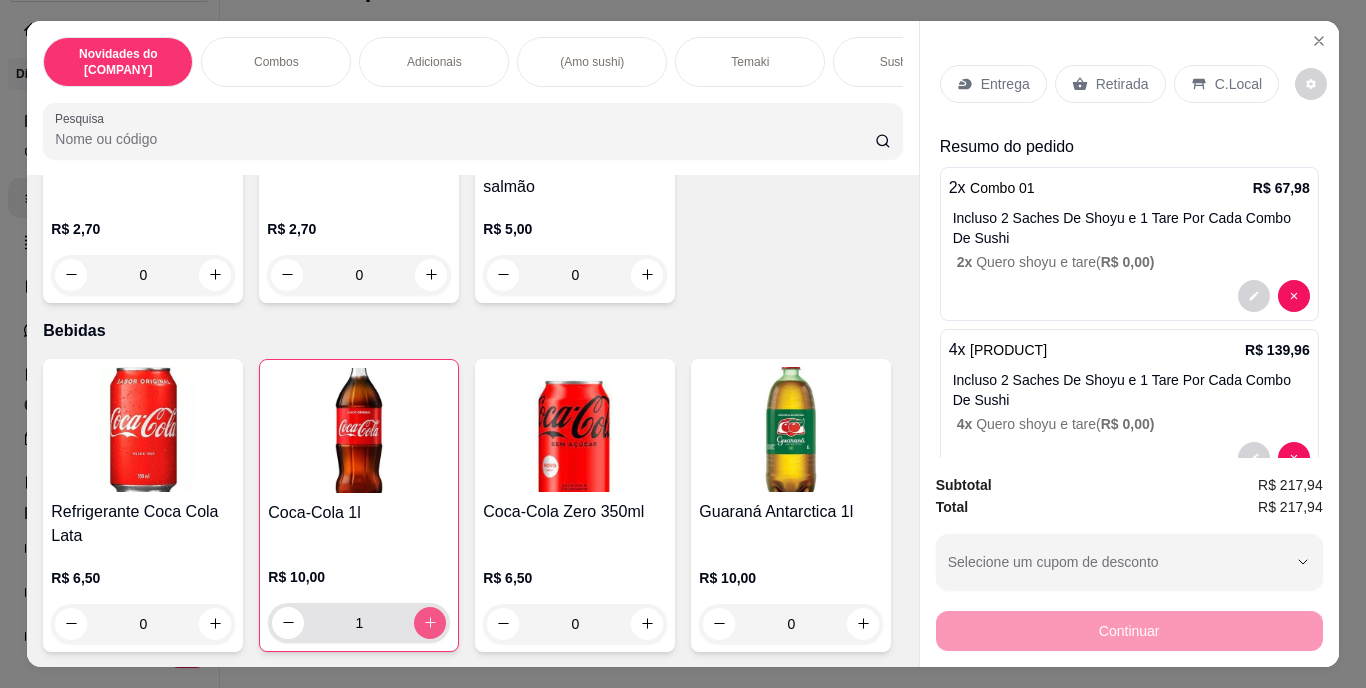 click 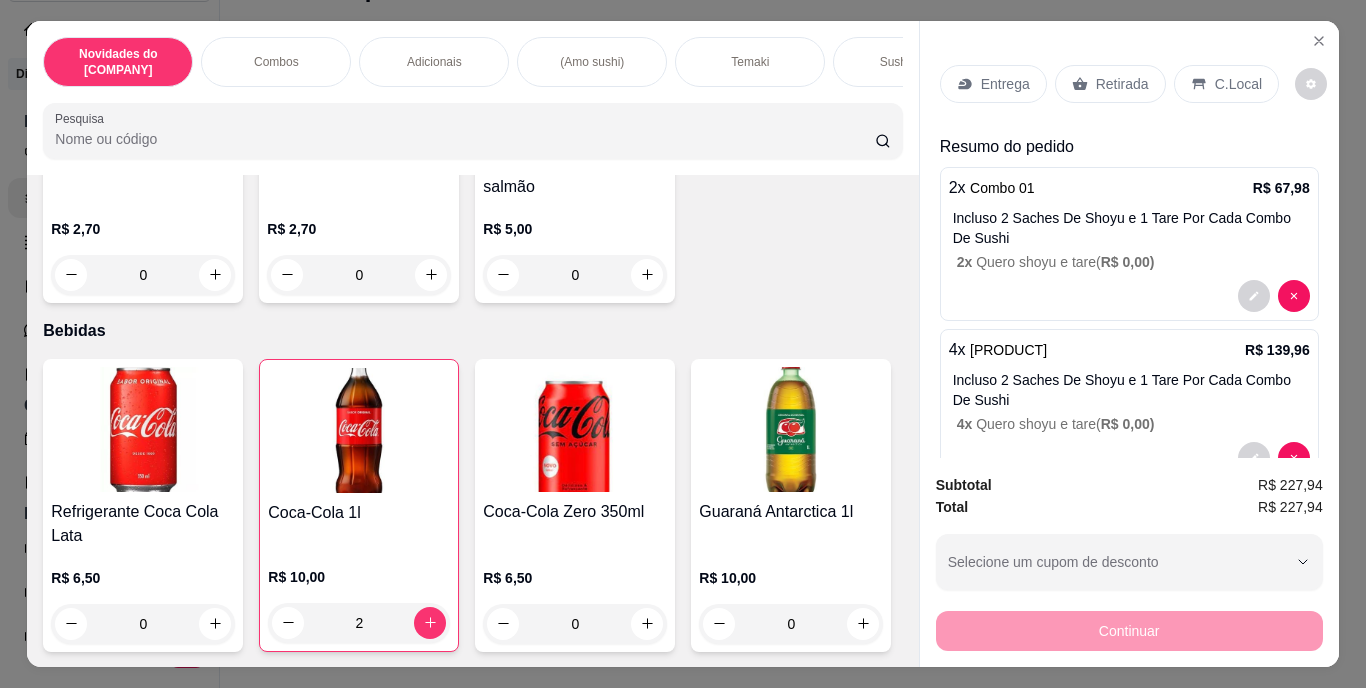 scroll, scrollTop: 142, scrollLeft: 0, axis: vertical 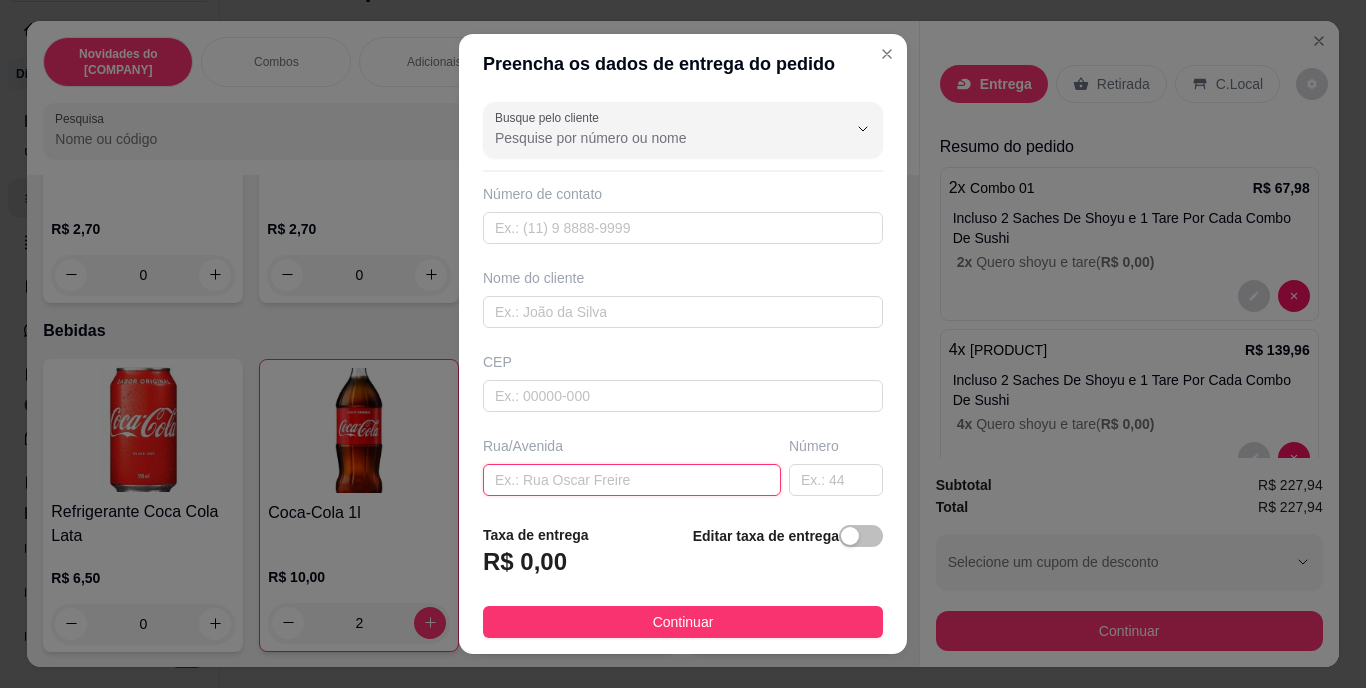click at bounding box center [632, 480] 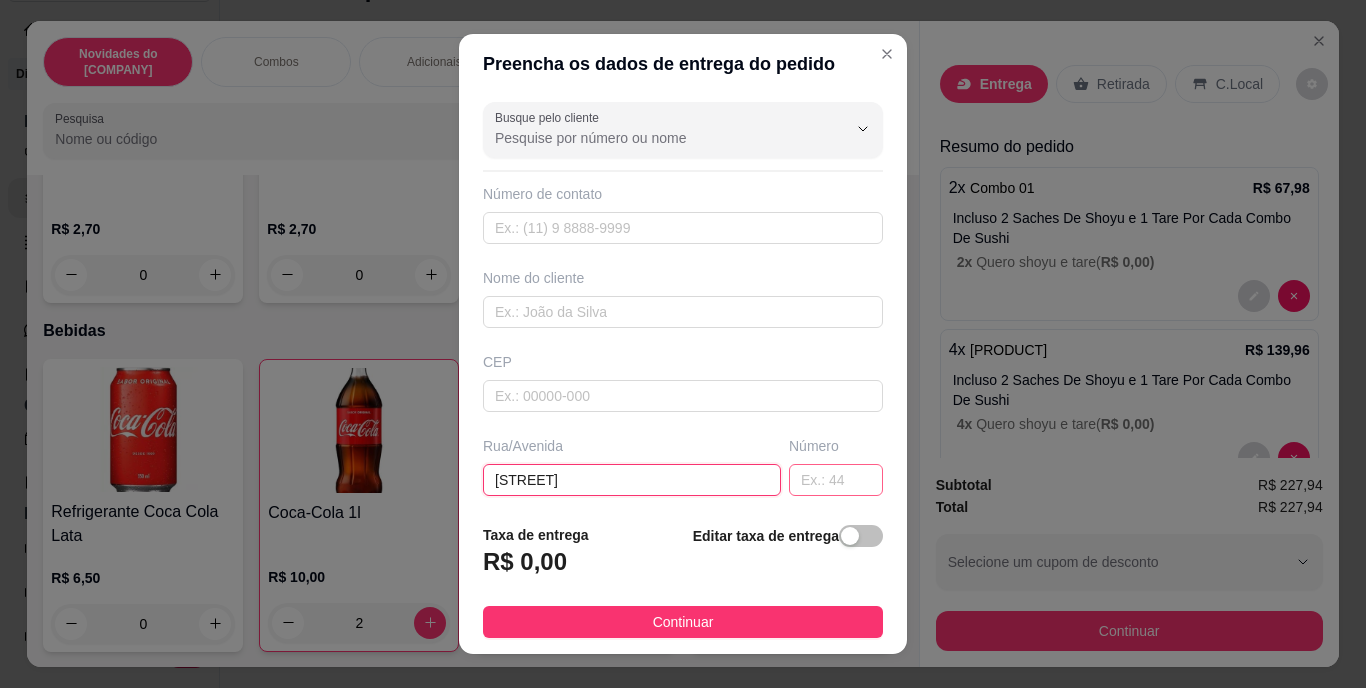 type on "[STREET]" 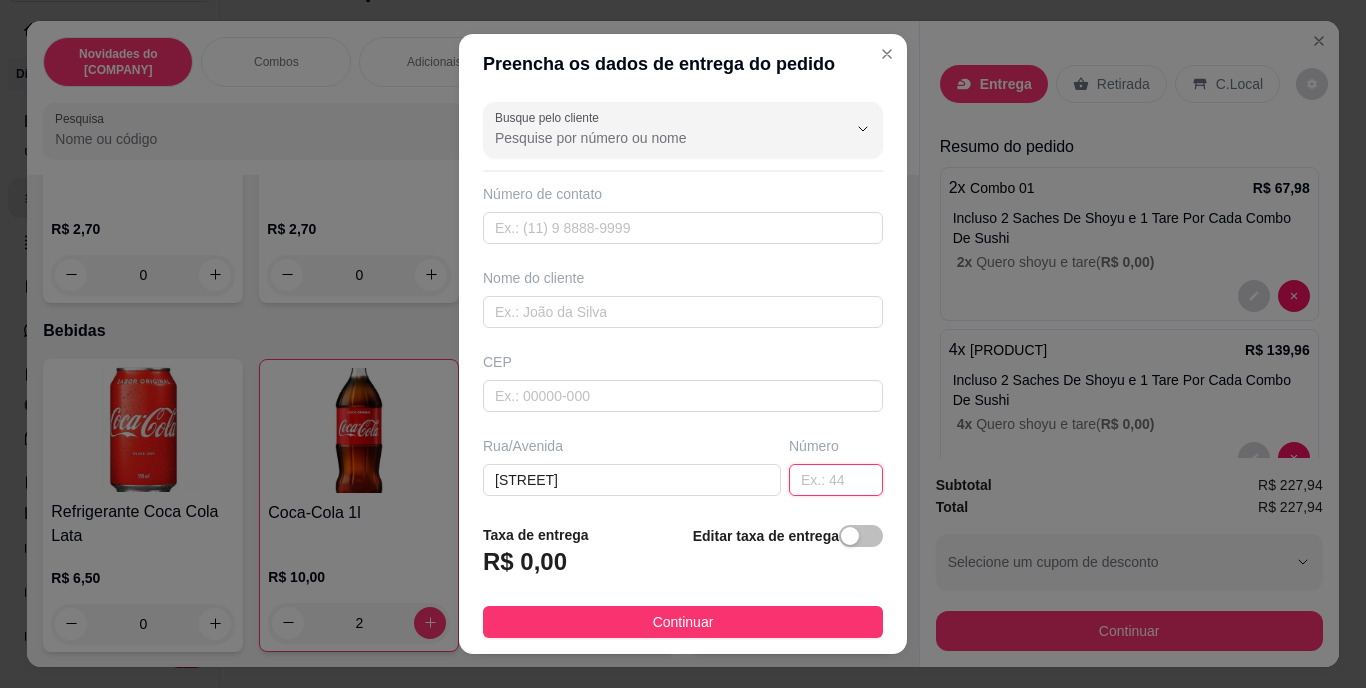 click at bounding box center [836, 480] 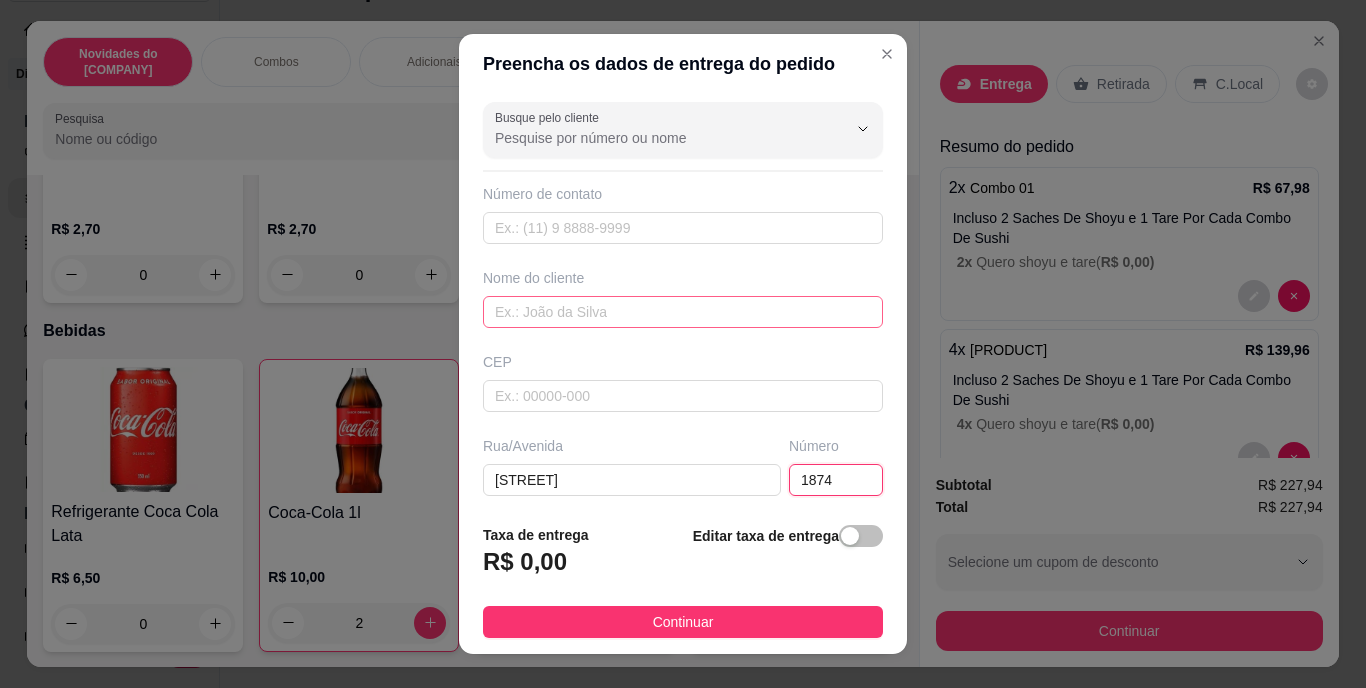 type on "1874" 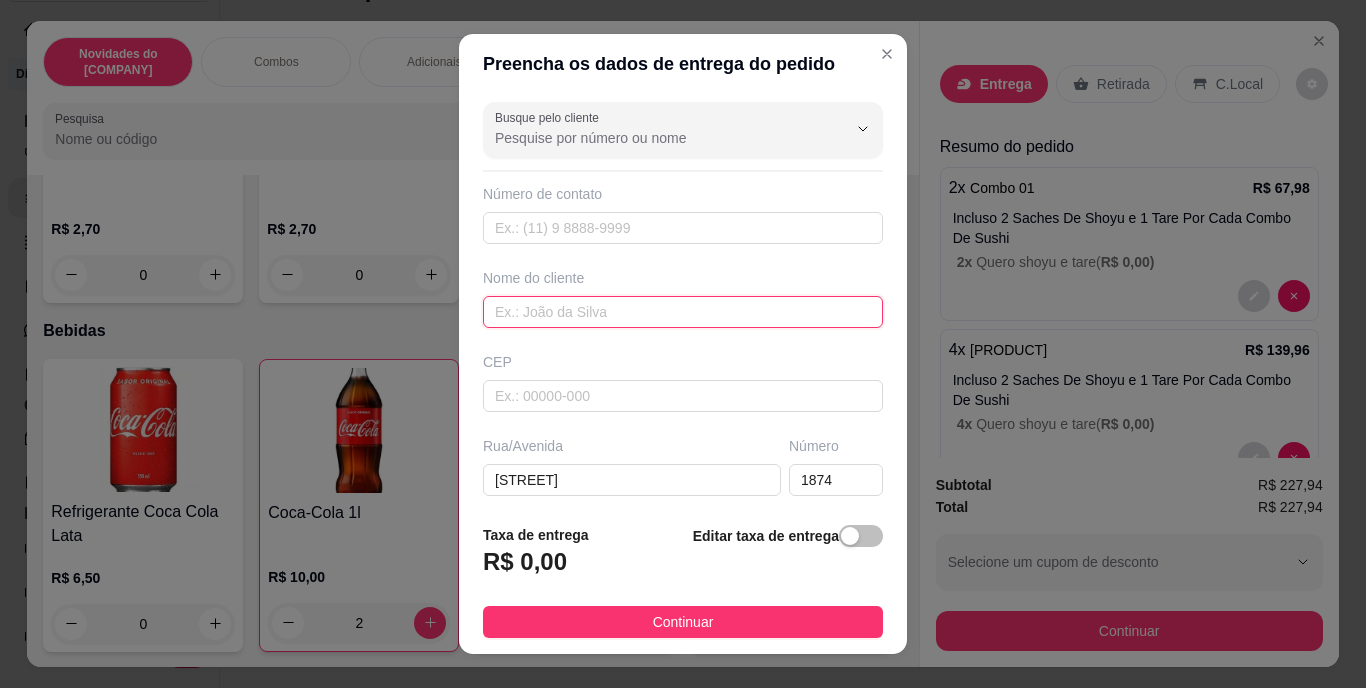 click at bounding box center (683, 312) 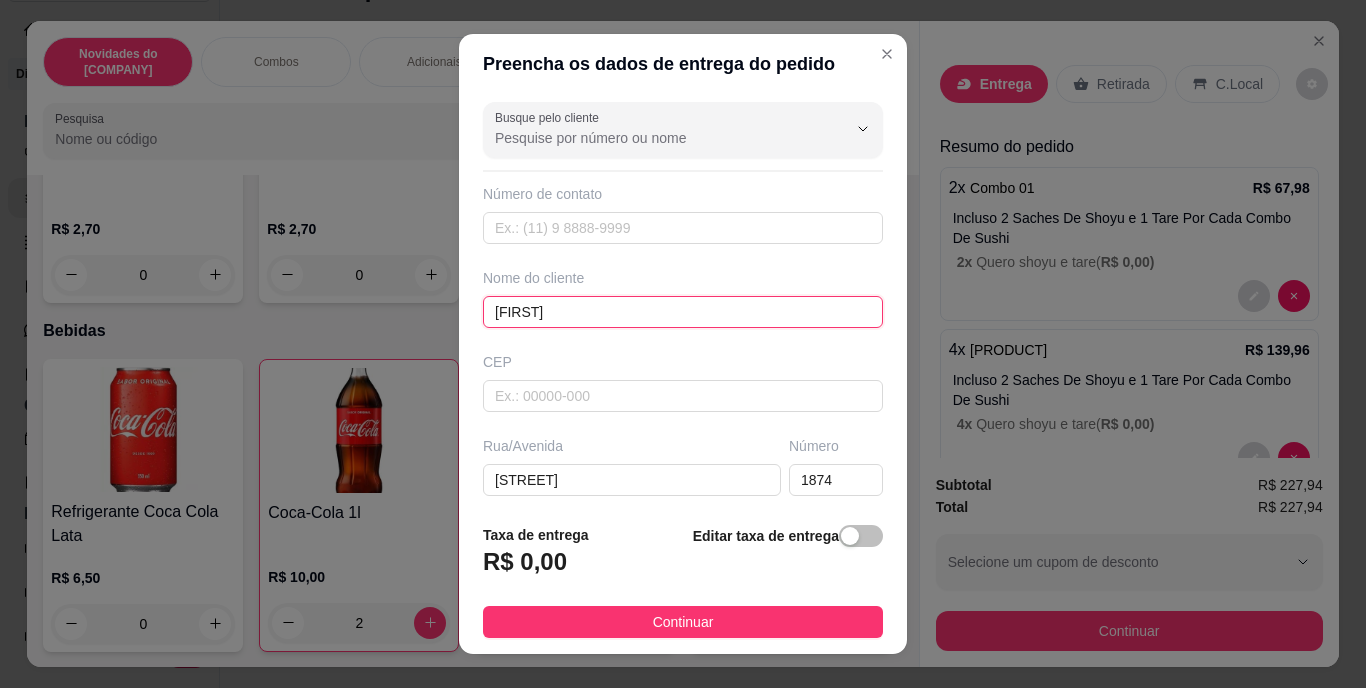 type on "[FIRST]" 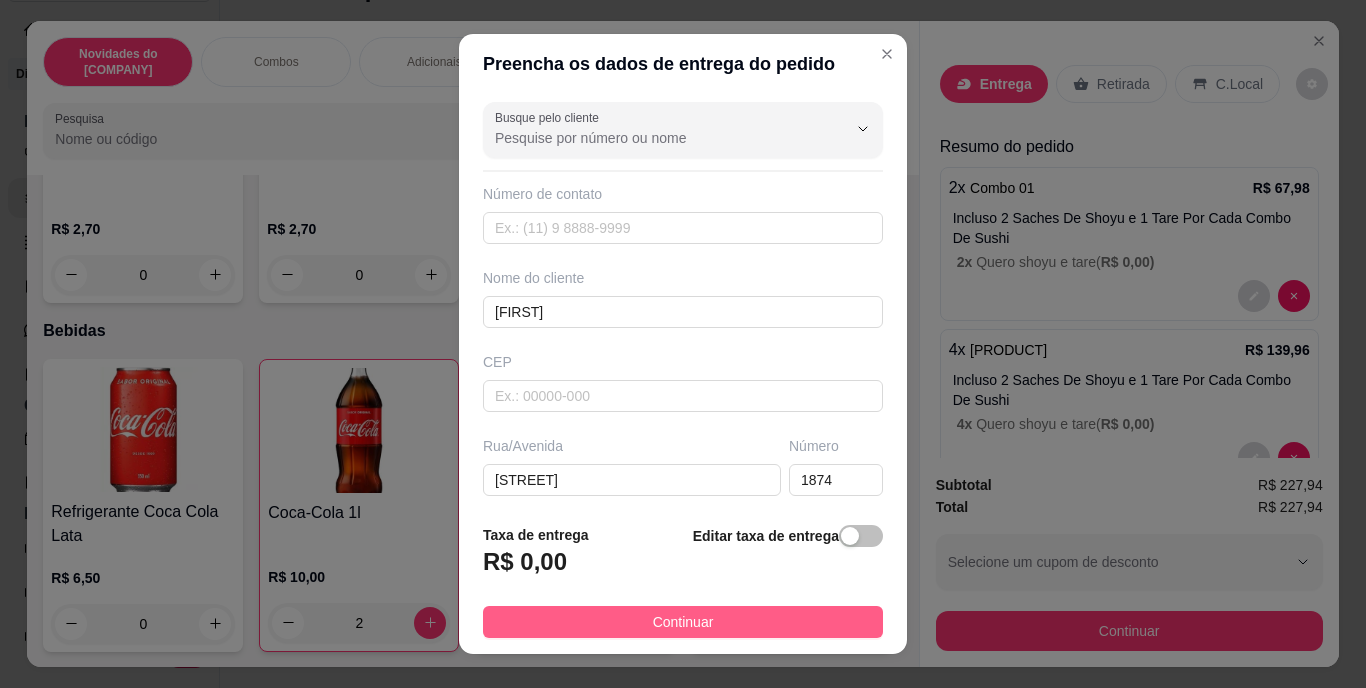 click on "Continuar" at bounding box center (683, 622) 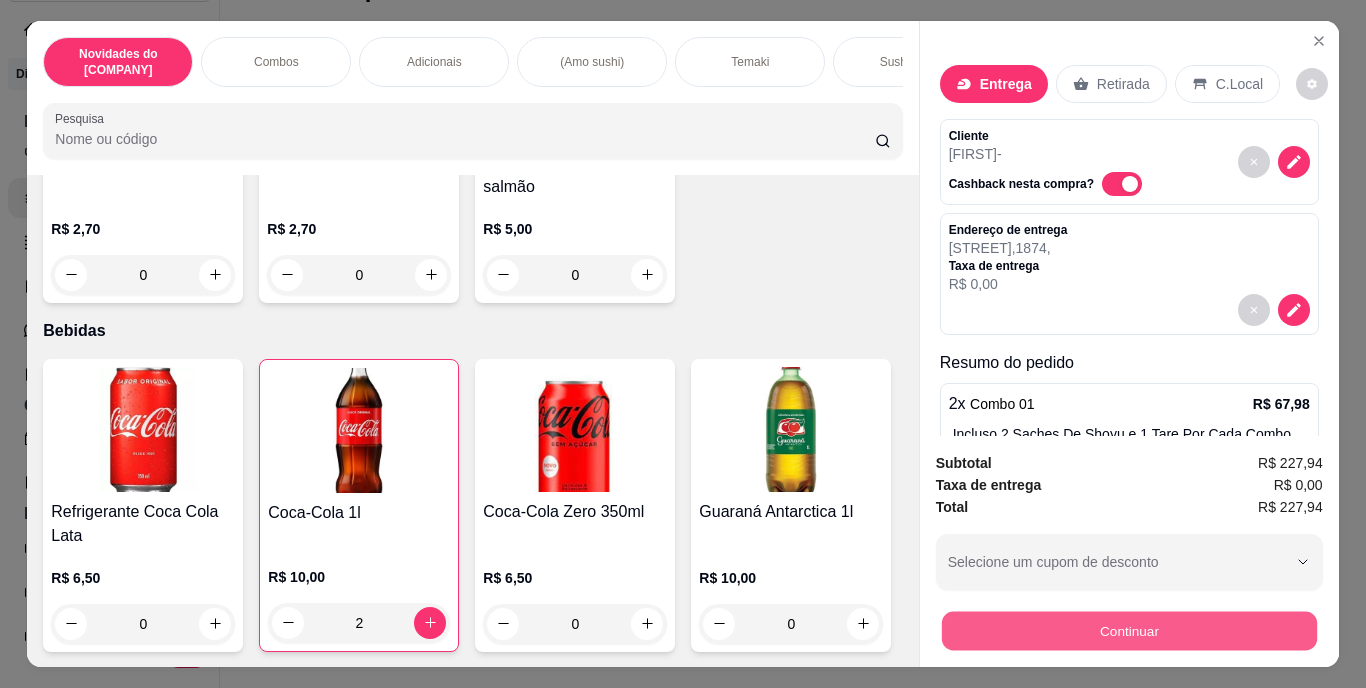 click on "Continuar" at bounding box center [1128, 631] 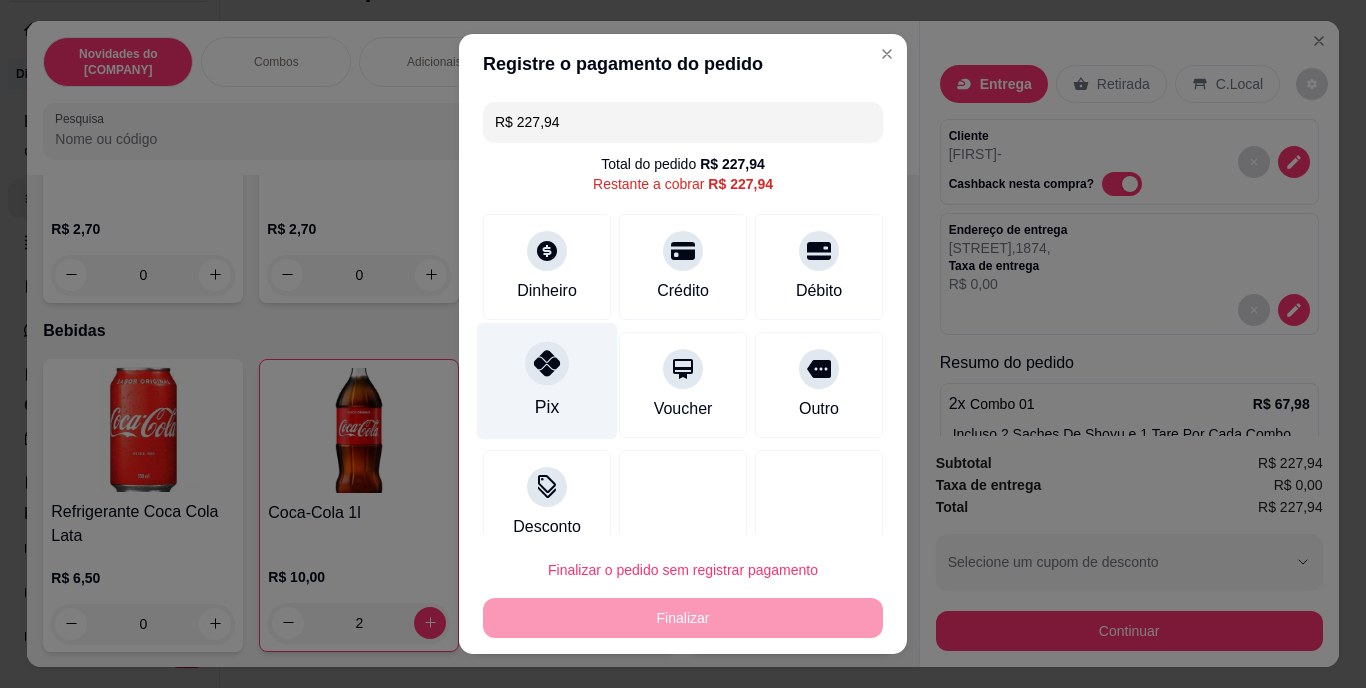 click 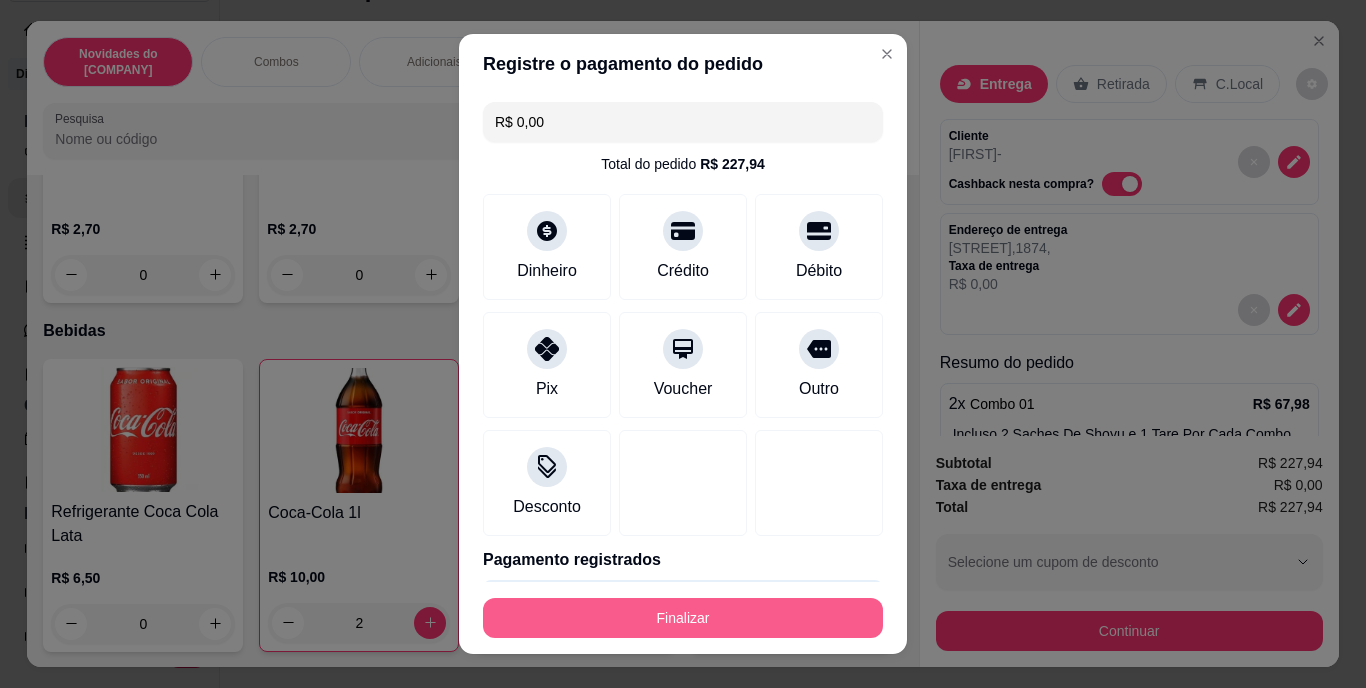 click on "Finalizar" at bounding box center (683, 618) 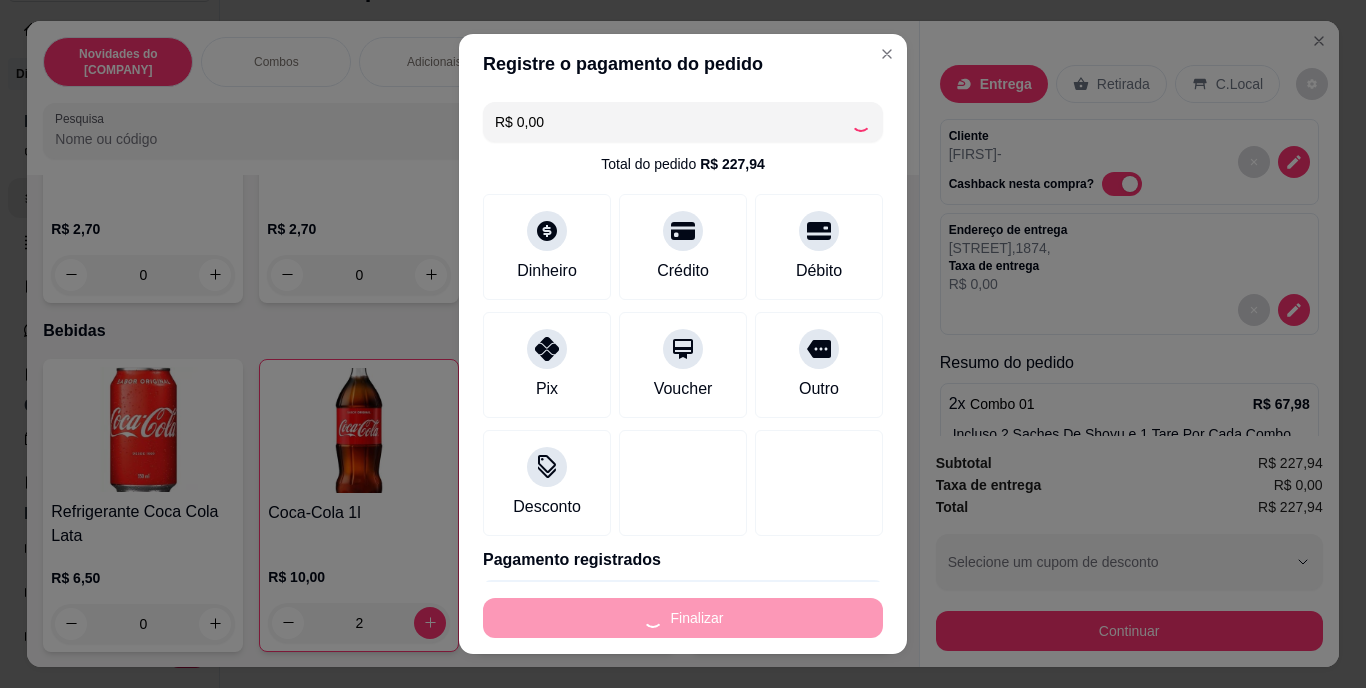 type on "0" 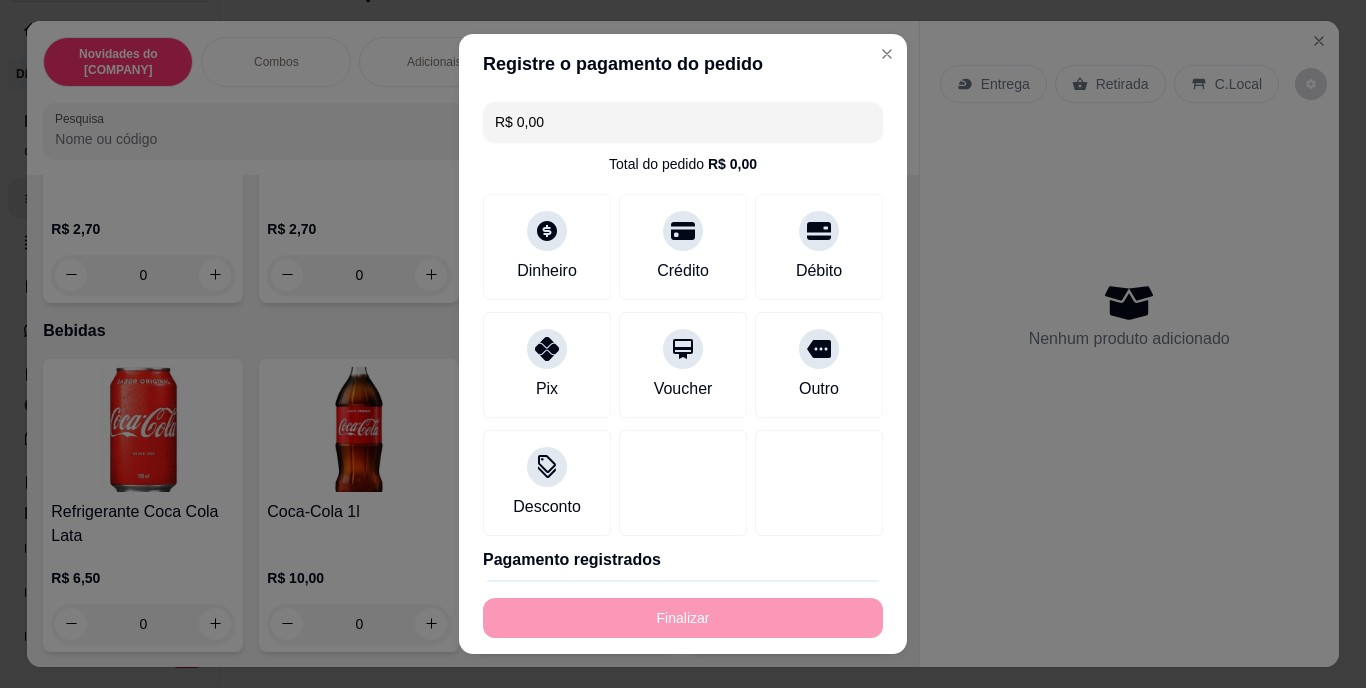 type on "-R$ 227,94" 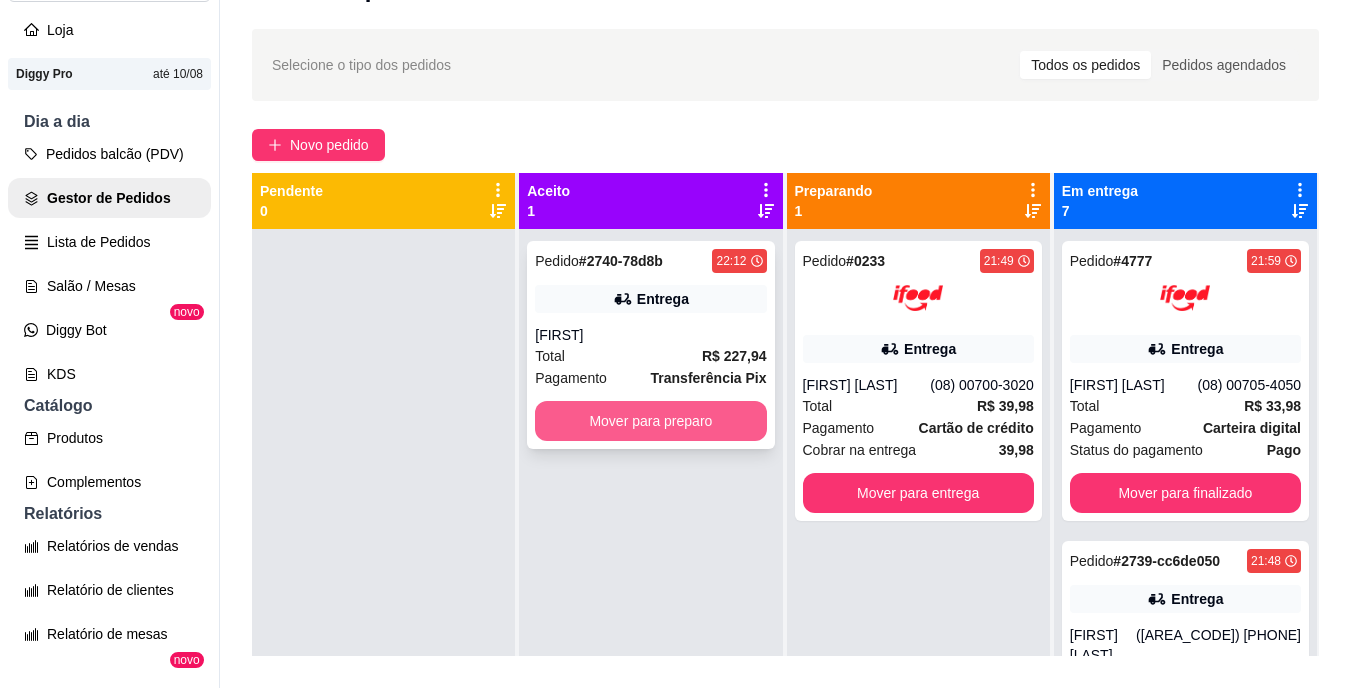 click on "Mover para preparo" at bounding box center (650, 421) 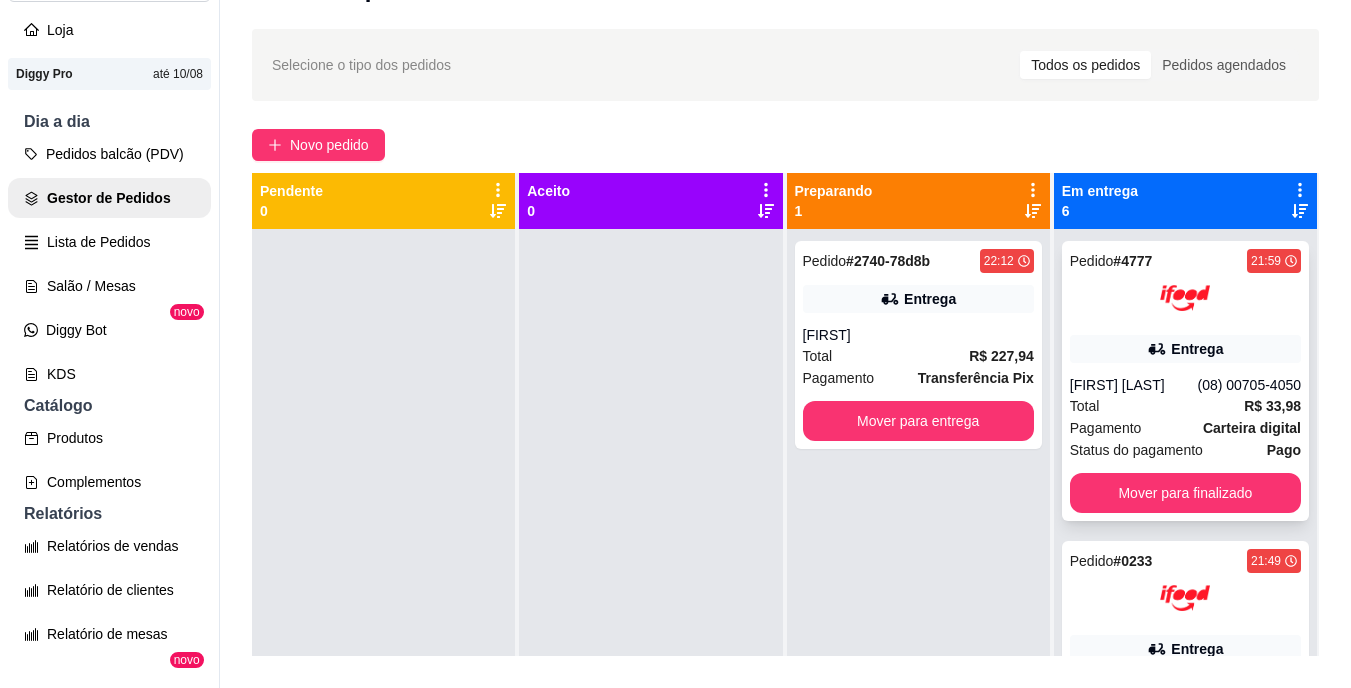 click on "[FIRST] [LAST]" at bounding box center (1134, 385) 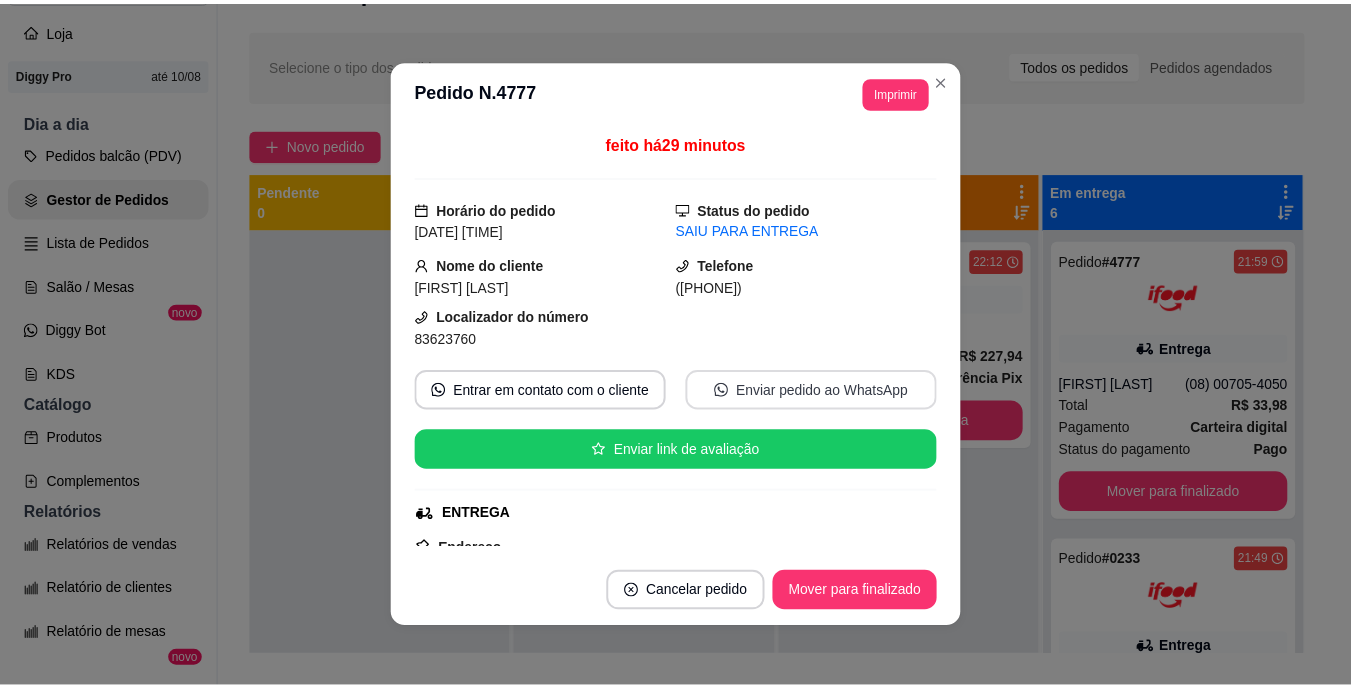 scroll, scrollTop: 100, scrollLeft: 0, axis: vertical 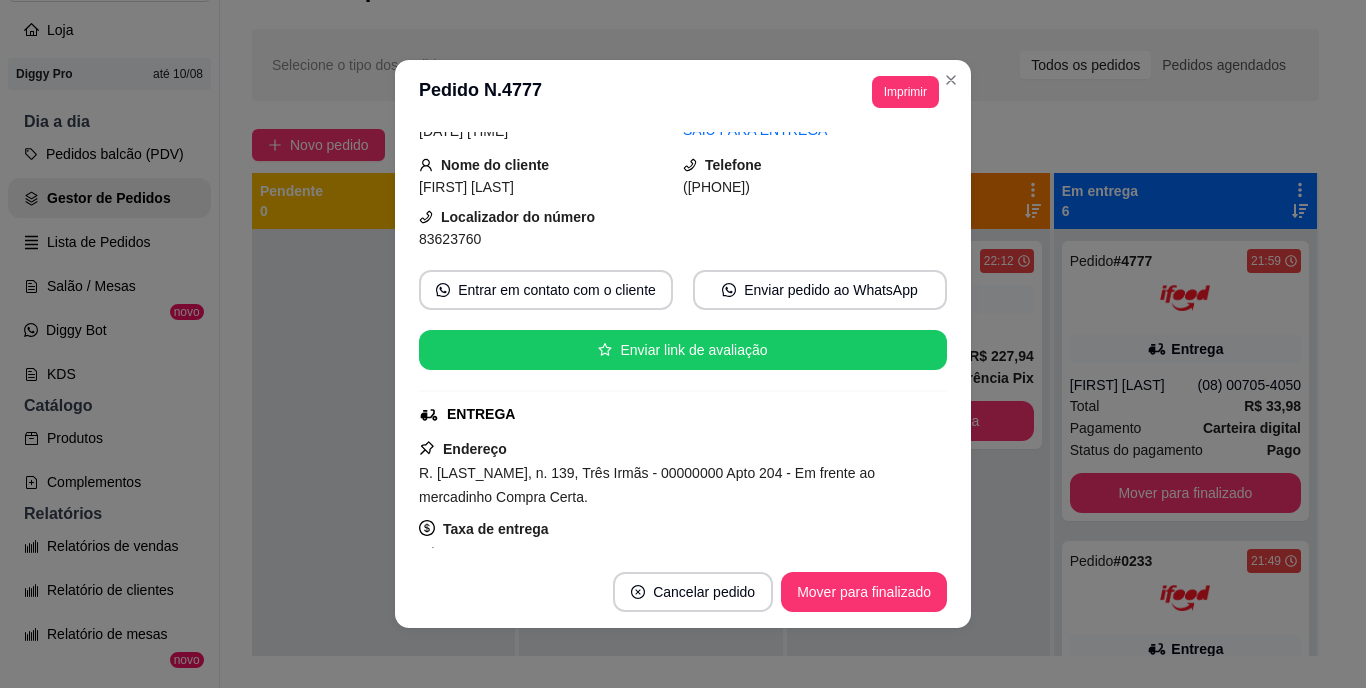 click on "R. [LAST_NAME], n. 139, Três Irmãs - 00000000 Apto 204 - Em frente ao mercadinho Compra Certa." at bounding box center (647, 485) 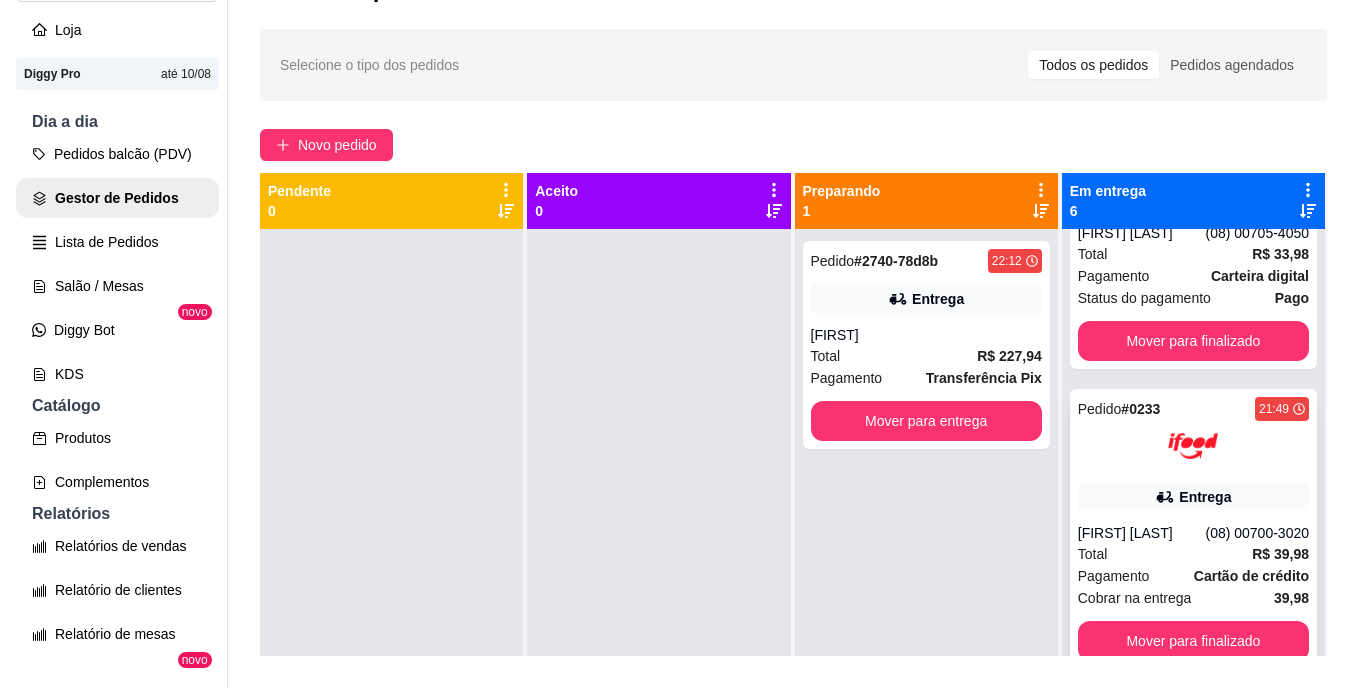 scroll, scrollTop: 200, scrollLeft: 0, axis: vertical 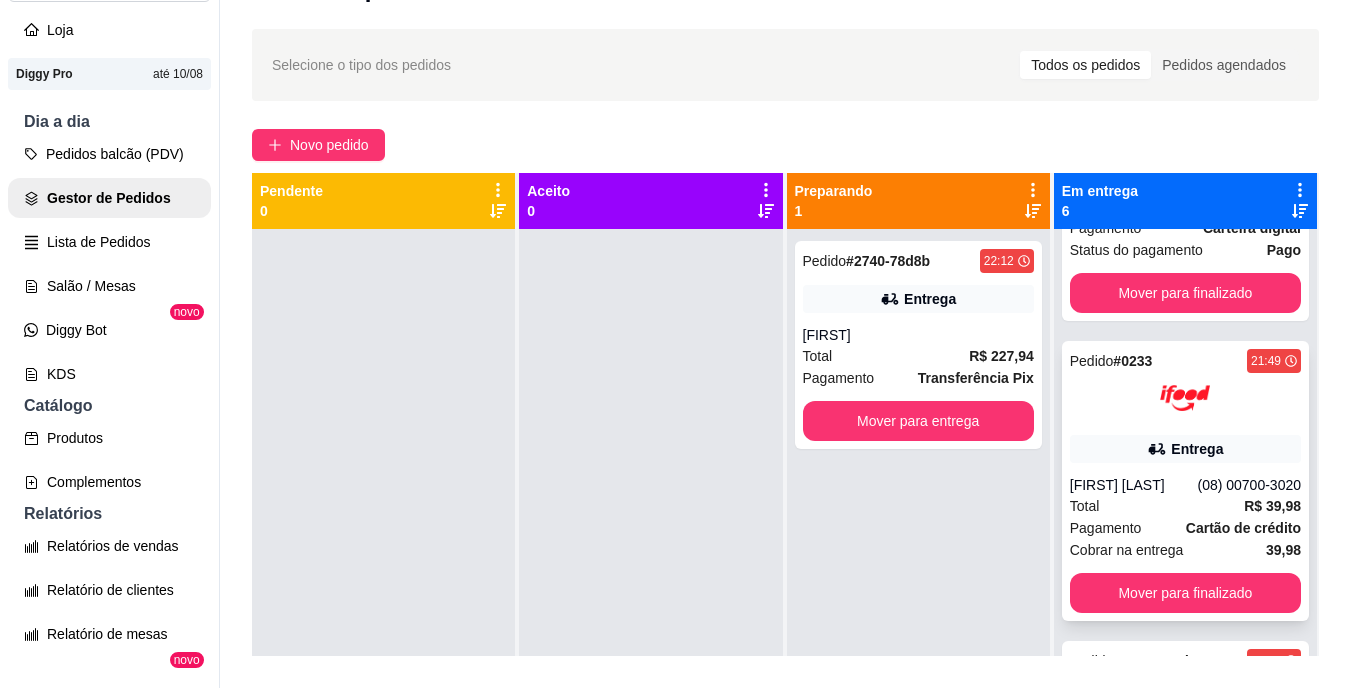 click on "Total R$ [PRICE]" at bounding box center (1185, 506) 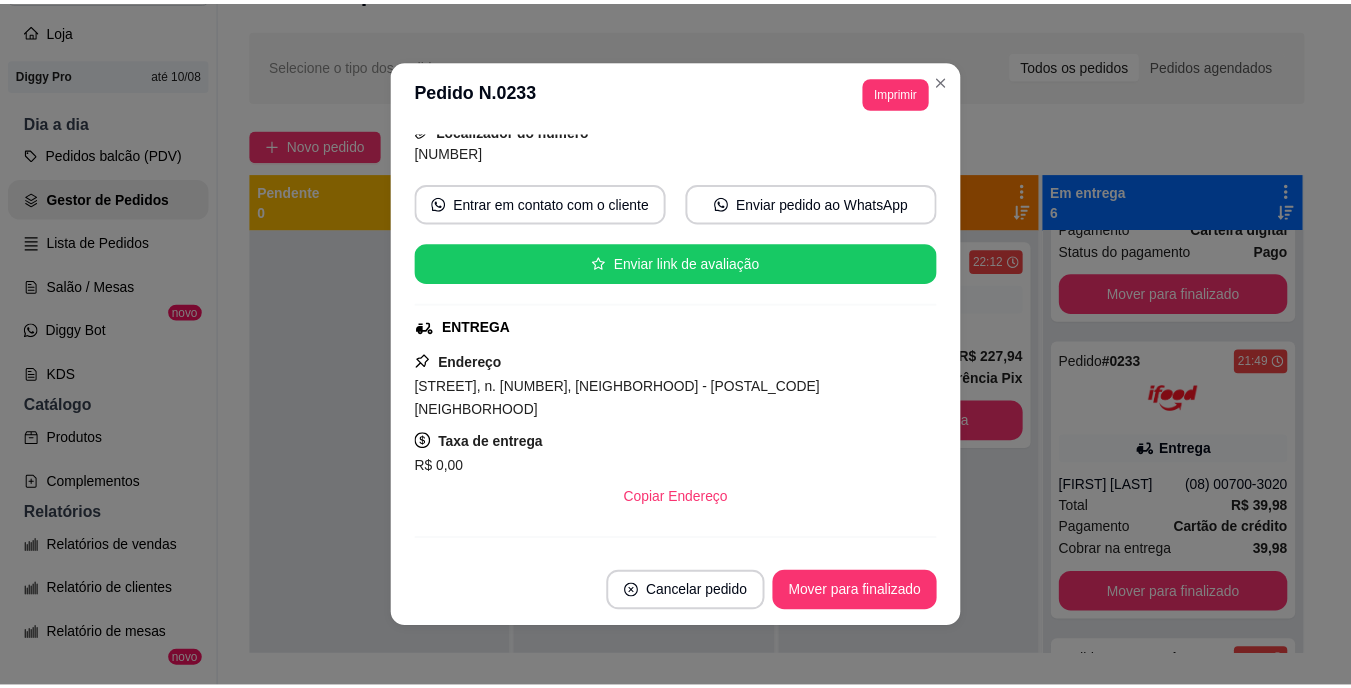 scroll, scrollTop: 200, scrollLeft: 0, axis: vertical 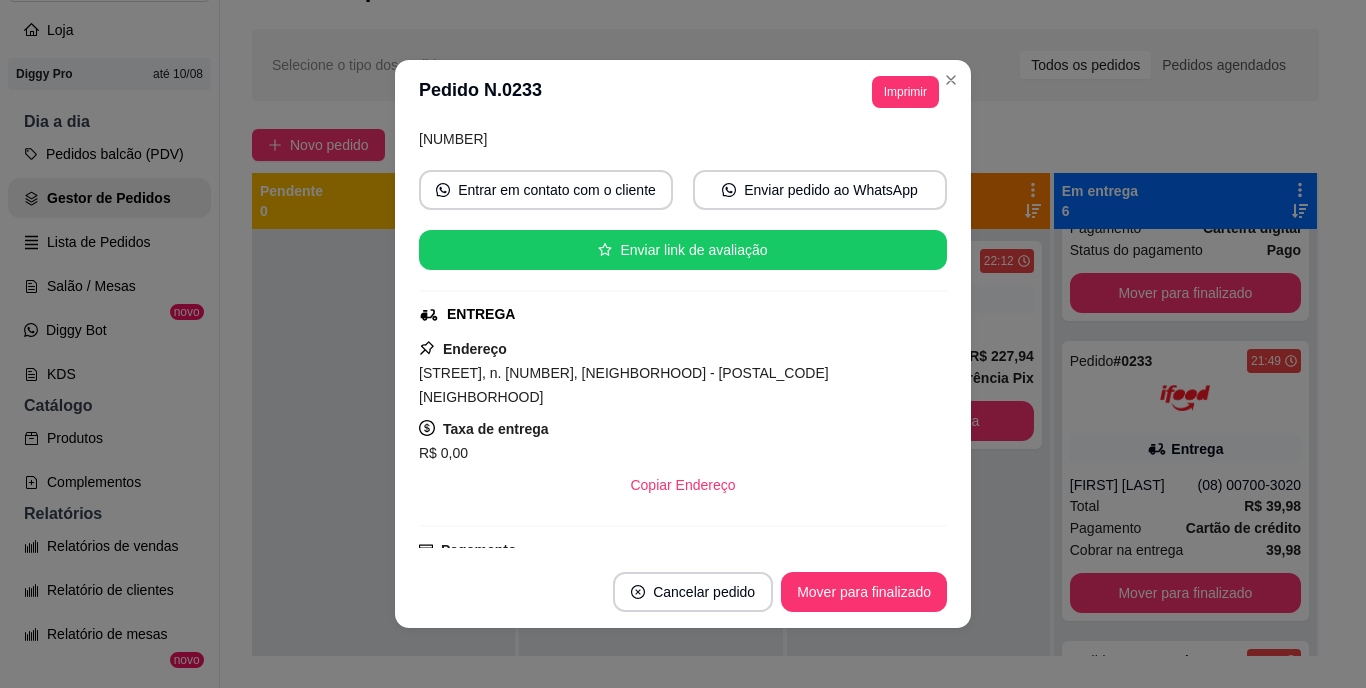 click on "[STREET], n. [NUMBER], [NEIGHBORHOOD] - [POSTAL_CODE] [NEIGHBORHOOD]" at bounding box center [624, 385] 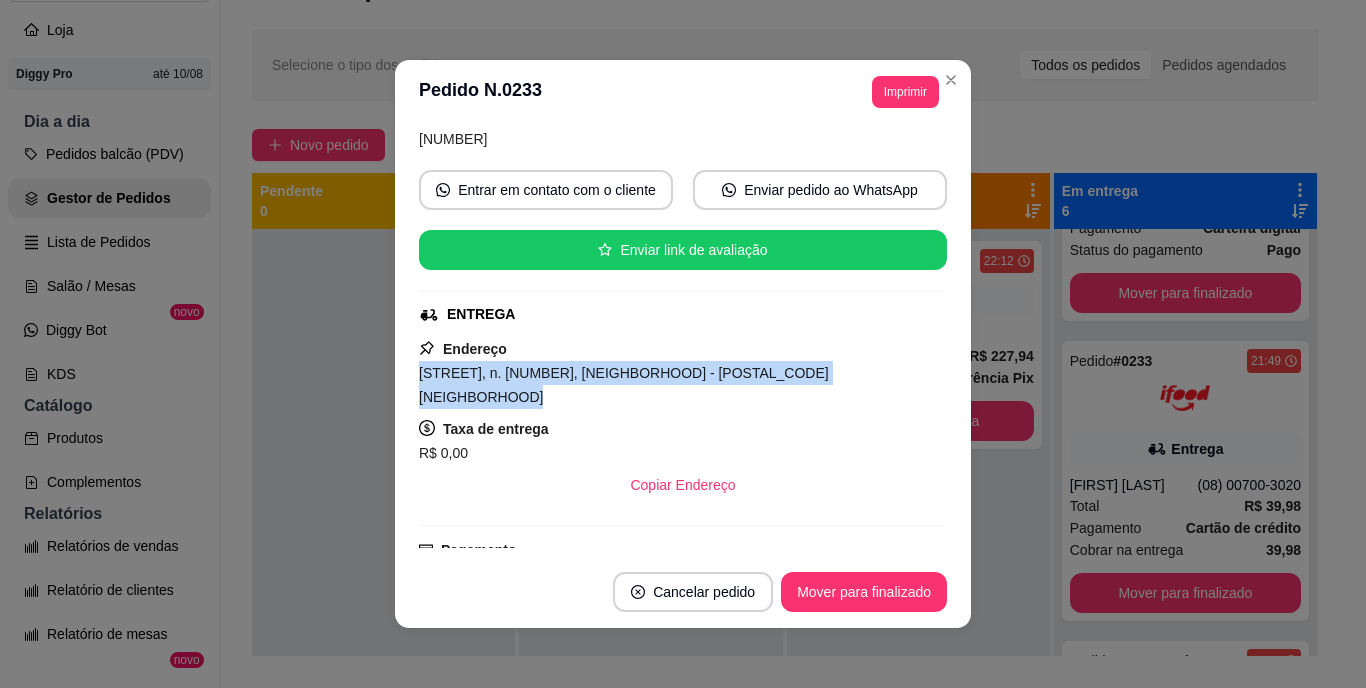 click on "[STREET], n. [NUMBER], [NEIGHBORHOOD] - [POSTAL_CODE] [NEIGHBORHOOD]" at bounding box center [624, 385] 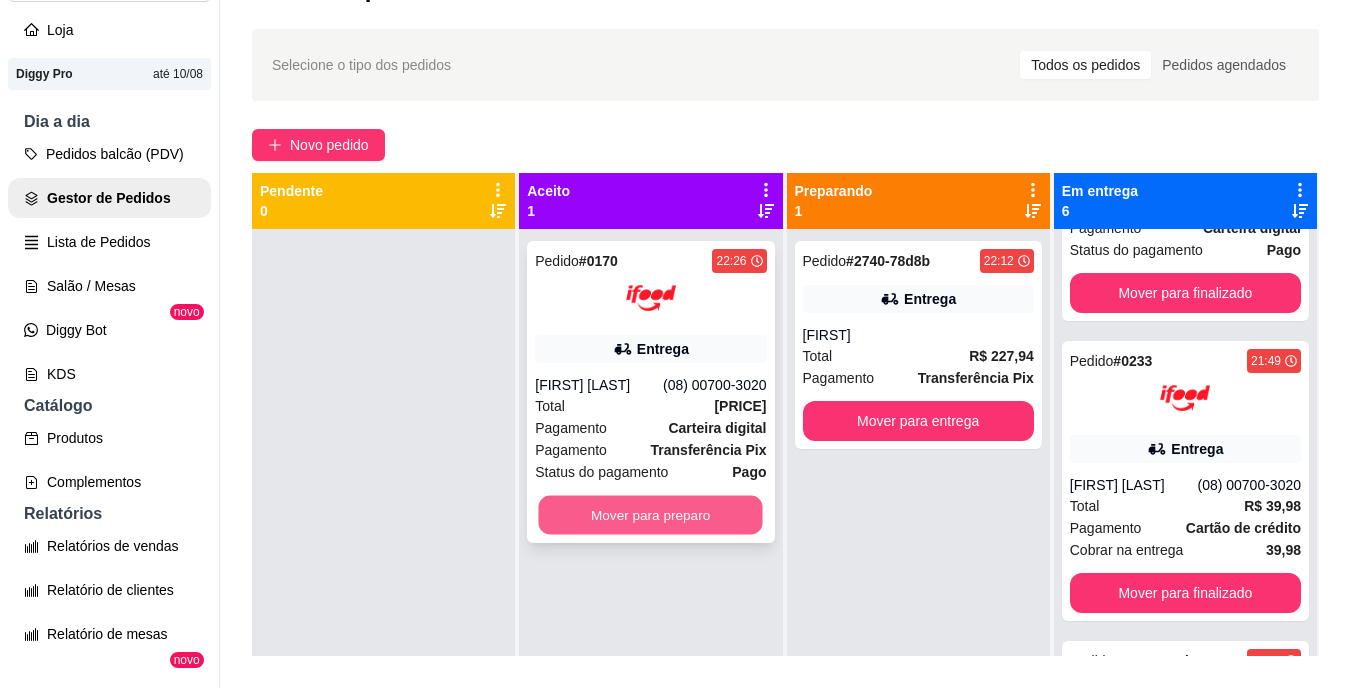click on "Mover para preparo" at bounding box center (651, 515) 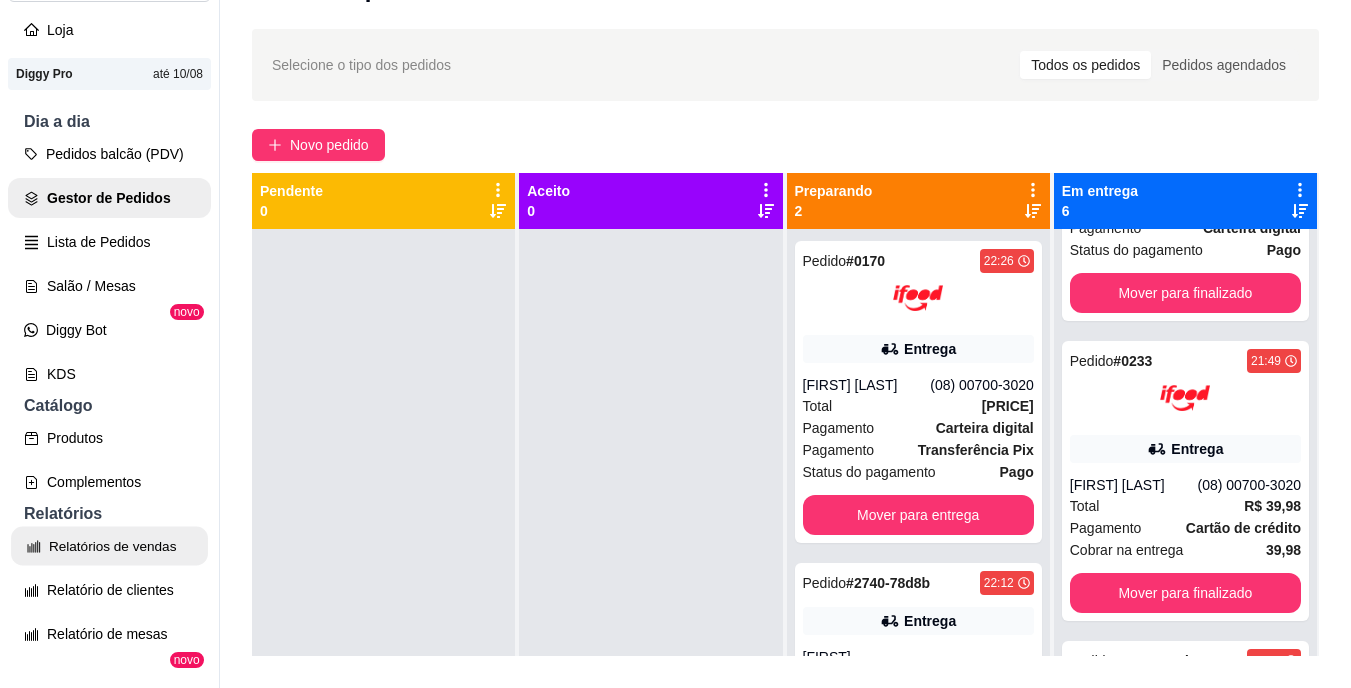 click on "Relatórios de vendas" at bounding box center (109, 546) 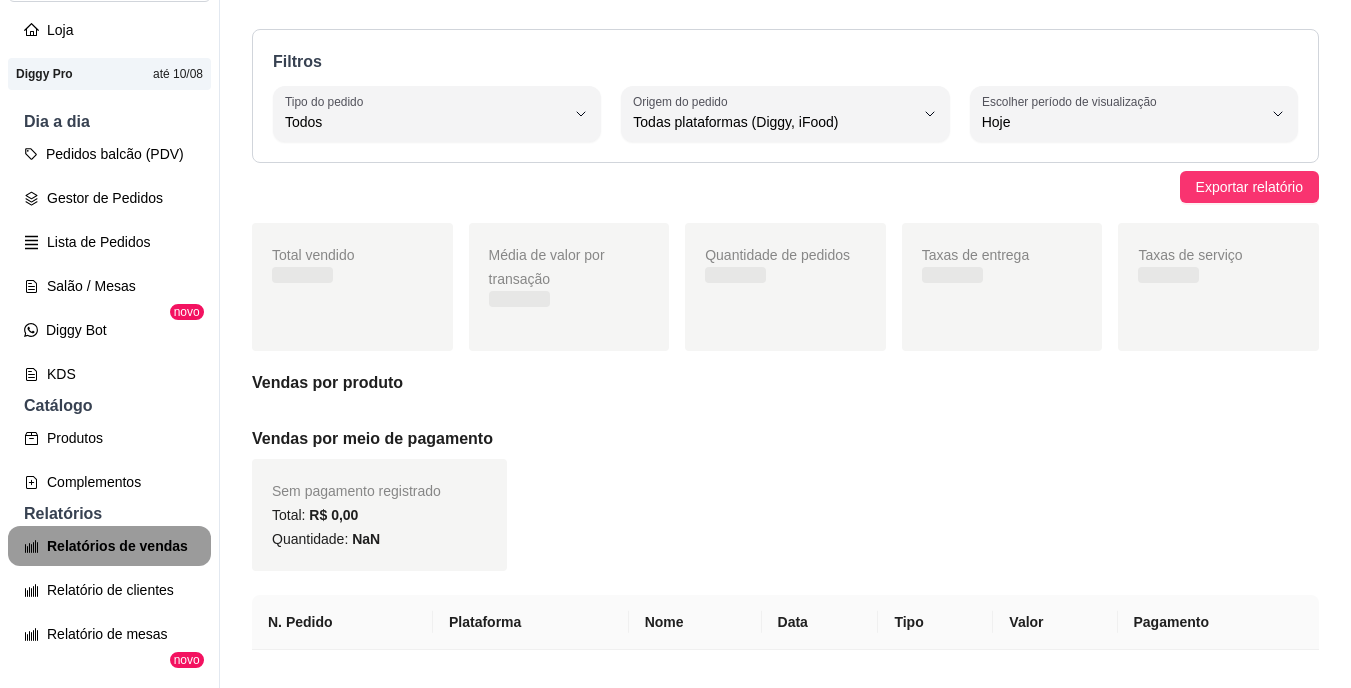 scroll, scrollTop: 0, scrollLeft: 0, axis: both 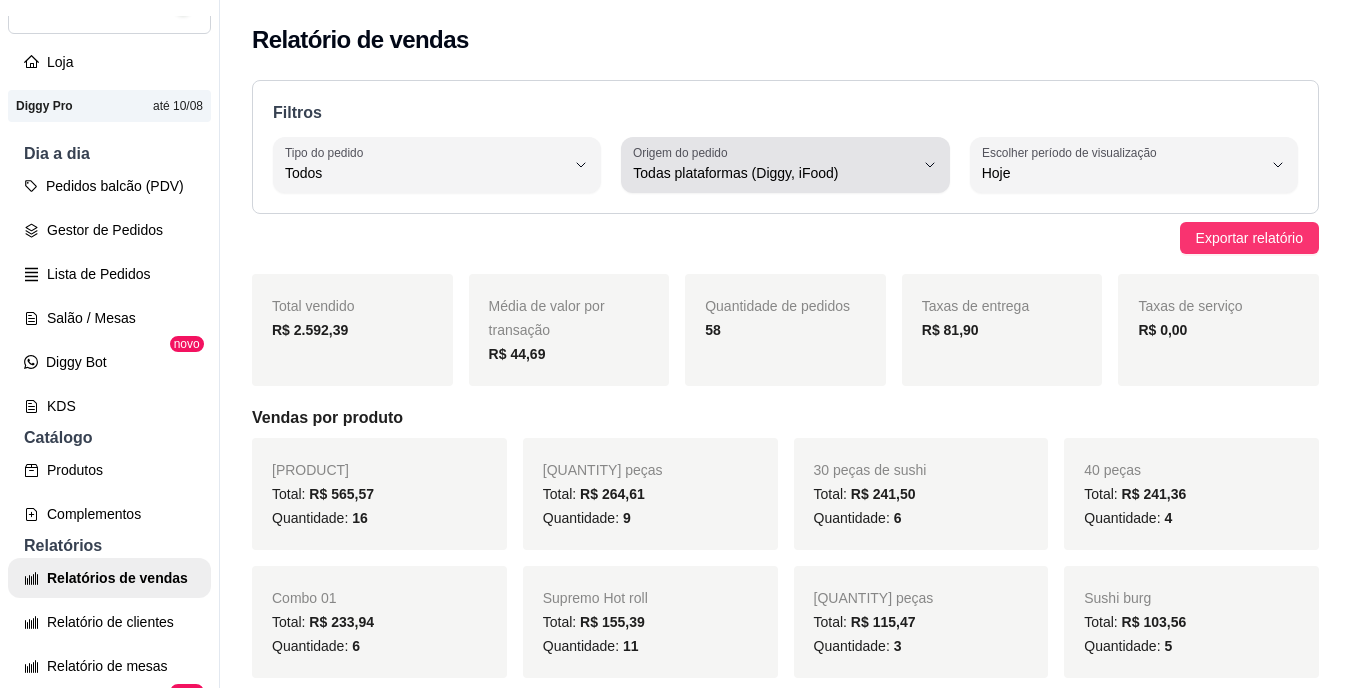 click on "Origem do pedido Todas plataformas (Diggy, iFood)" at bounding box center (785, 165) 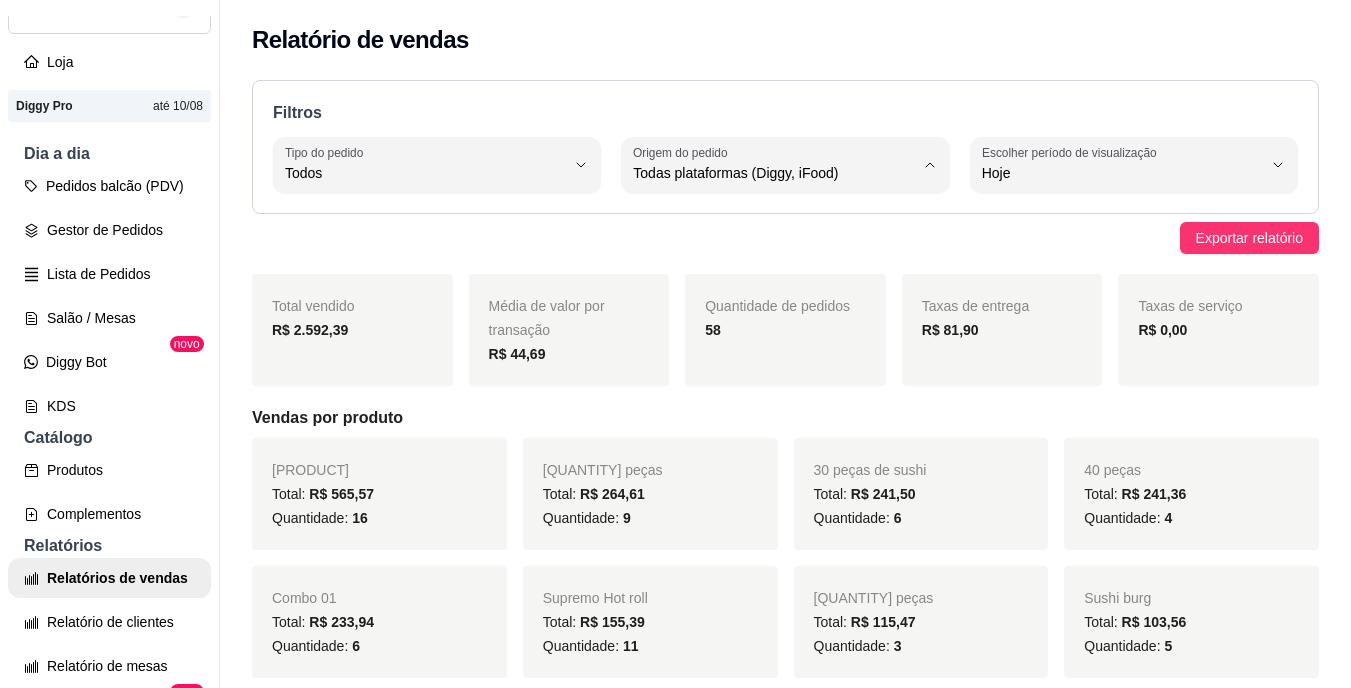 click on "Diggy" at bounding box center [768, 253] 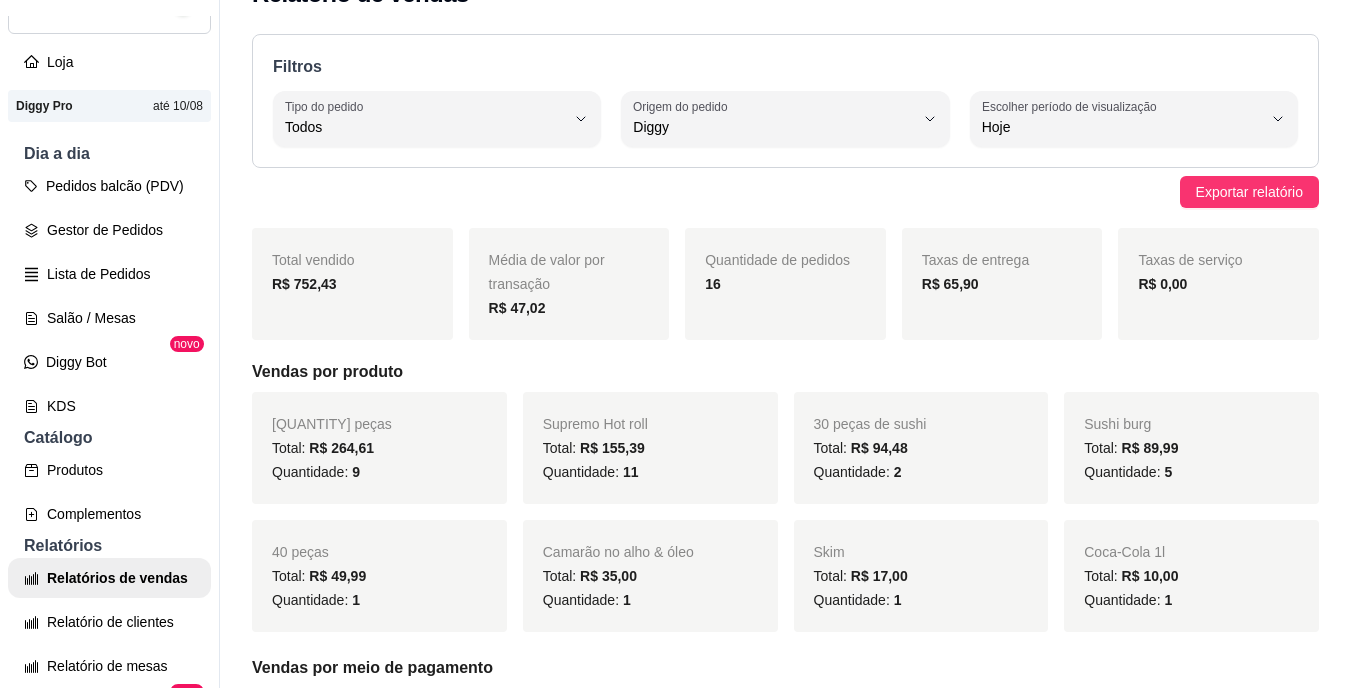 scroll, scrollTop: 0, scrollLeft: 0, axis: both 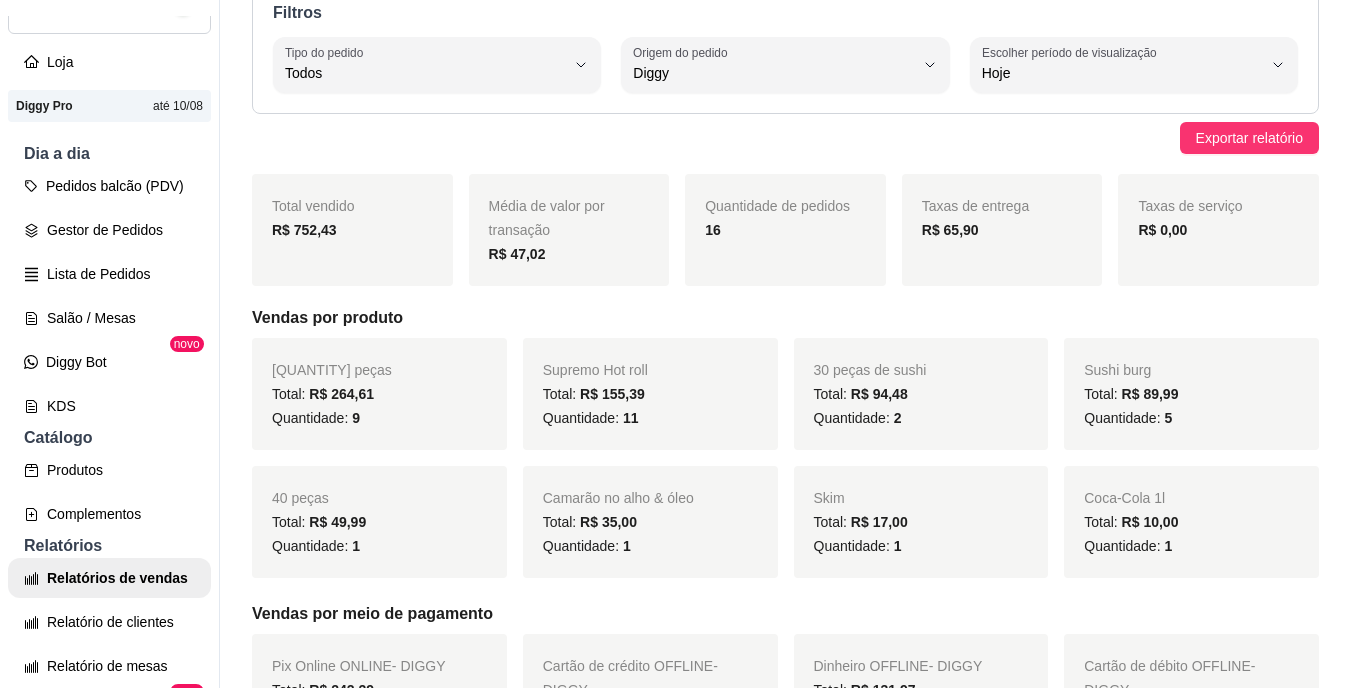 type 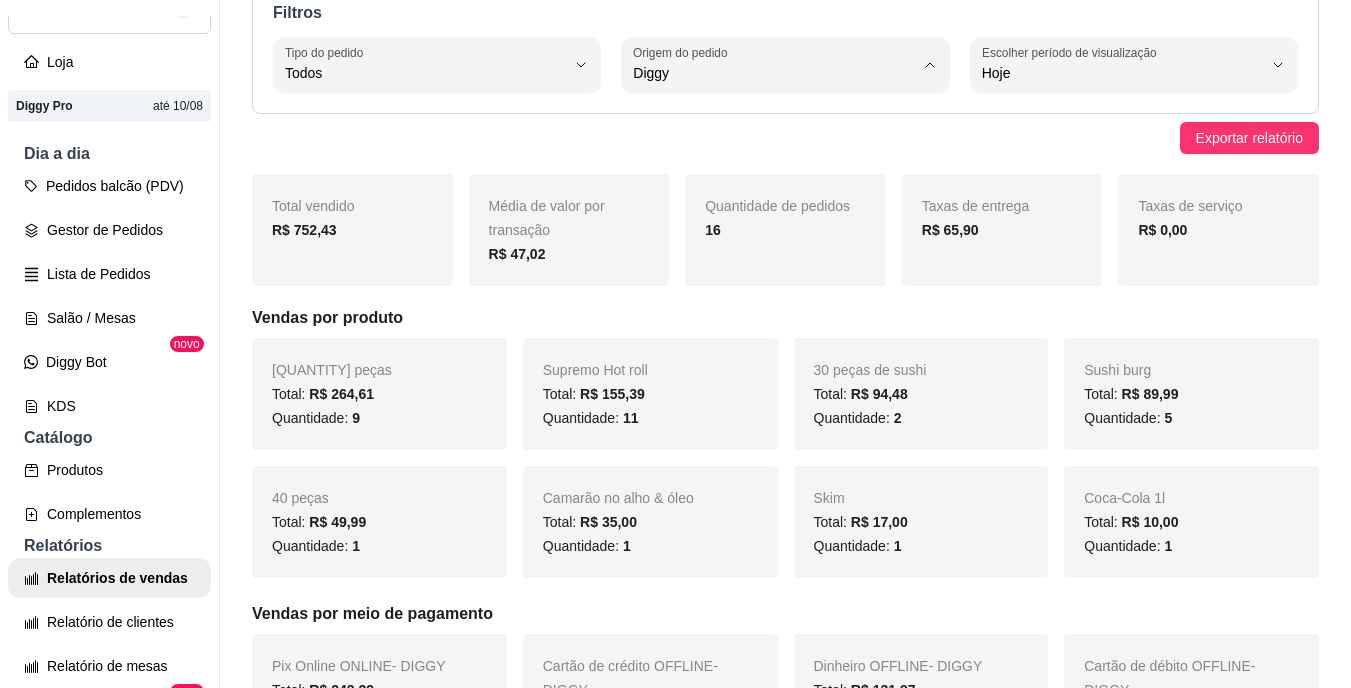 click on "iFood" at bounding box center (768, 186) 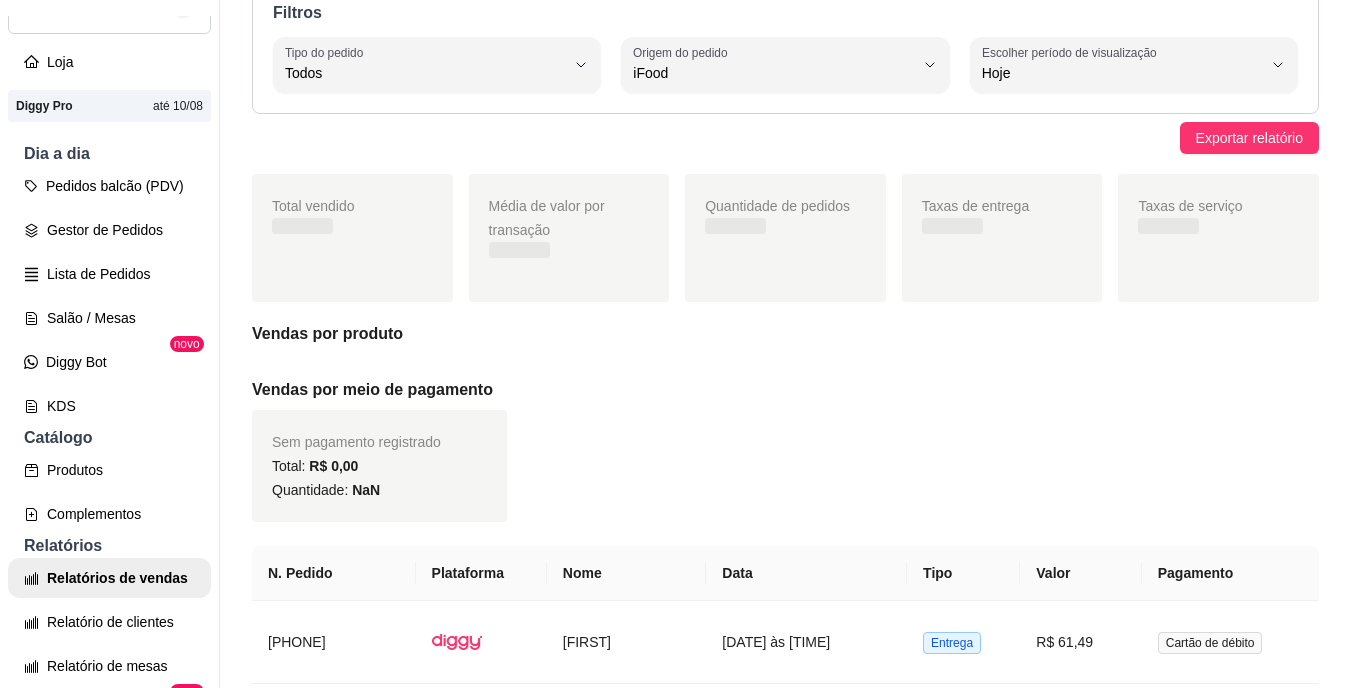 scroll, scrollTop: 19, scrollLeft: 0, axis: vertical 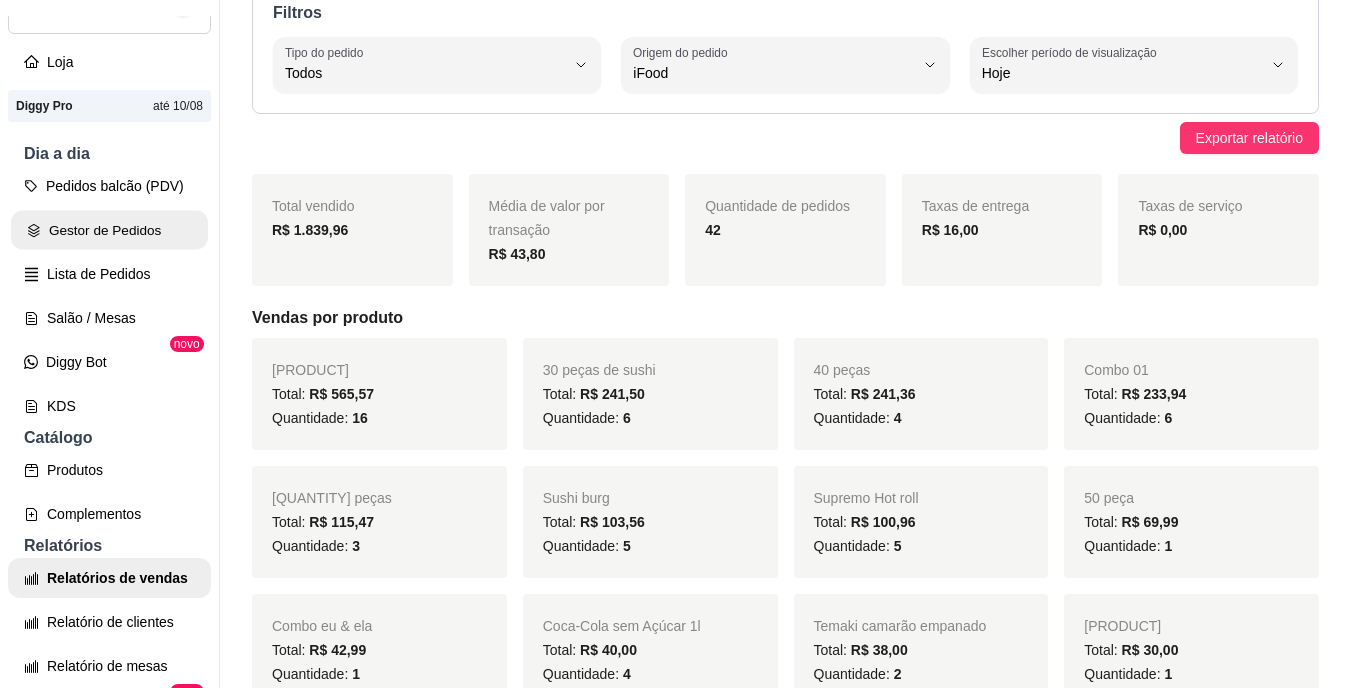 click on "Gestor de Pedidos" at bounding box center [109, 230] 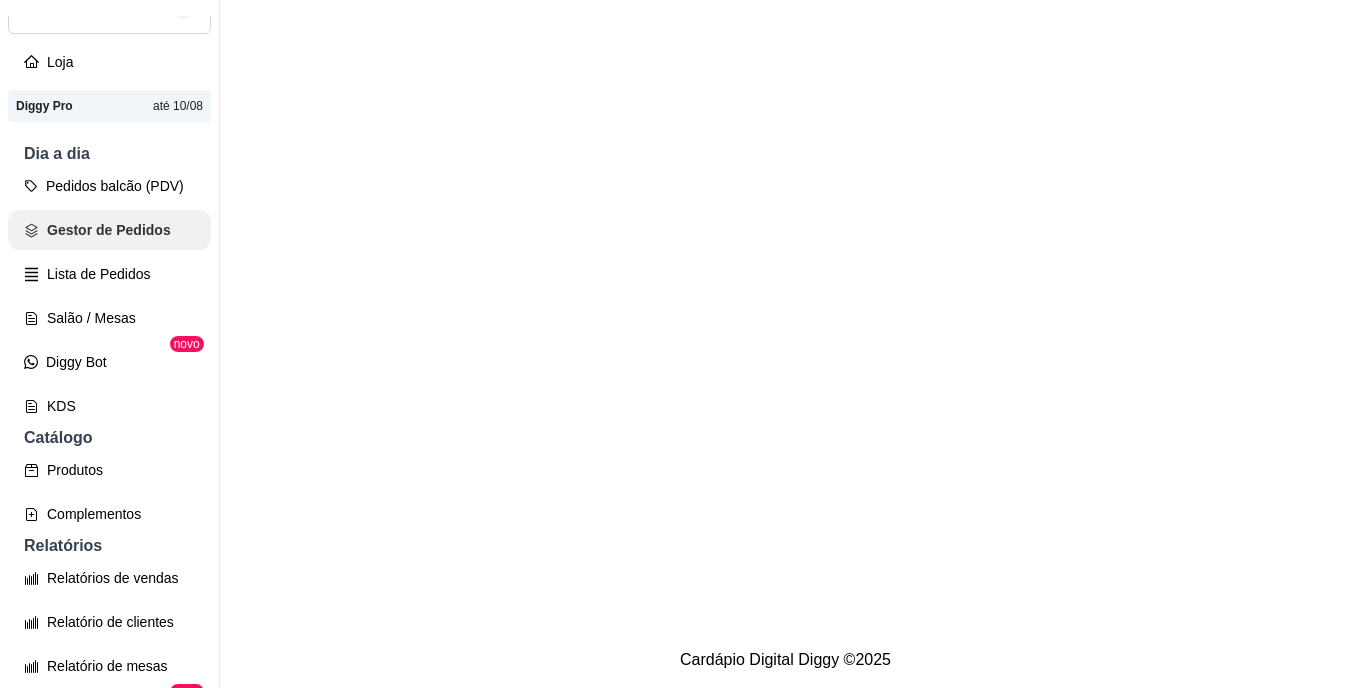 scroll, scrollTop: 0, scrollLeft: 0, axis: both 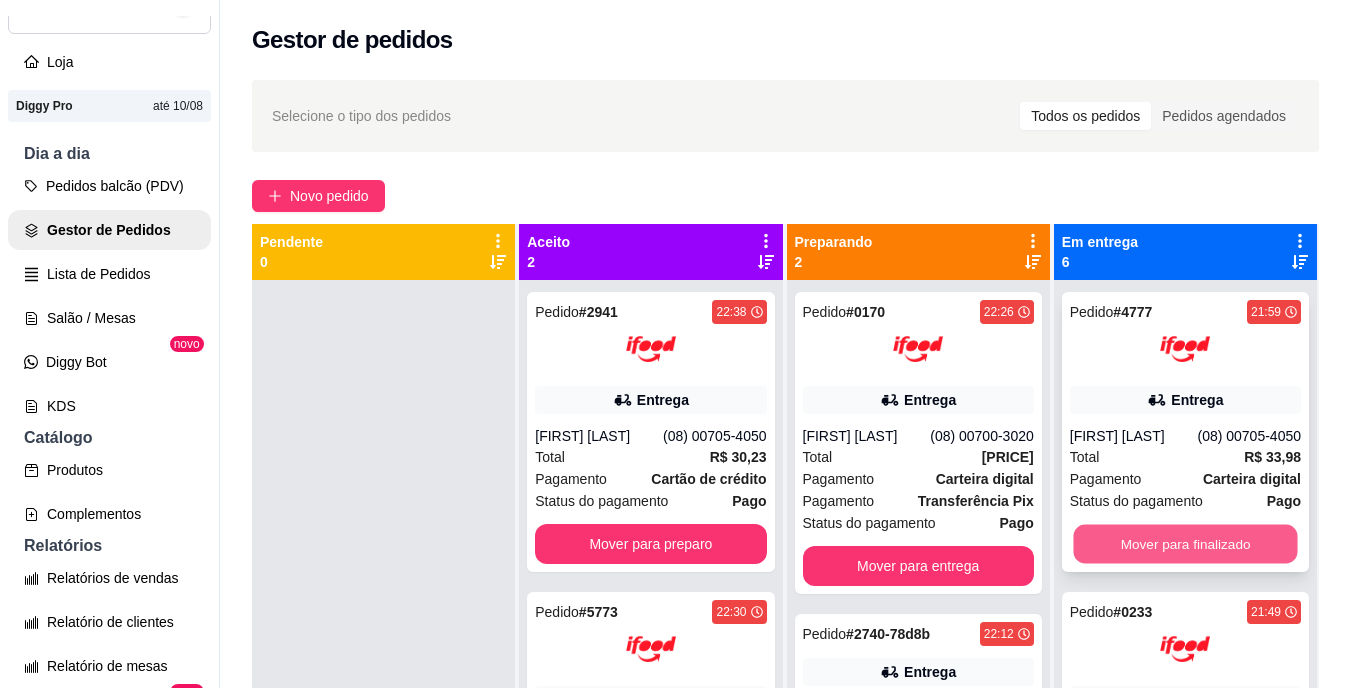 click on "Mover para finalizado" at bounding box center [1185, 544] 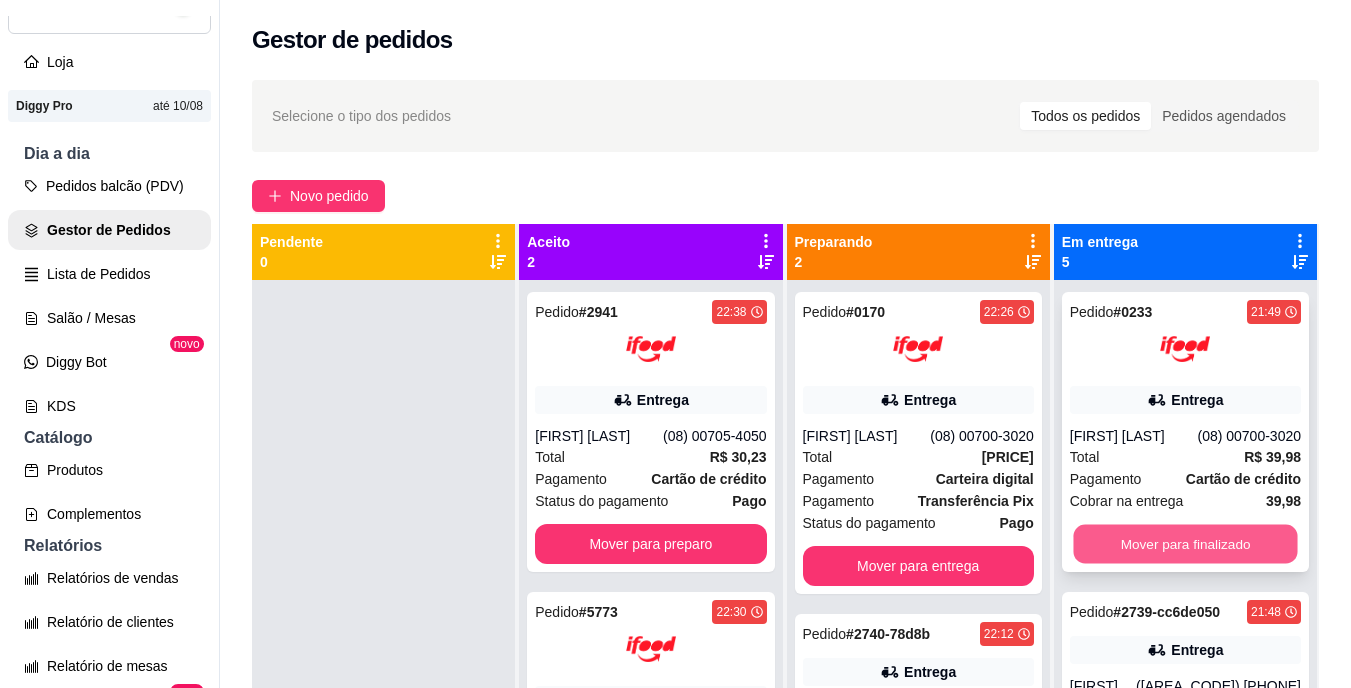 click on "Mover para finalizado" at bounding box center [1185, 544] 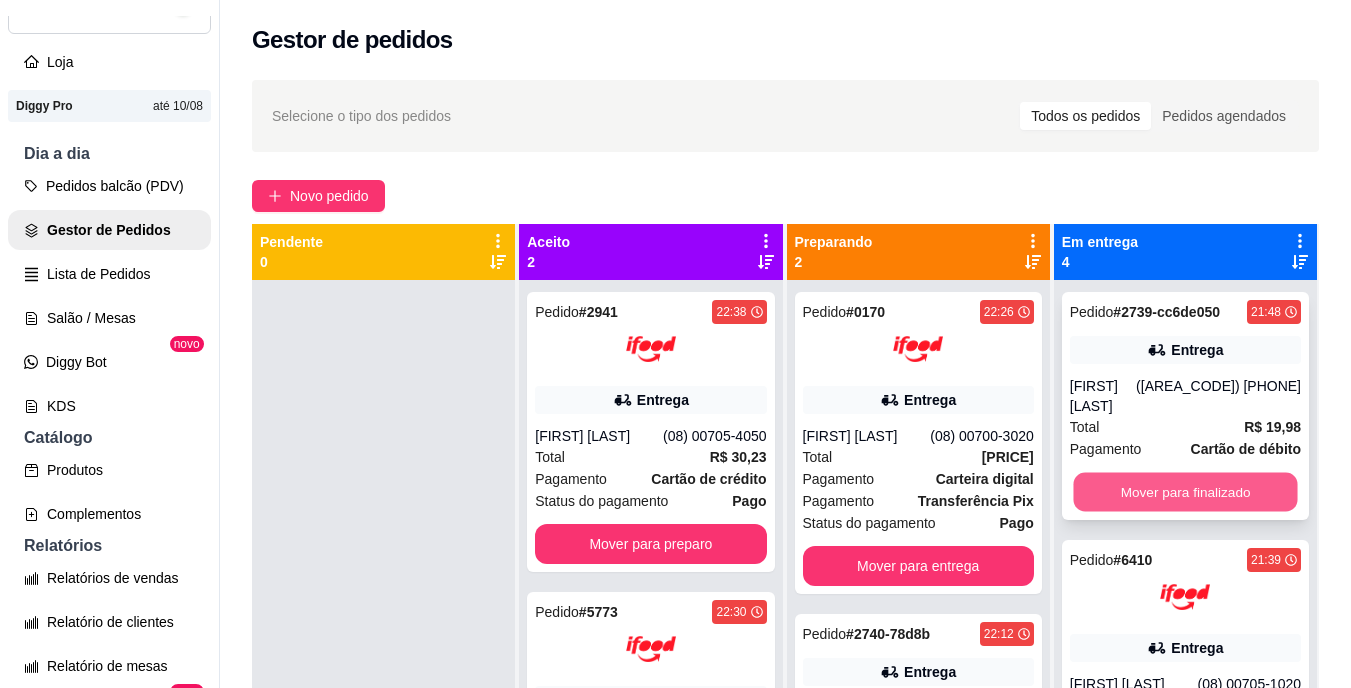 click on "Mover para finalizado" at bounding box center [1185, 492] 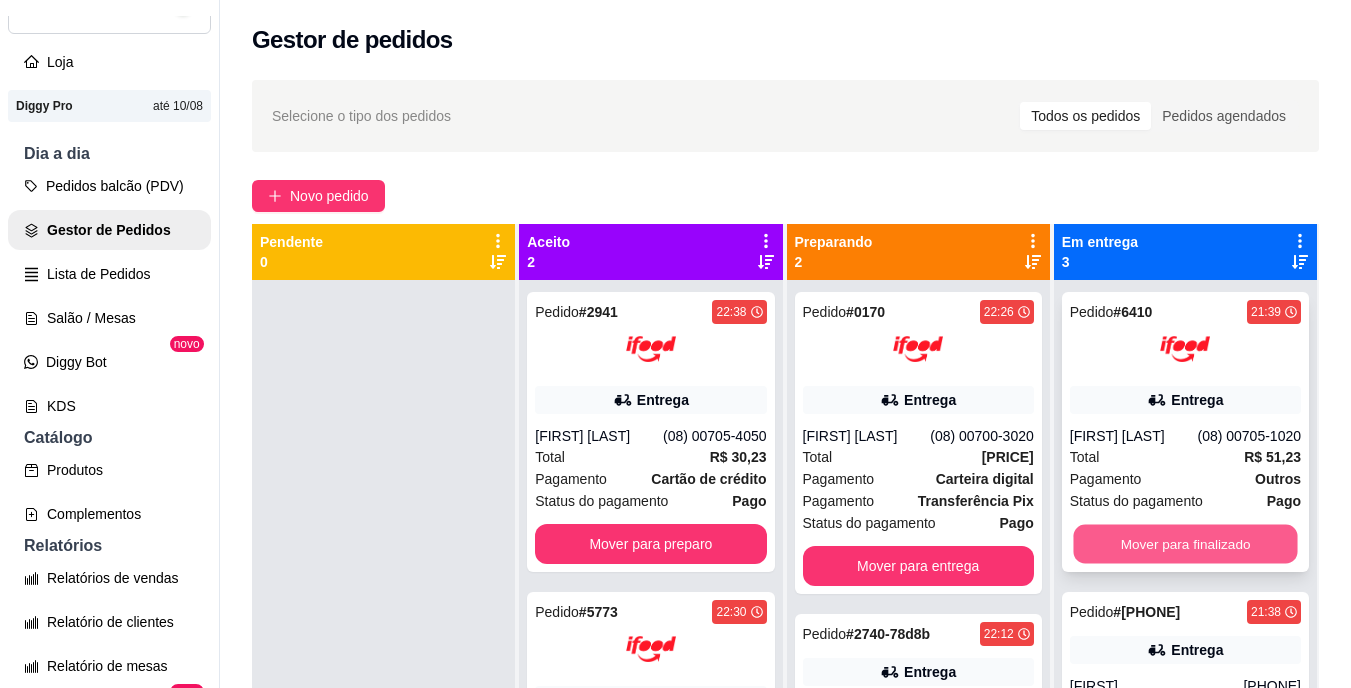 click on "Mover para finalizado" at bounding box center (1185, 544) 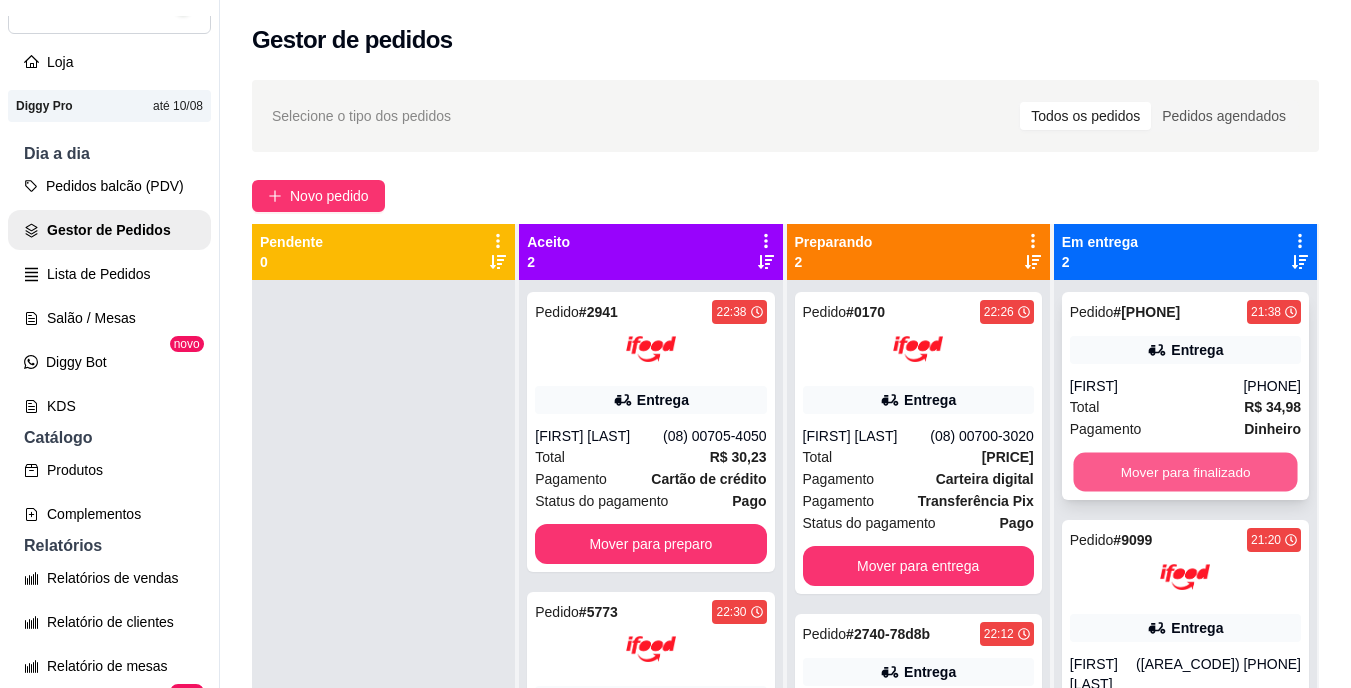 click on "Mover para finalizado" at bounding box center (1185, 472) 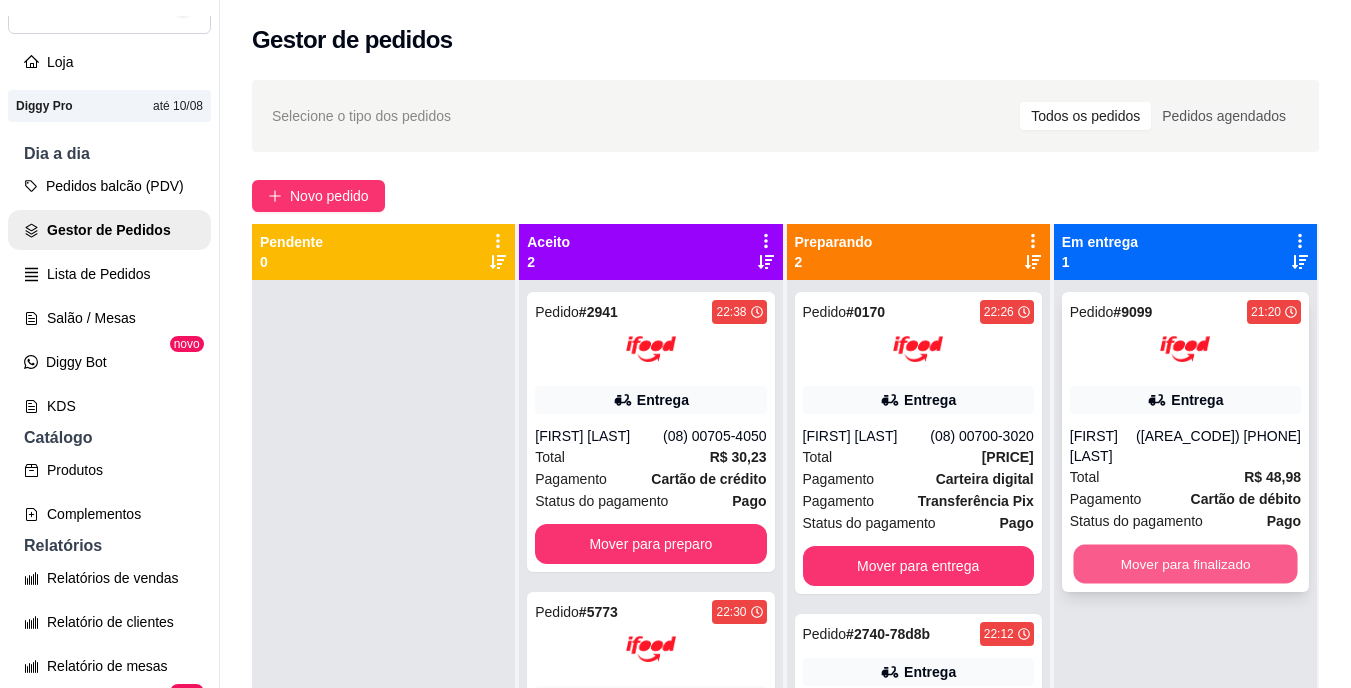 click on "Mover para finalizado" at bounding box center (1185, 564) 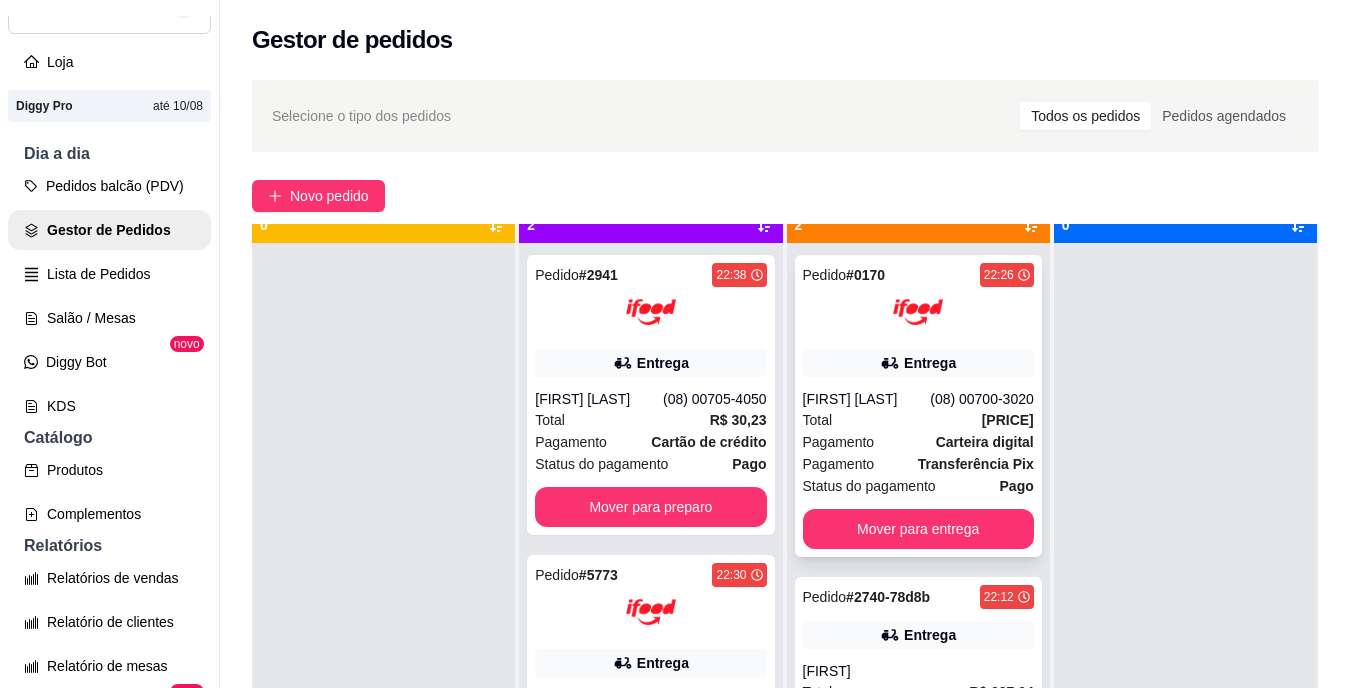 scroll, scrollTop: 56, scrollLeft: 0, axis: vertical 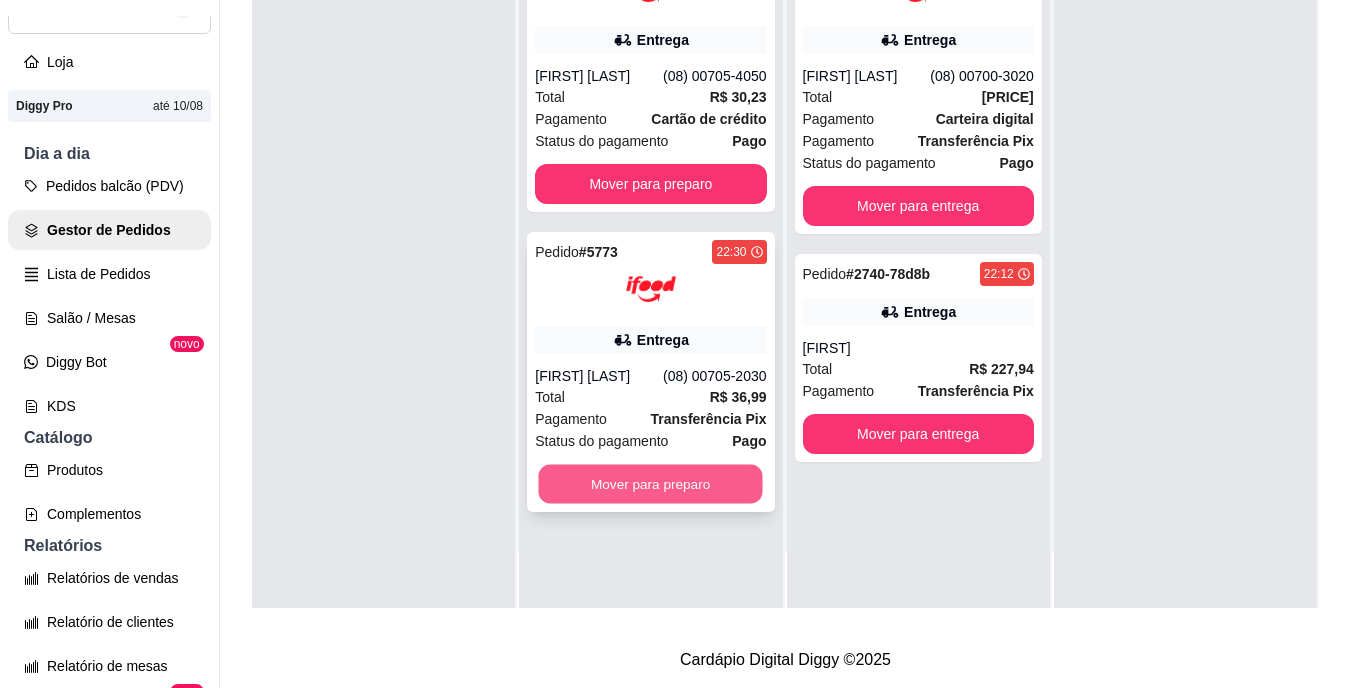 click on "Mover para preparo" at bounding box center (651, 484) 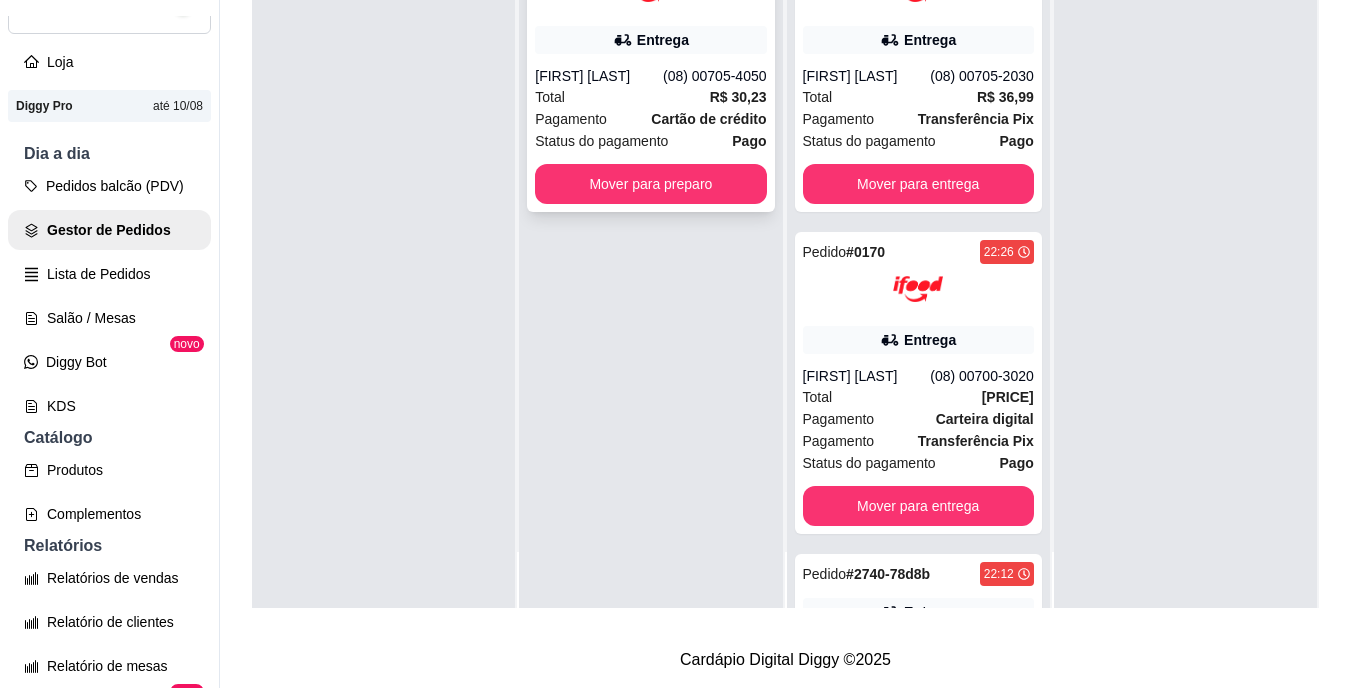 click on "Pedido # [NUMBER] [TIME] Entrega [FIRST] [LAST] ([PHONE]) Total R$ [PRICE] Pagamento Cartão de crédito Status do pagamento Pago Mover para preparo" at bounding box center (650, 72) 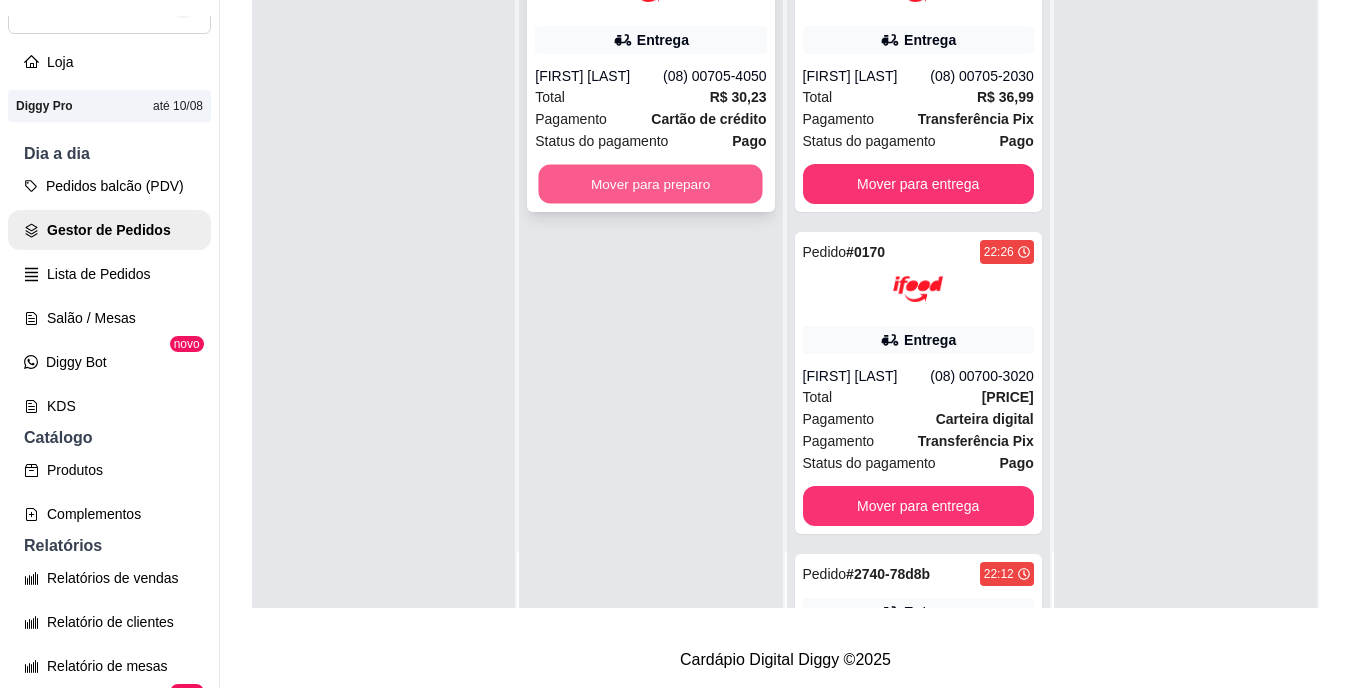 click on "Mover para preparo" at bounding box center [651, 184] 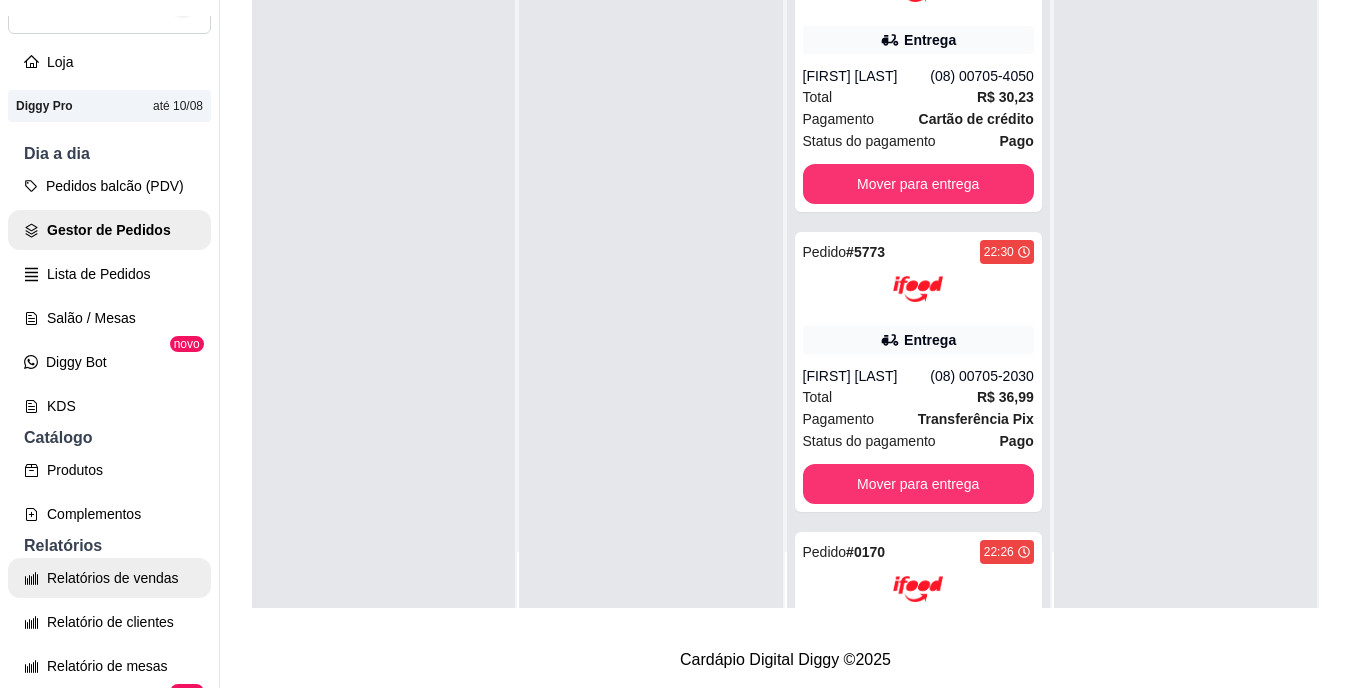 click on "Relatórios de vendas" at bounding box center (109, 578) 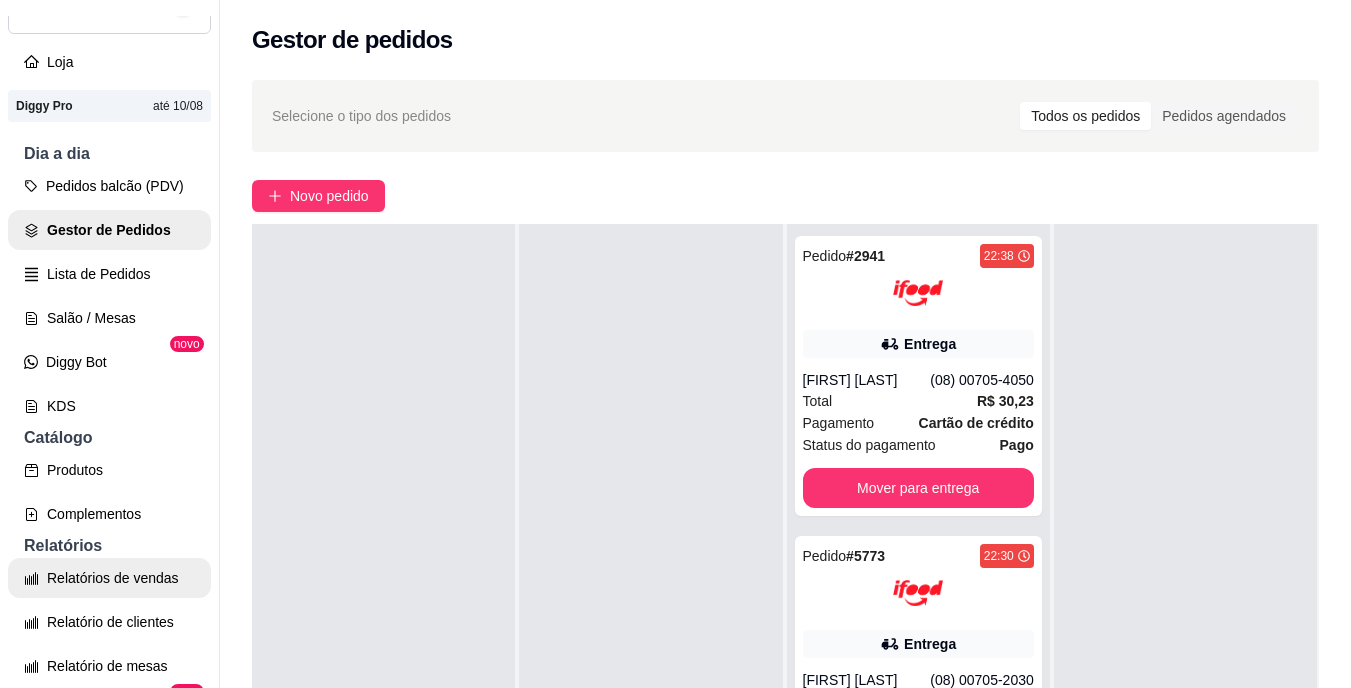 select on "ALL" 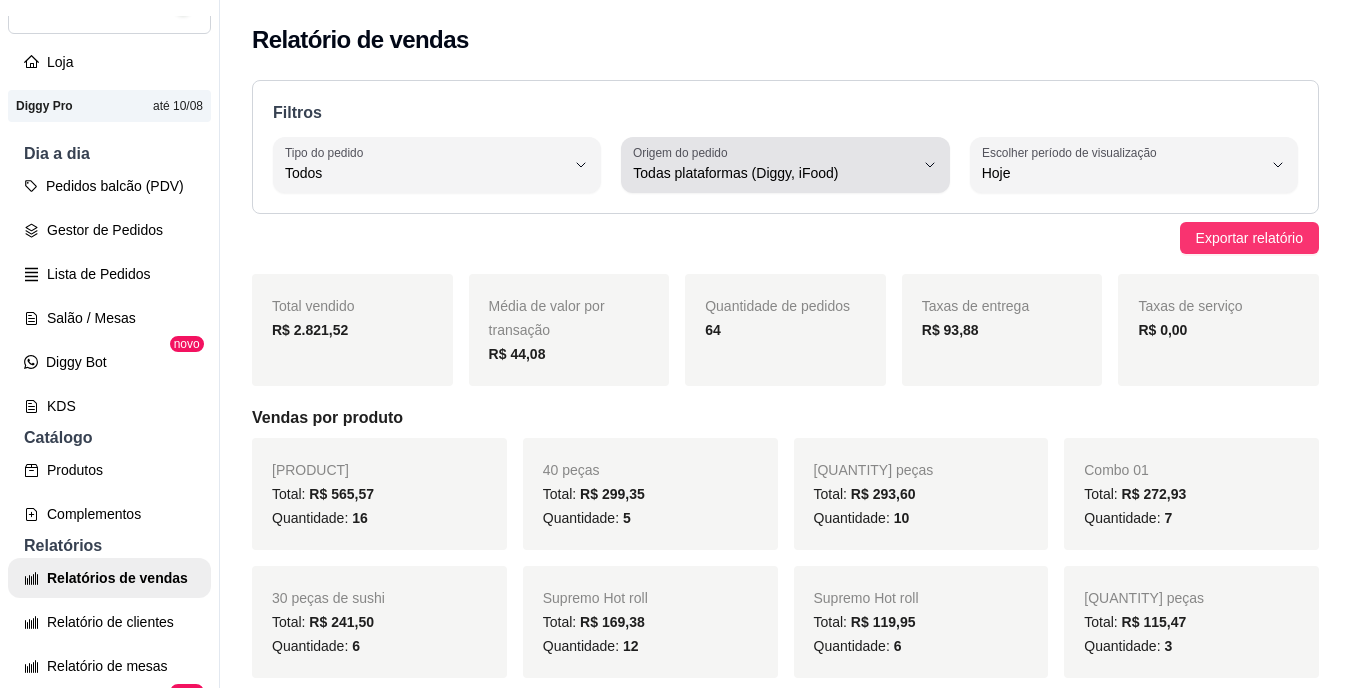 click on "Todas plataformas (Diggy, iFood)" at bounding box center [773, 173] 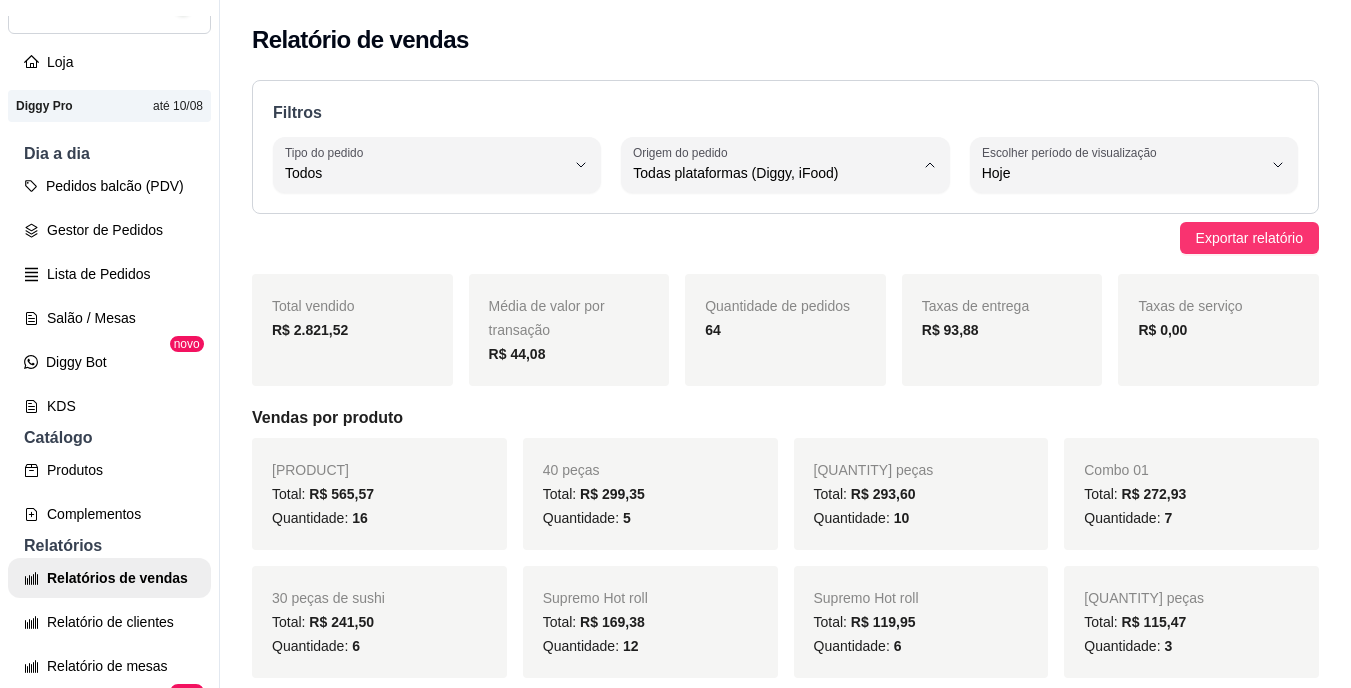 click on "iFood" at bounding box center [768, 286] 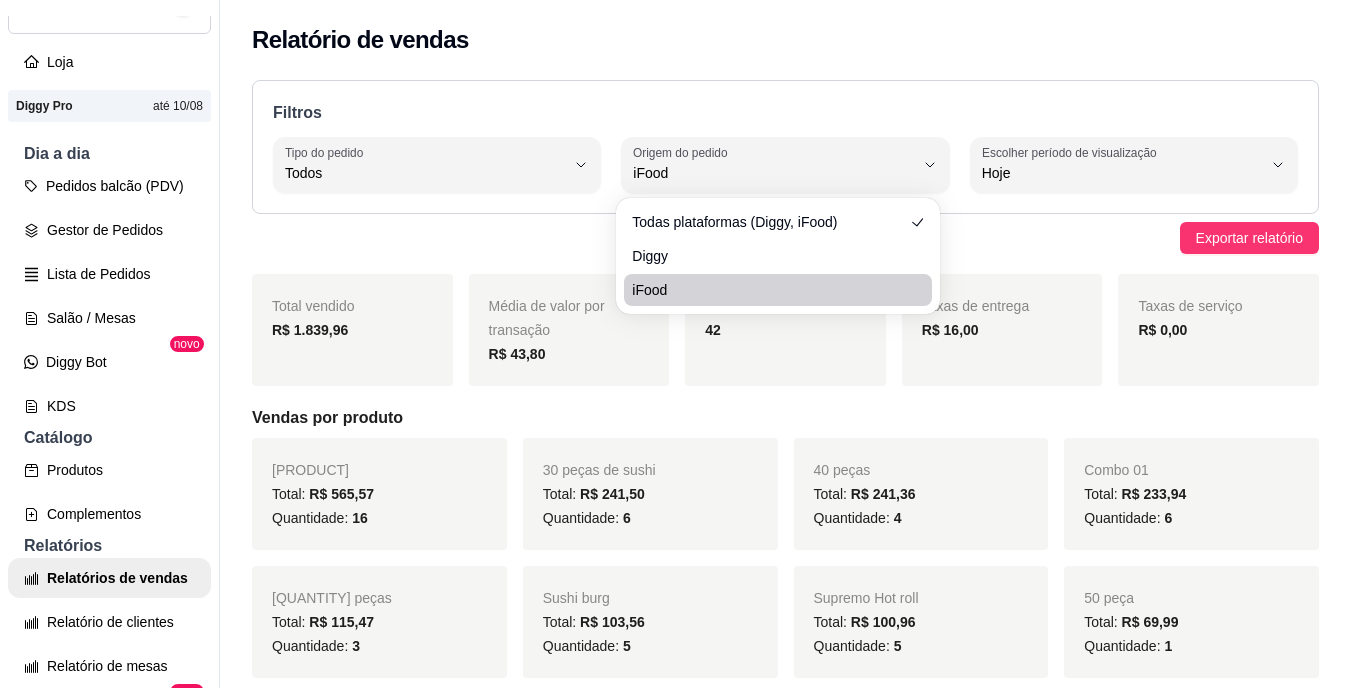 scroll, scrollTop: 19, scrollLeft: 0, axis: vertical 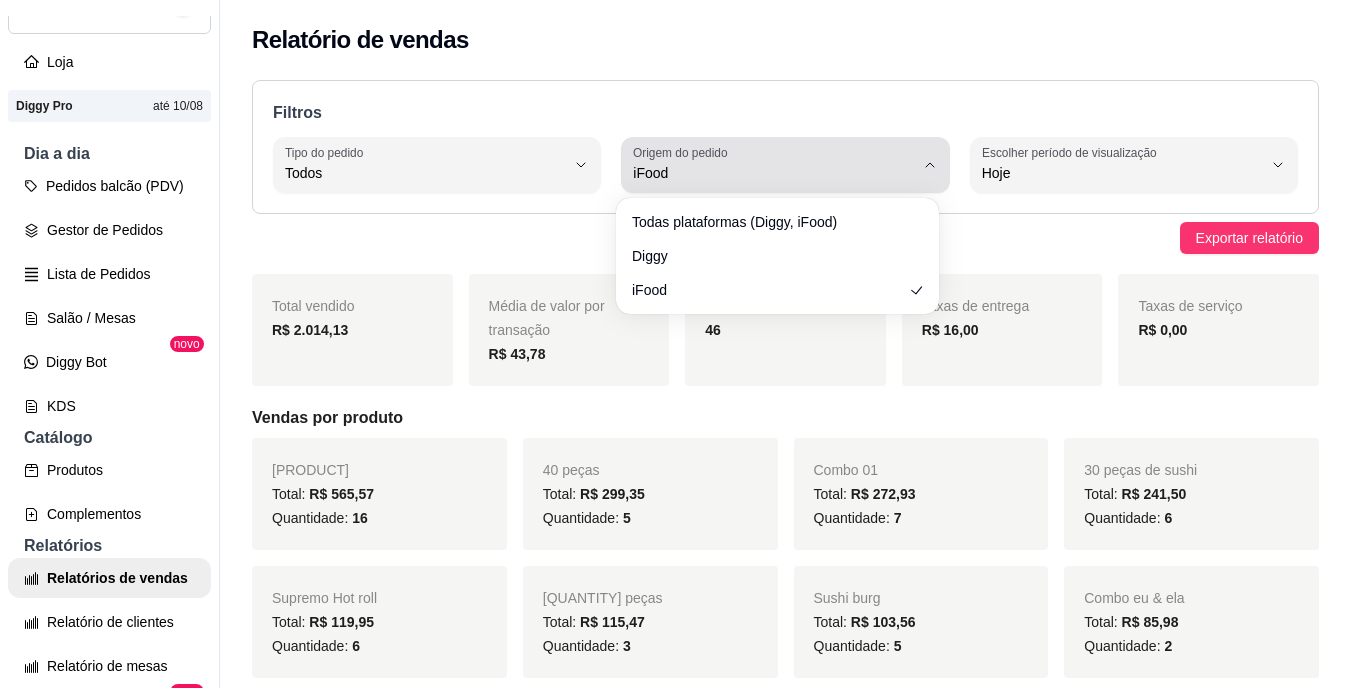 click on "Origem do pedido iFood" at bounding box center [785, 165] 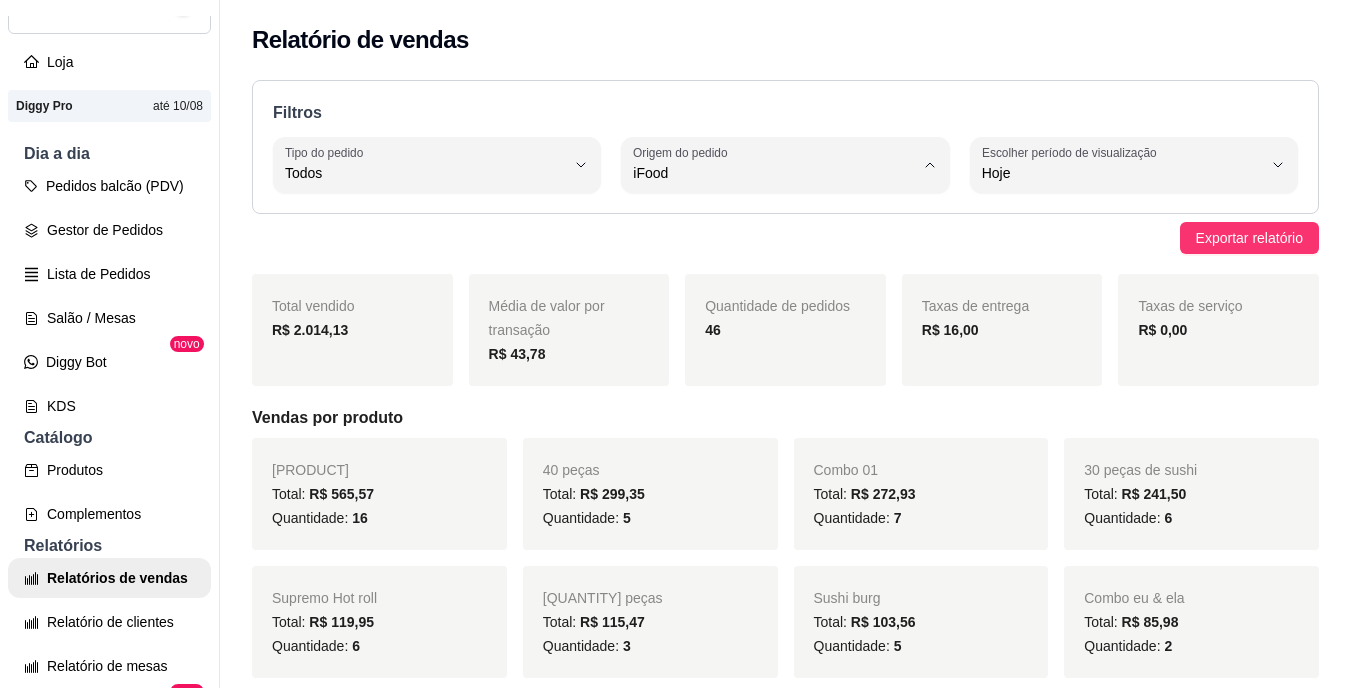 click on "Diggy" at bounding box center (768, 253) 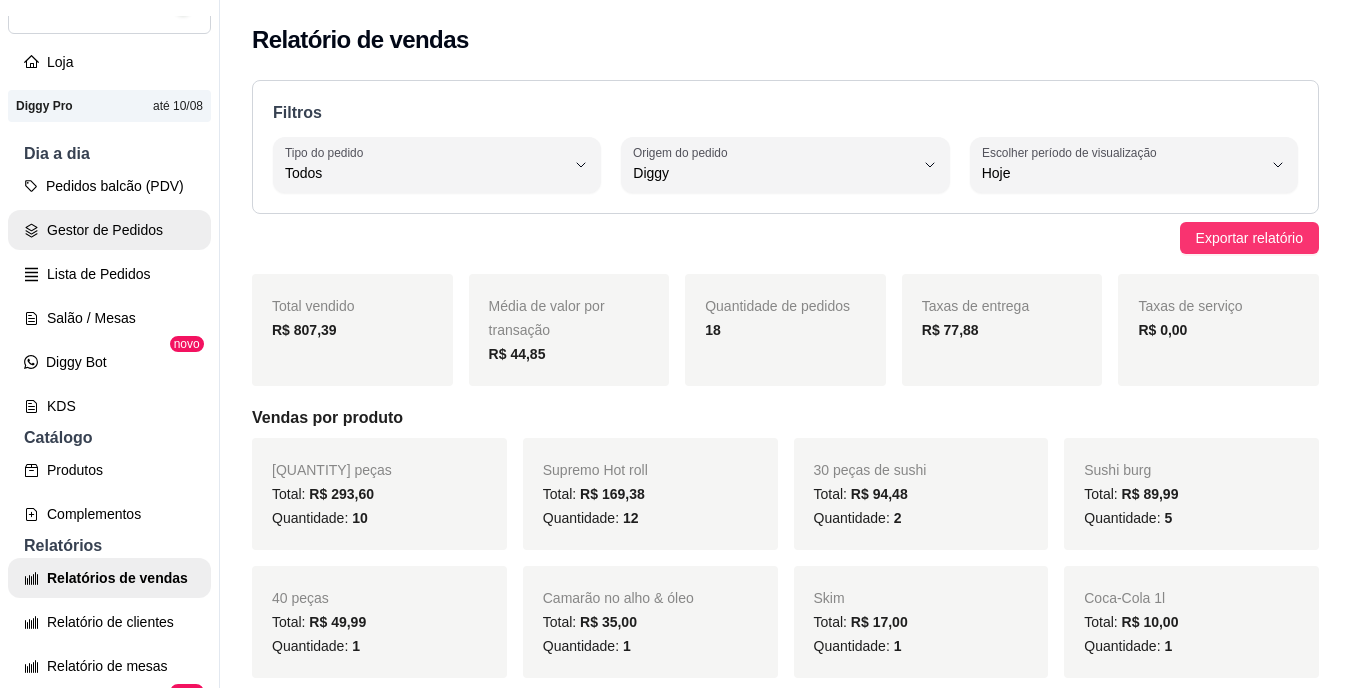 click on "Gestor de Pedidos" at bounding box center [109, 230] 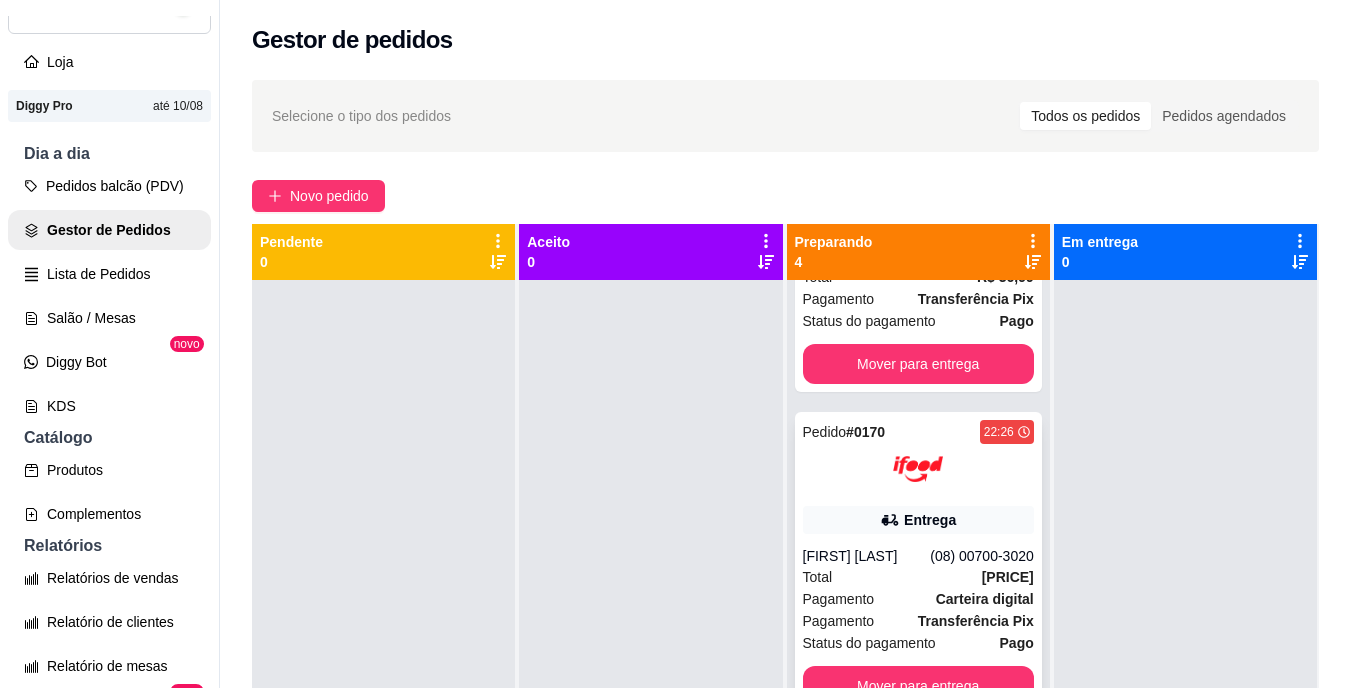 scroll, scrollTop: 482, scrollLeft: 0, axis: vertical 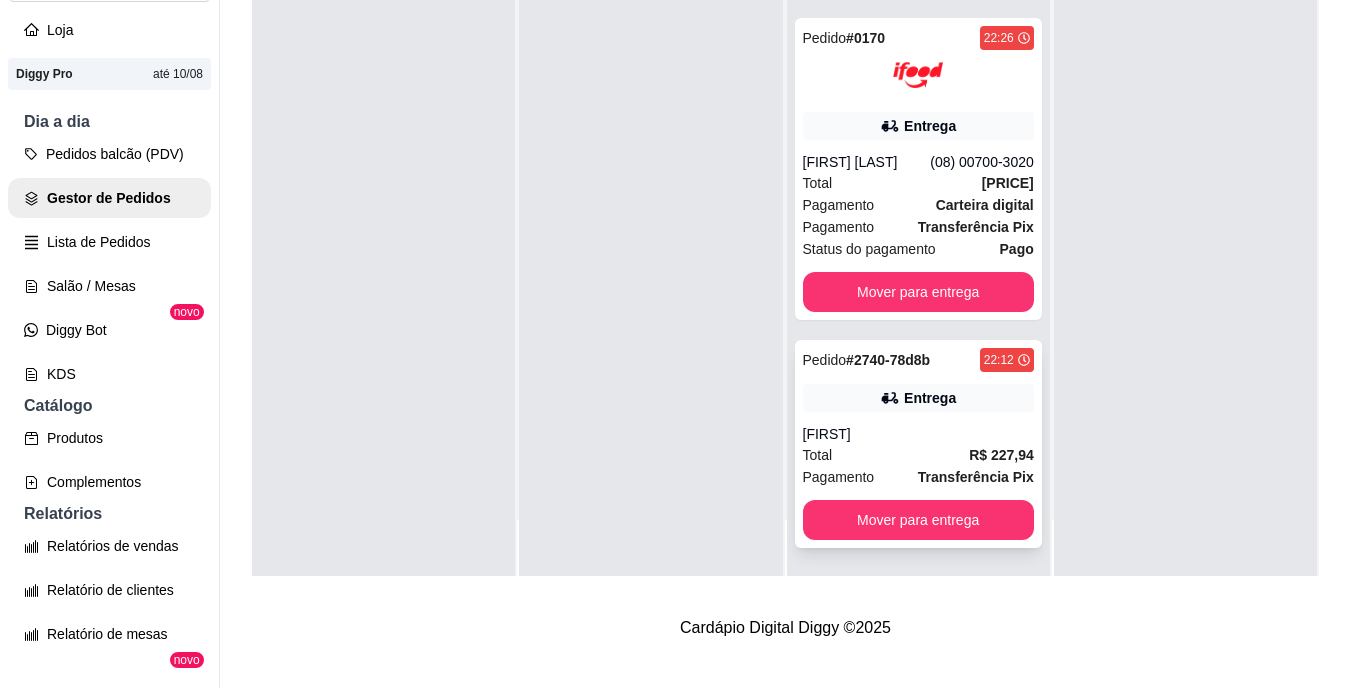 click on "Total R$ 227,94" at bounding box center [918, 455] 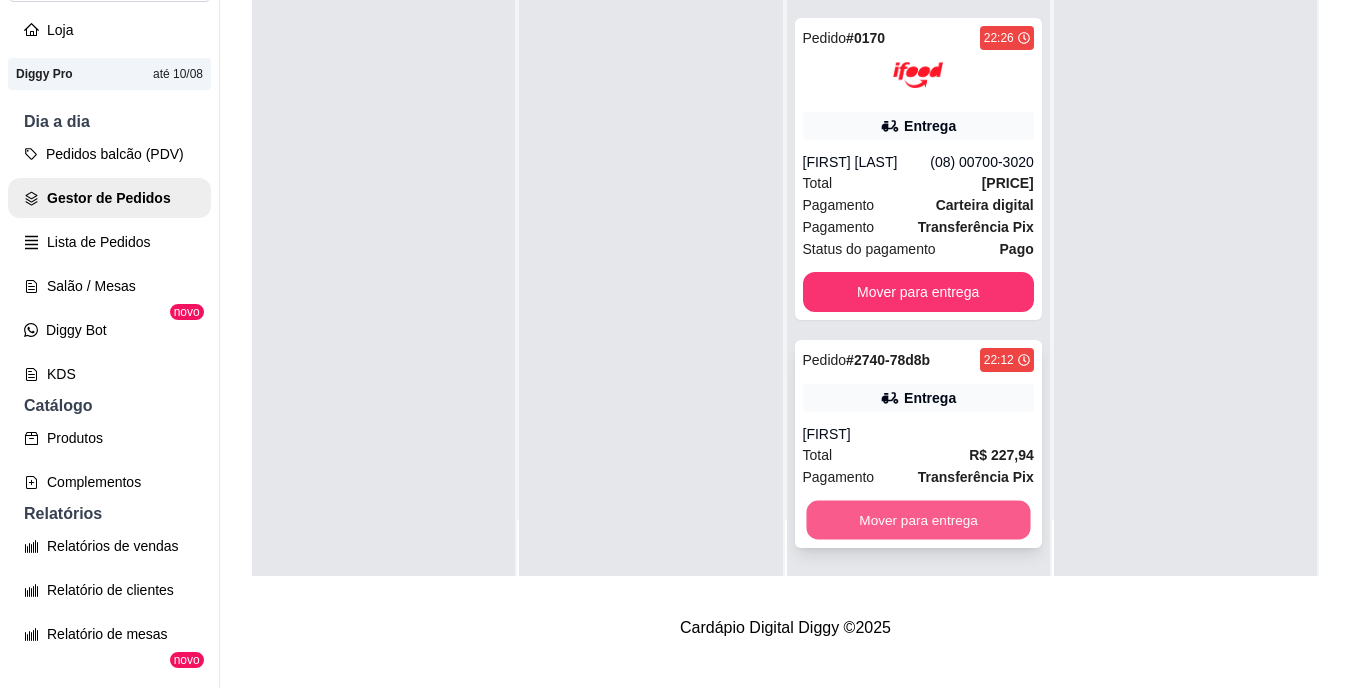 click on "Mover para entrega" at bounding box center (918, 520) 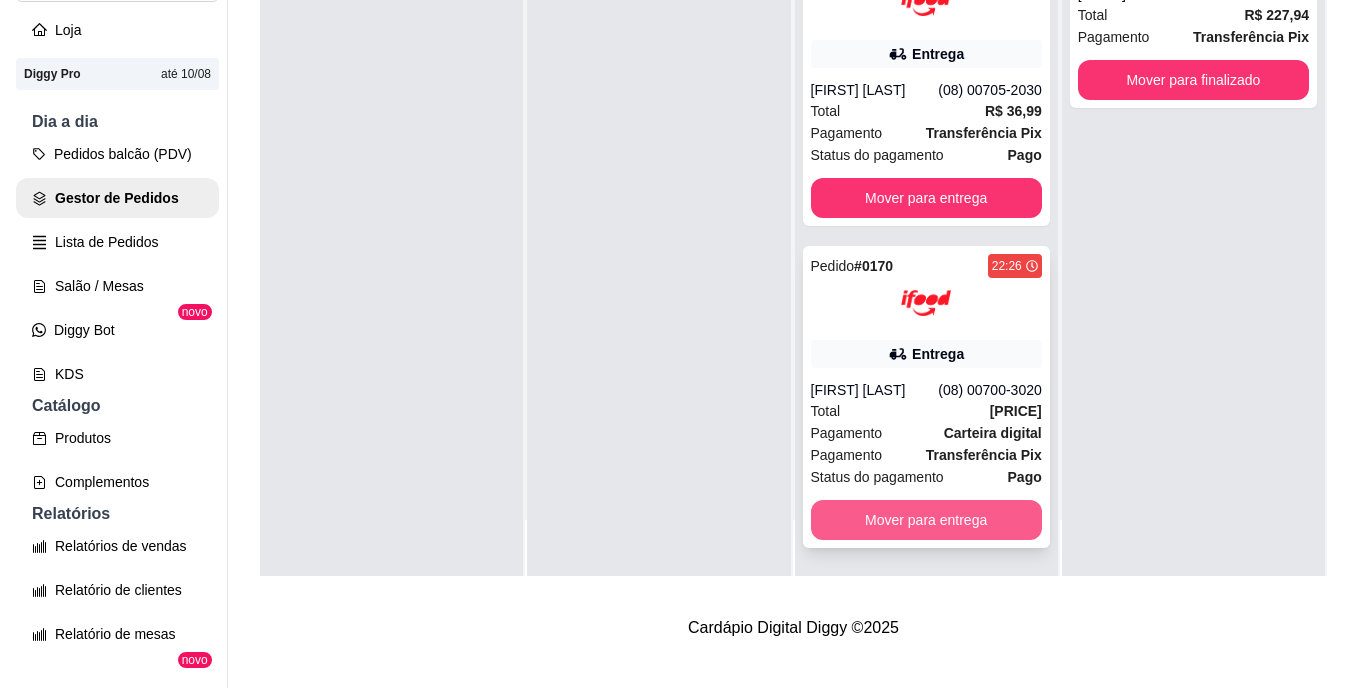 scroll, scrollTop: 254, scrollLeft: 0, axis: vertical 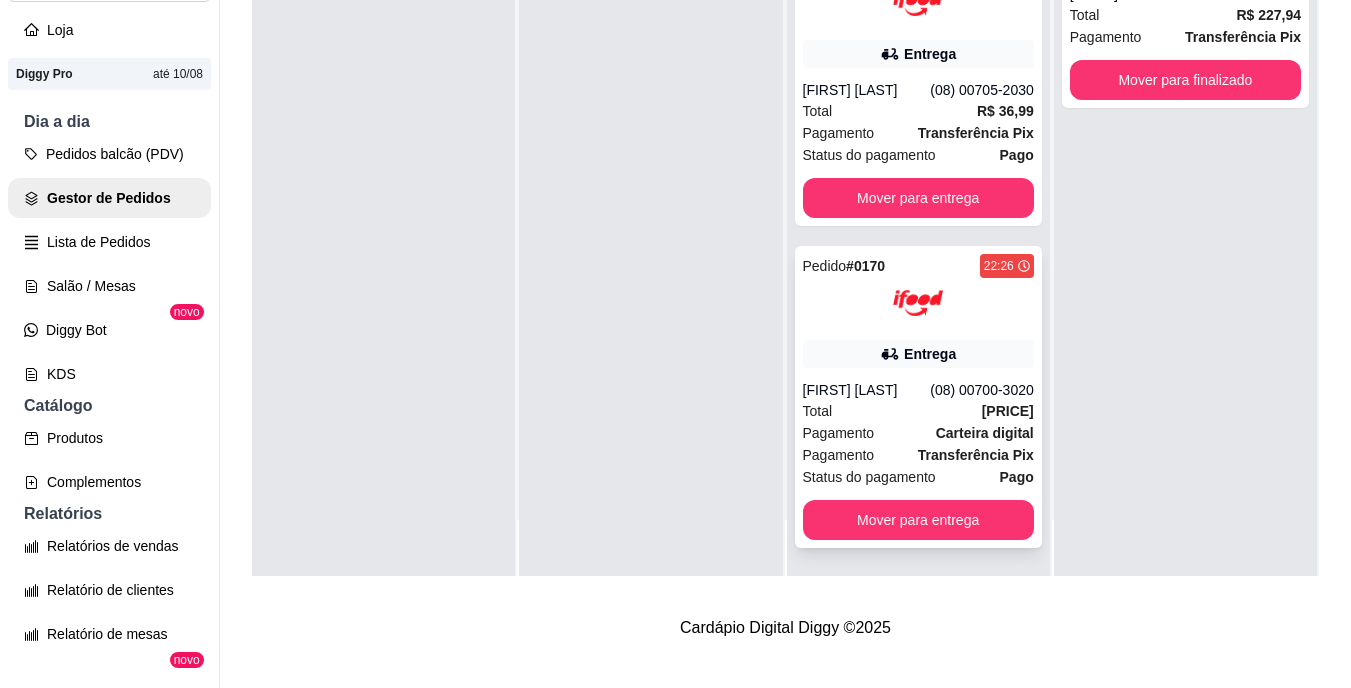click on "Pagamento Carteira digital" at bounding box center (918, 433) 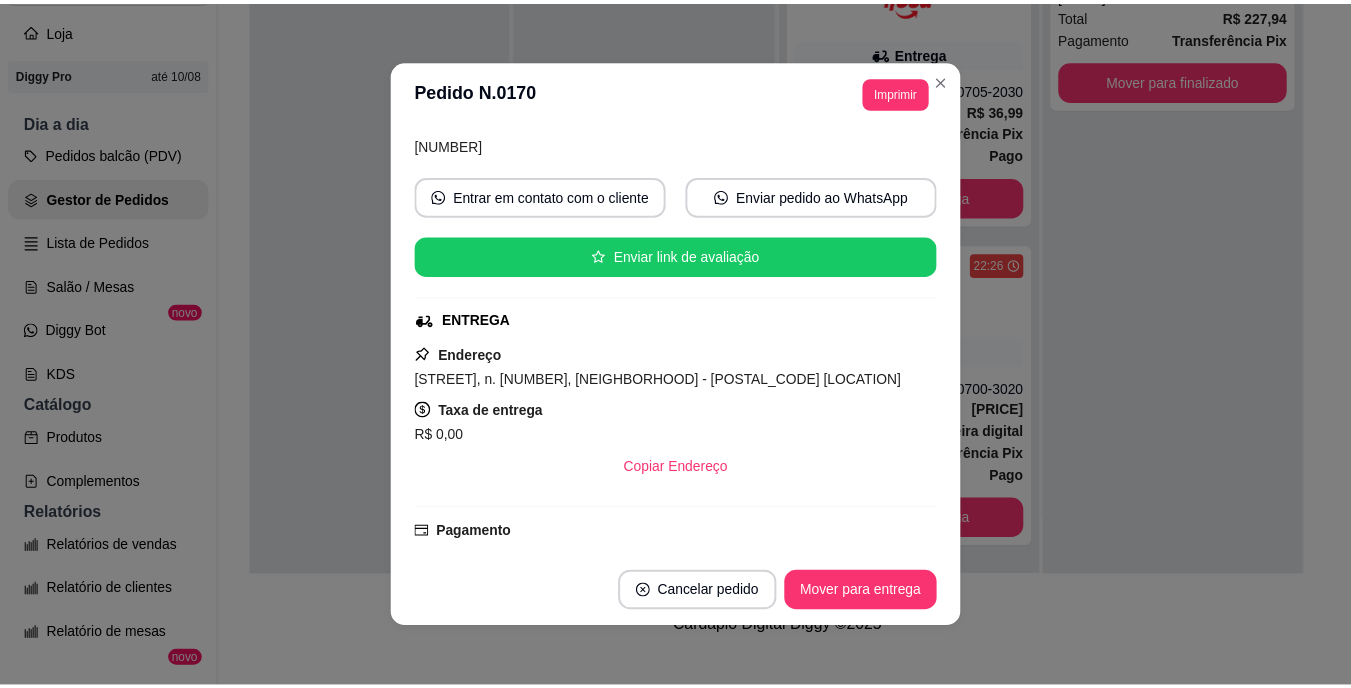 scroll, scrollTop: 200, scrollLeft: 0, axis: vertical 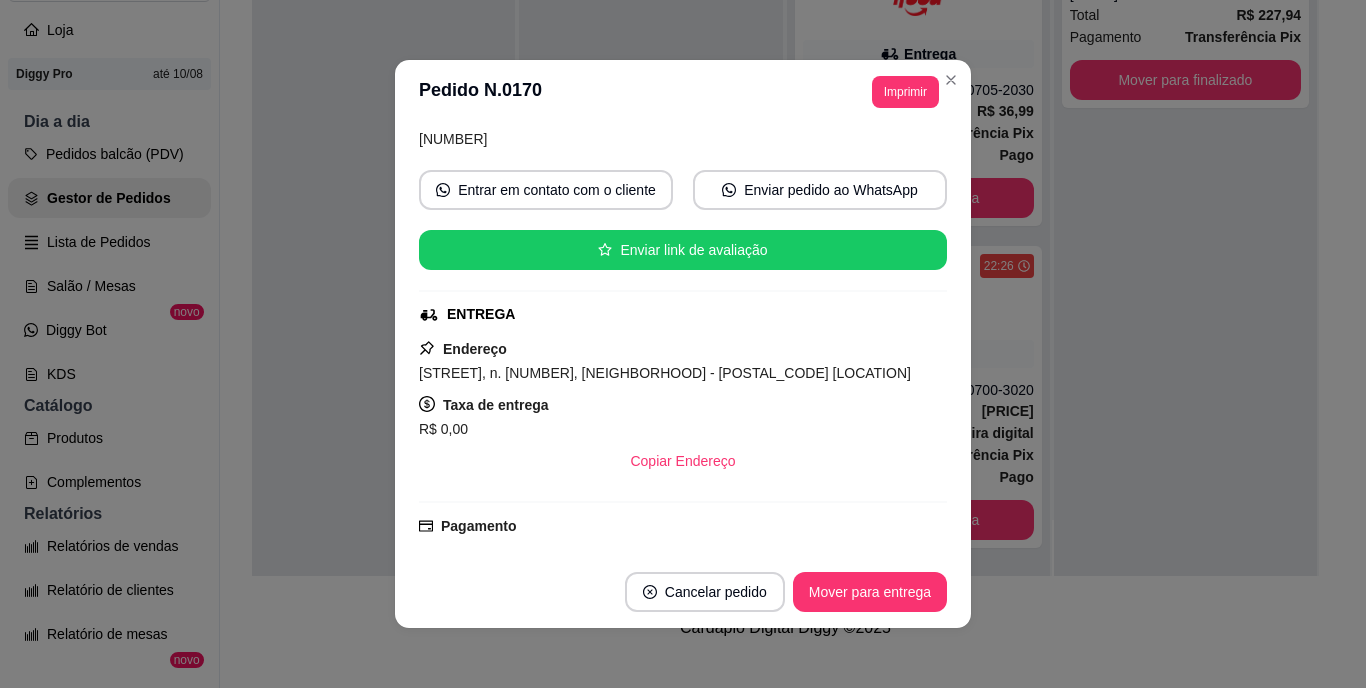 click on "[STREET], n. [NUMBER], [NEIGHBORHOOD] - [POSTAL_CODE] [LOCATION]" at bounding box center (665, 373) 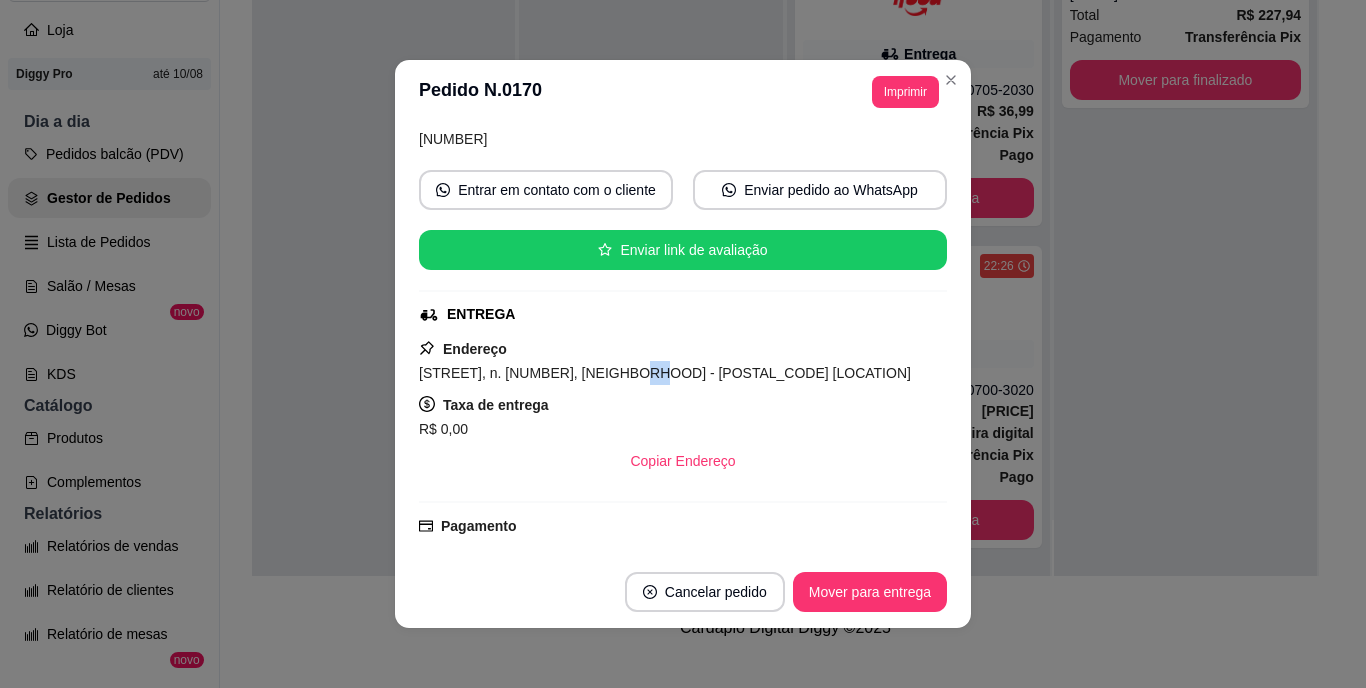 click on "[STREET], n. [NUMBER], [NEIGHBORHOOD] - [POSTAL_CODE] [LOCATION]" at bounding box center [665, 373] 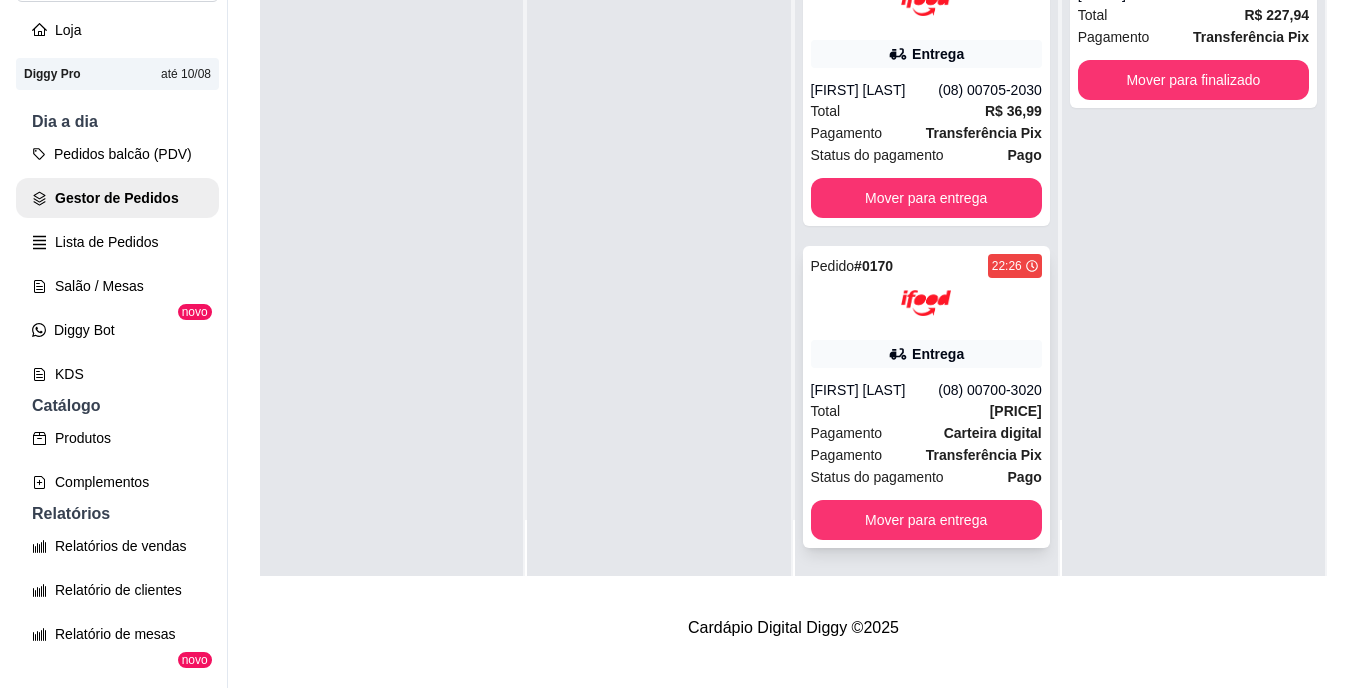 scroll, scrollTop: 154, scrollLeft: 0, axis: vertical 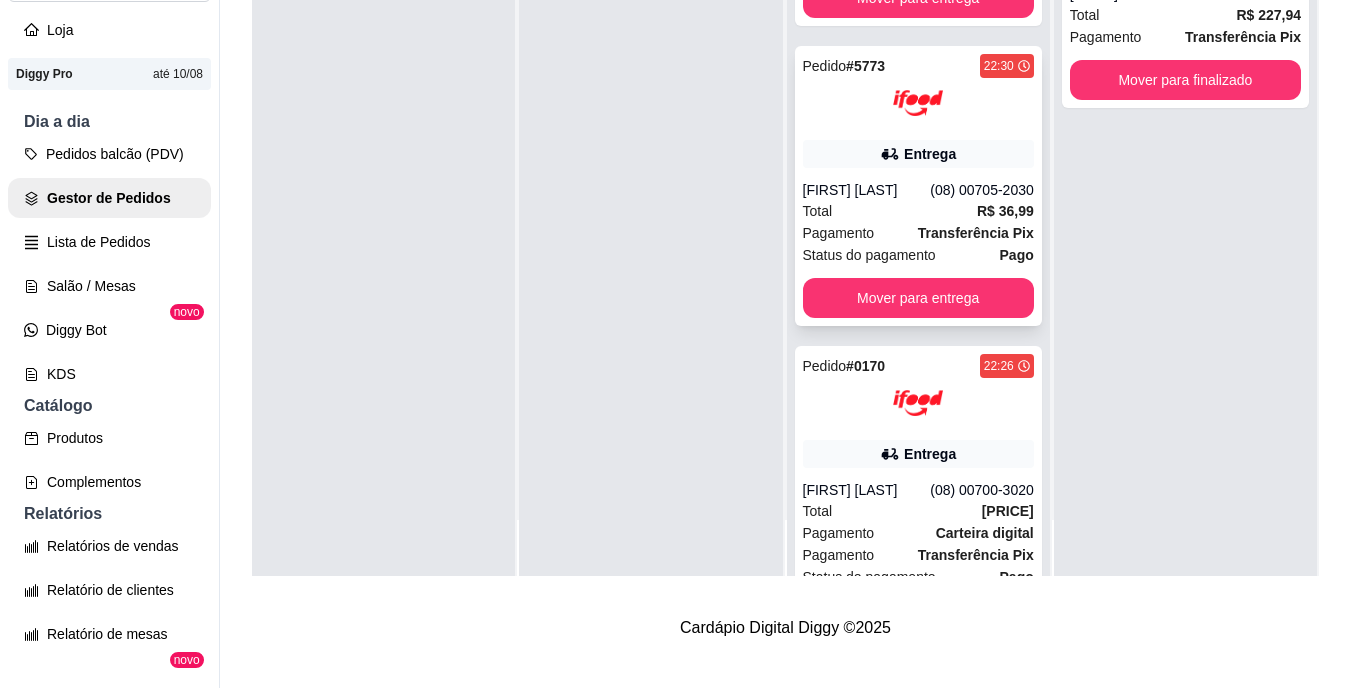 click on "Total R$ 36,99" at bounding box center [918, 211] 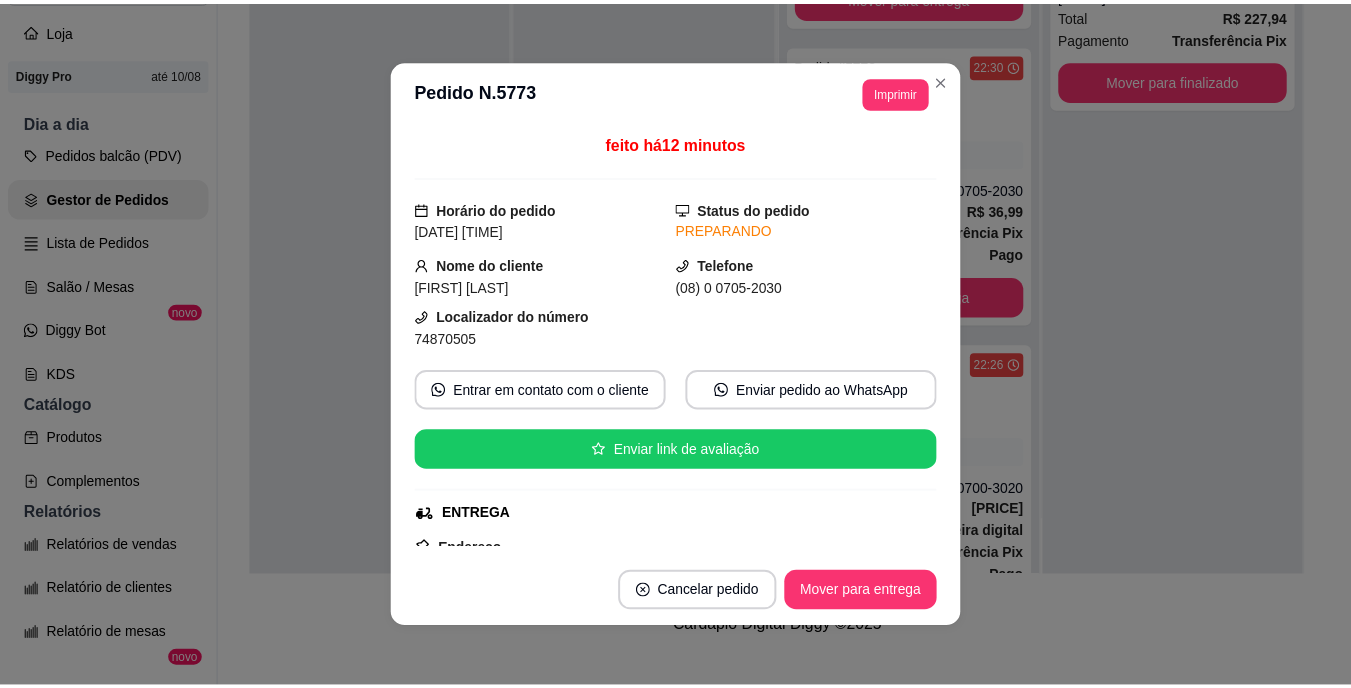 scroll, scrollTop: 100, scrollLeft: 0, axis: vertical 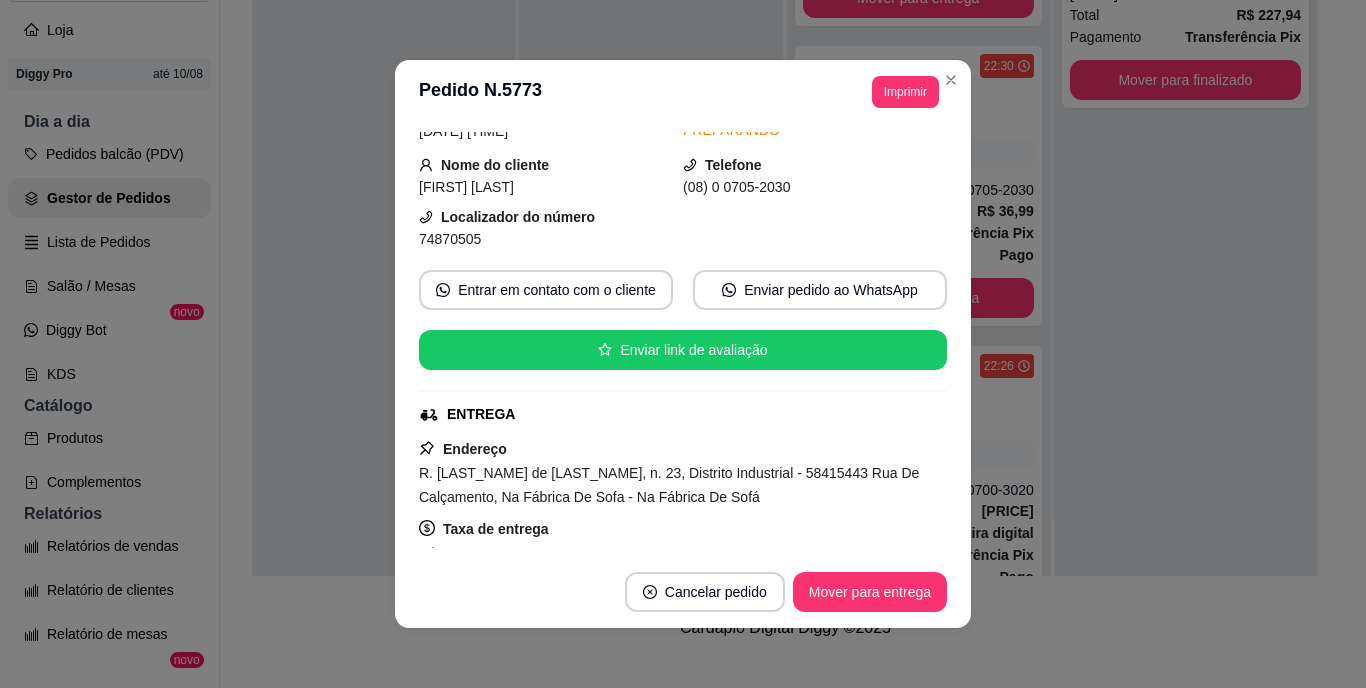 click on "R. [LAST_NAME] de [LAST_NAME], n. 23, Distrito Industrial - 58415443 Rua De Calçamento, Na Fábrica De Sofa - Na Fábrica De Sofá" at bounding box center [669, 485] 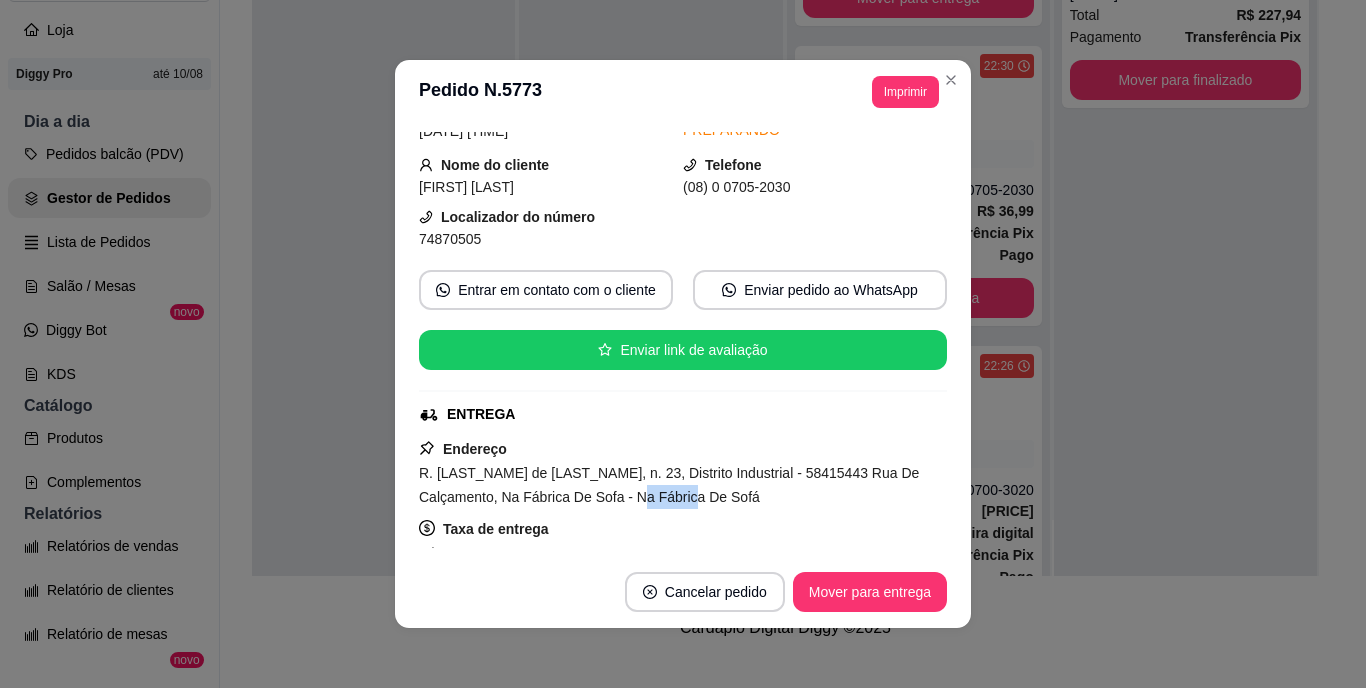 click on "R. [LAST_NAME] de [LAST_NAME], n. 23, Distrito Industrial - 58415443 Rua De Calçamento, Na Fábrica De Sofa - Na Fábrica De Sofá" at bounding box center (669, 485) 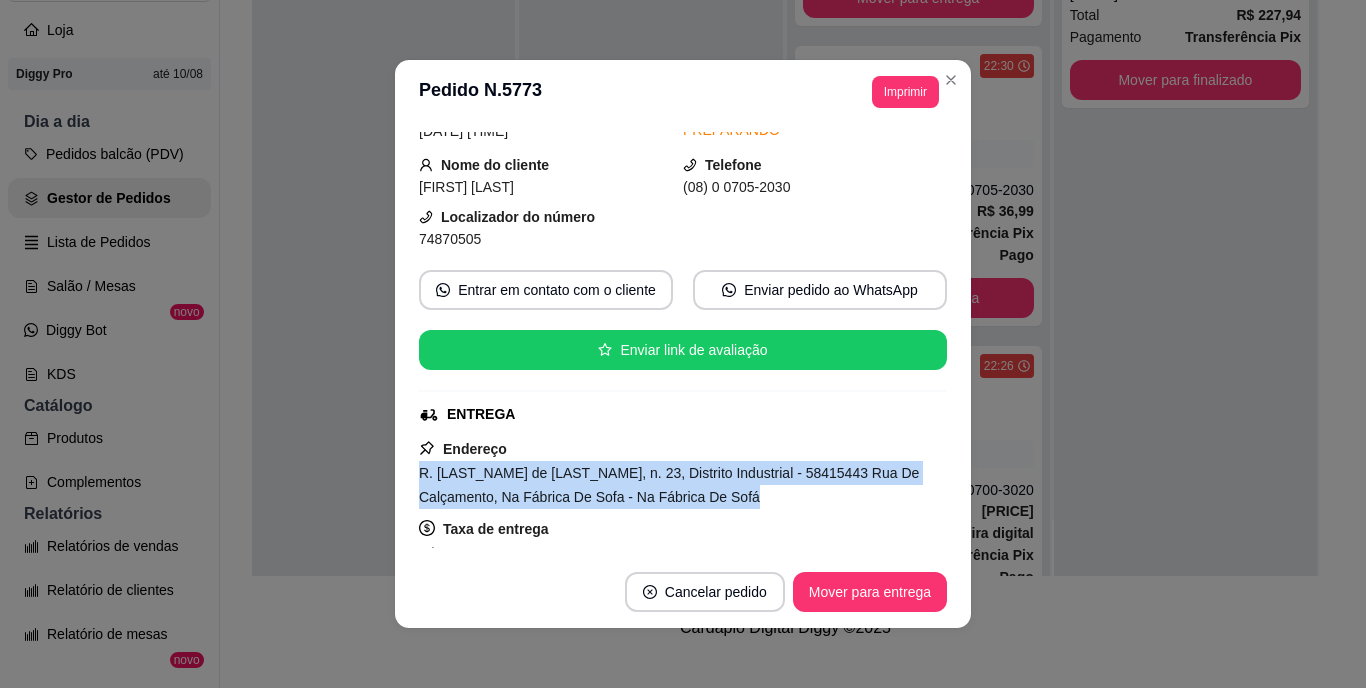 click on "R. [LAST_NAME] de [LAST_NAME], n. 23, Distrito Industrial - 58415443 Rua De Calçamento, Na Fábrica De Sofa - Na Fábrica De Sofá" at bounding box center [669, 485] 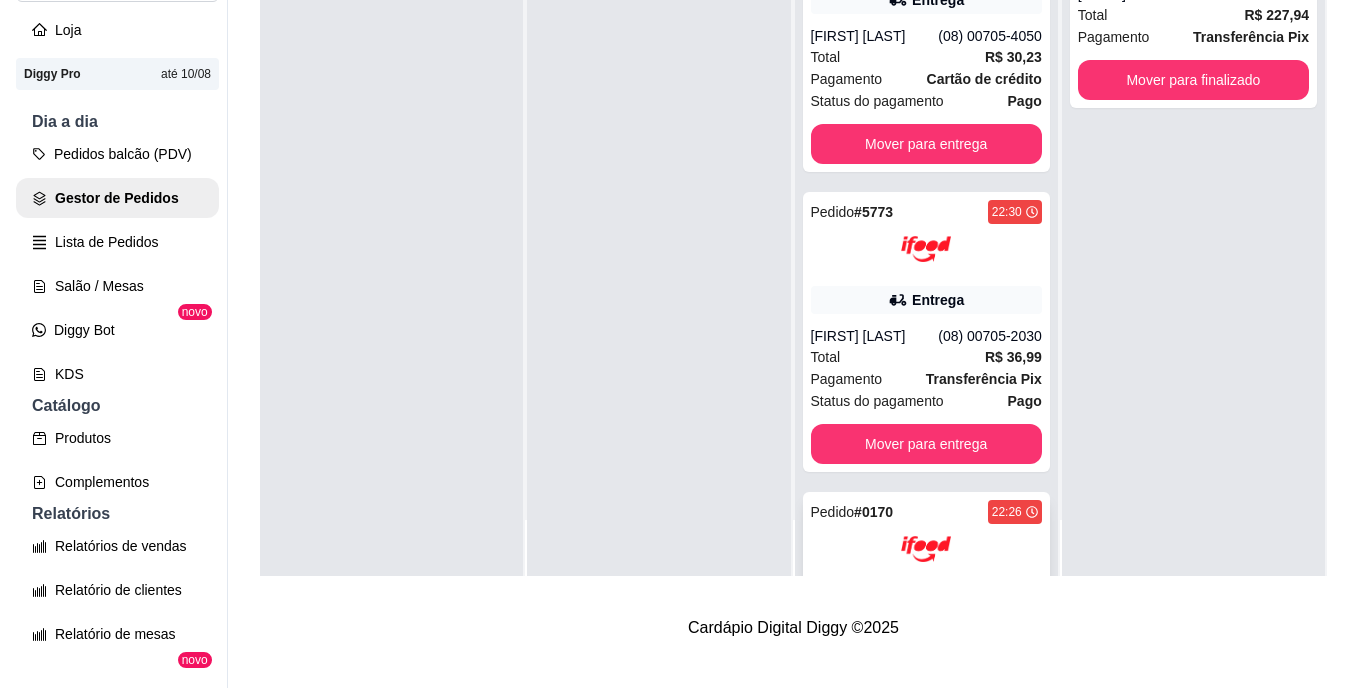 scroll, scrollTop: 0, scrollLeft: 0, axis: both 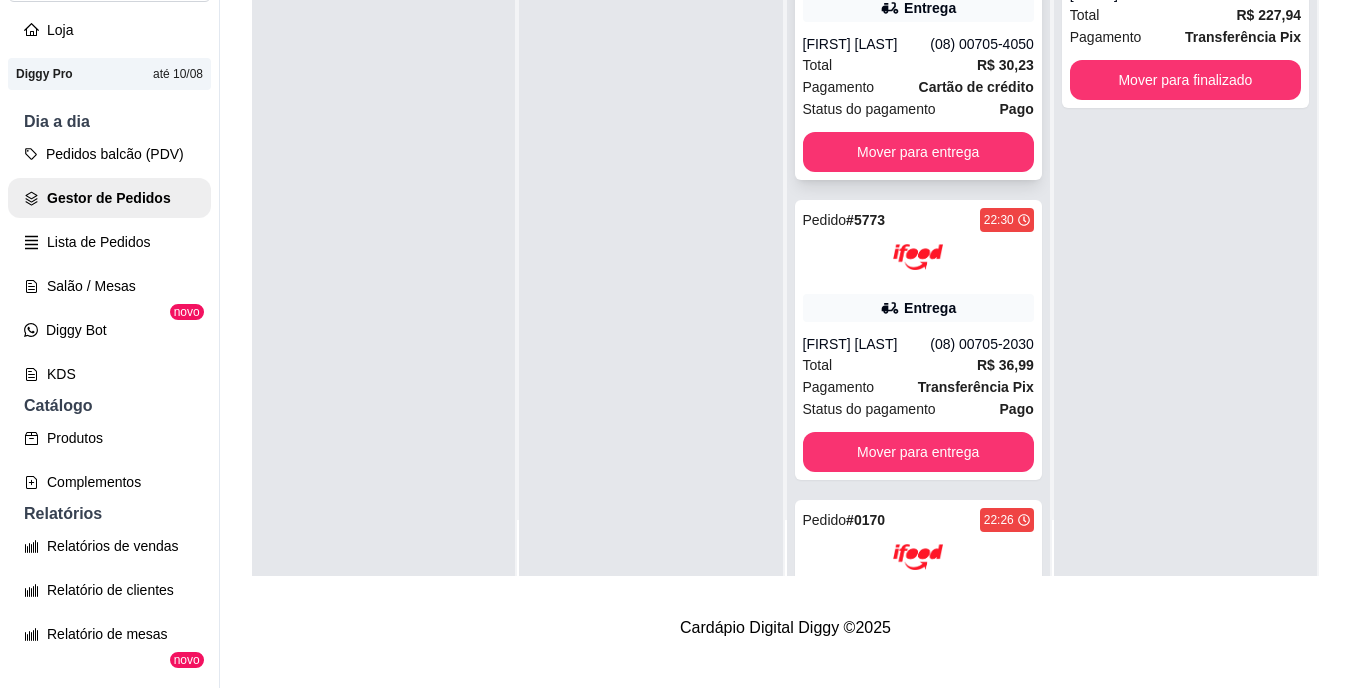 click on "Pagamento" at bounding box center [839, 87] 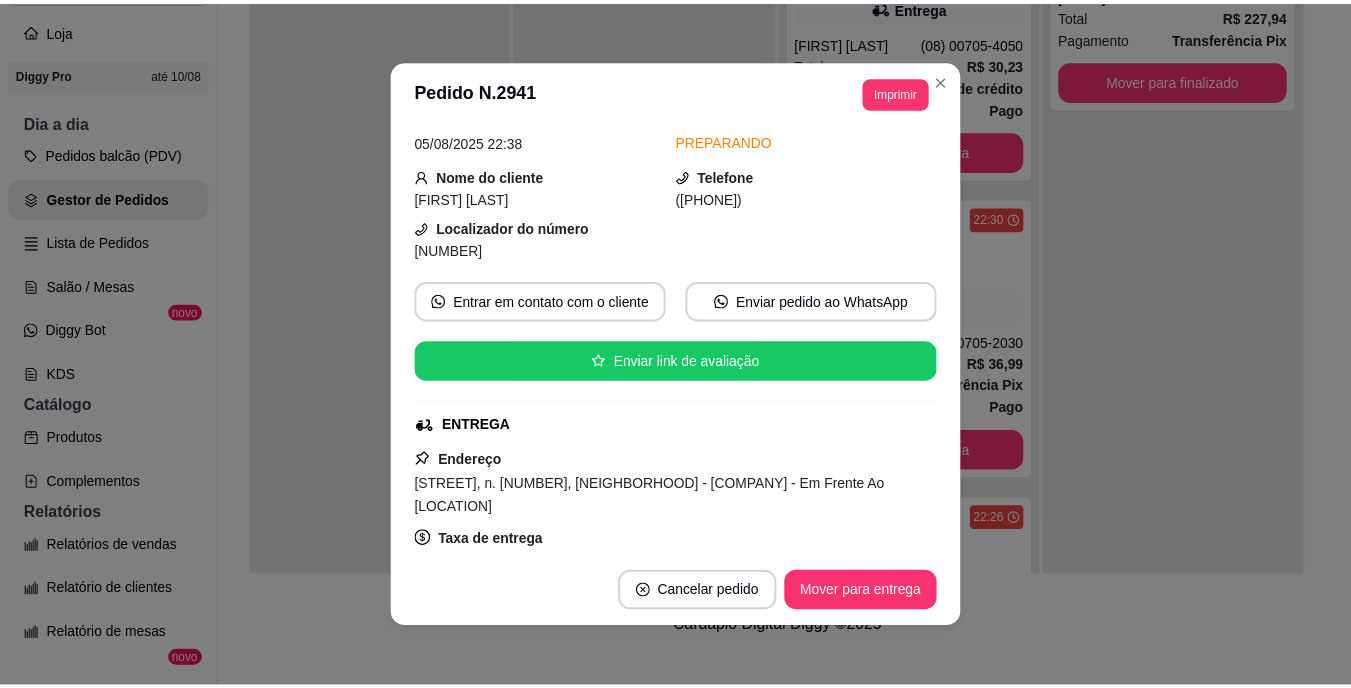 scroll, scrollTop: 100, scrollLeft: 0, axis: vertical 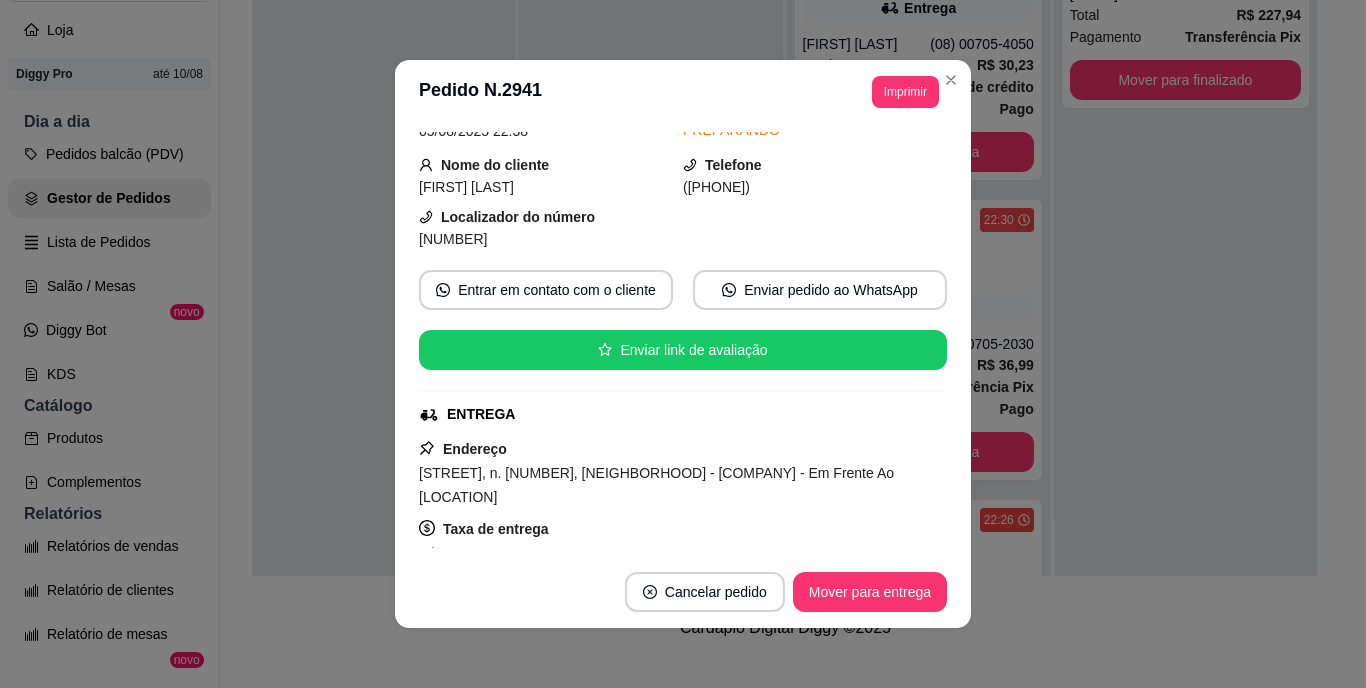 click on "[STREET], n. [NUMBER], [NEIGHBORHOOD] - [COMPANY] - Em Frente Ao [LOCATION]" at bounding box center [656, 485] 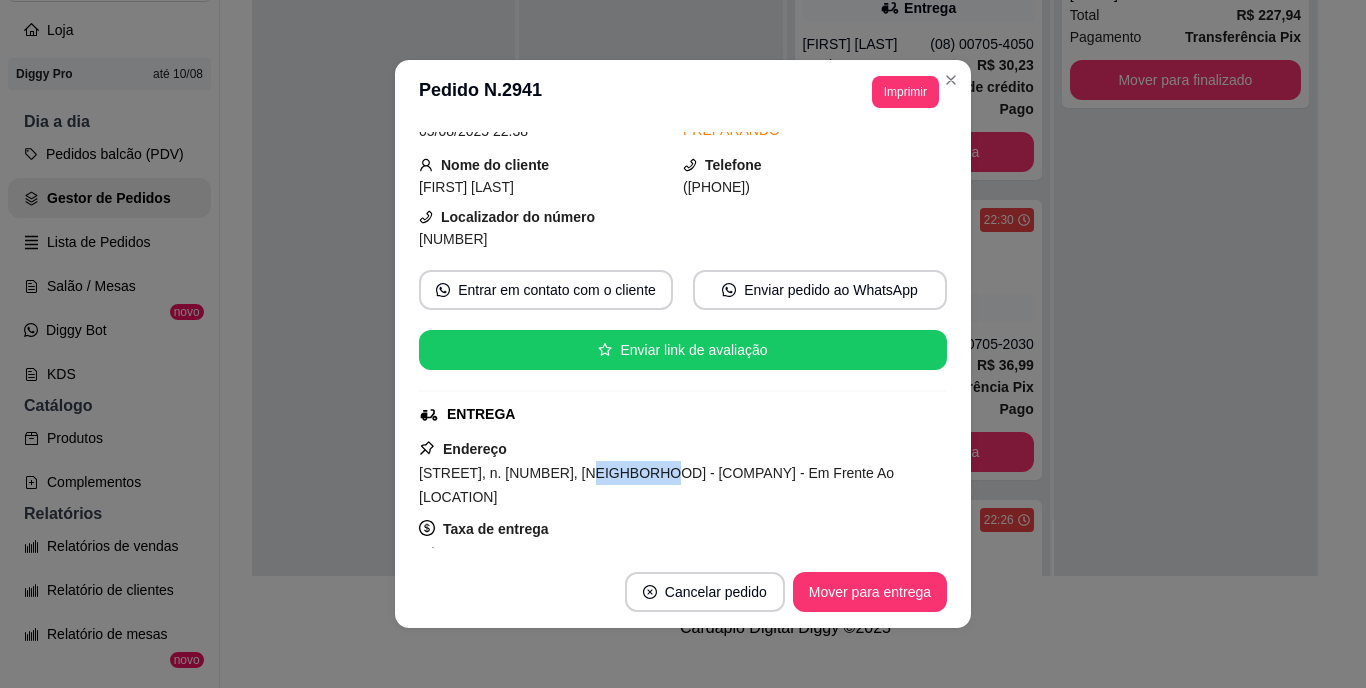 click on "[STREET], n. [NUMBER], [NEIGHBORHOOD] - [COMPANY] - Em Frente Ao [LOCATION]" at bounding box center (656, 485) 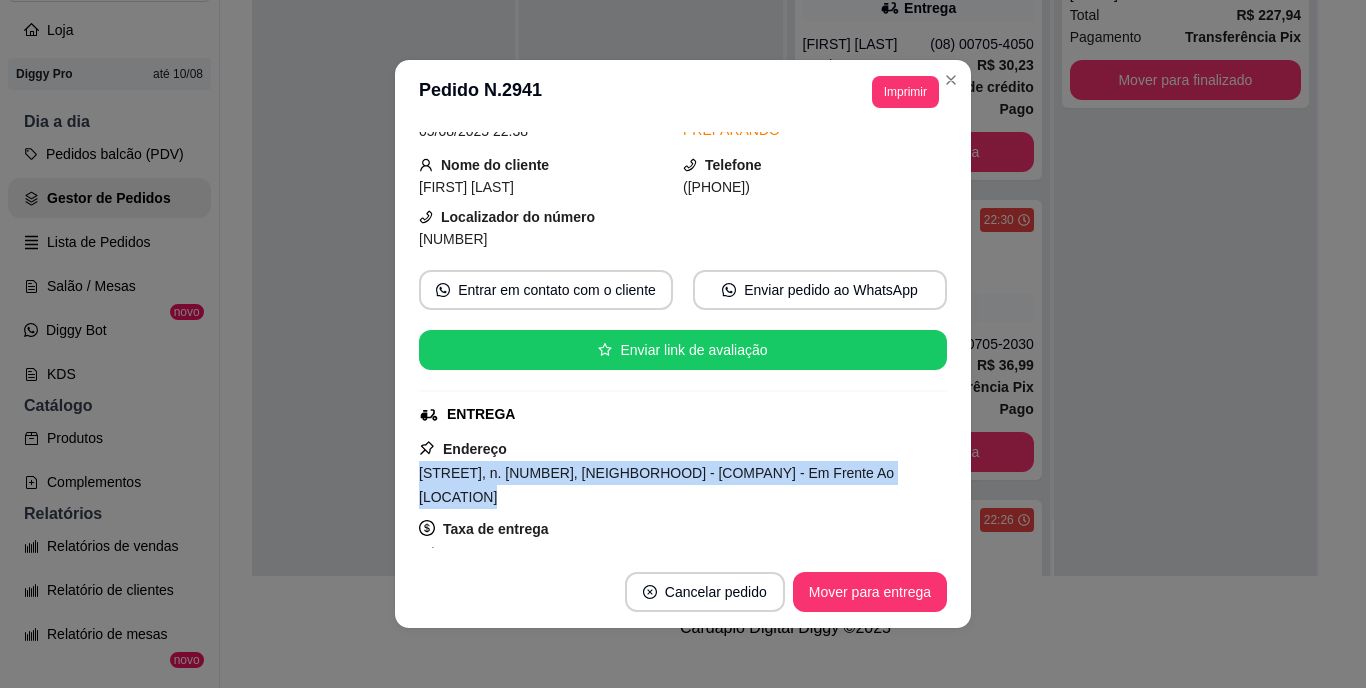 click on "[STREET], n. [NUMBER], [NEIGHBORHOOD] - [COMPANY] - Em Frente Ao [LOCATION]" at bounding box center [656, 485] 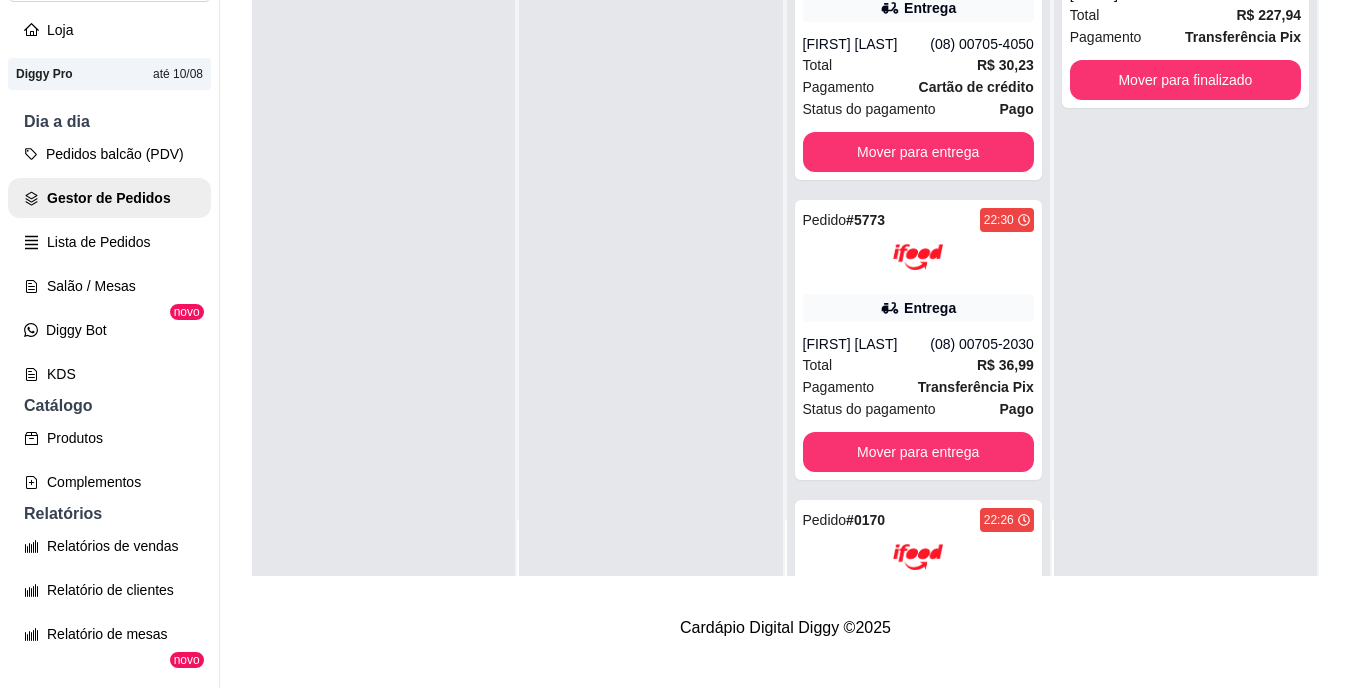 scroll, scrollTop: 0, scrollLeft: 0, axis: both 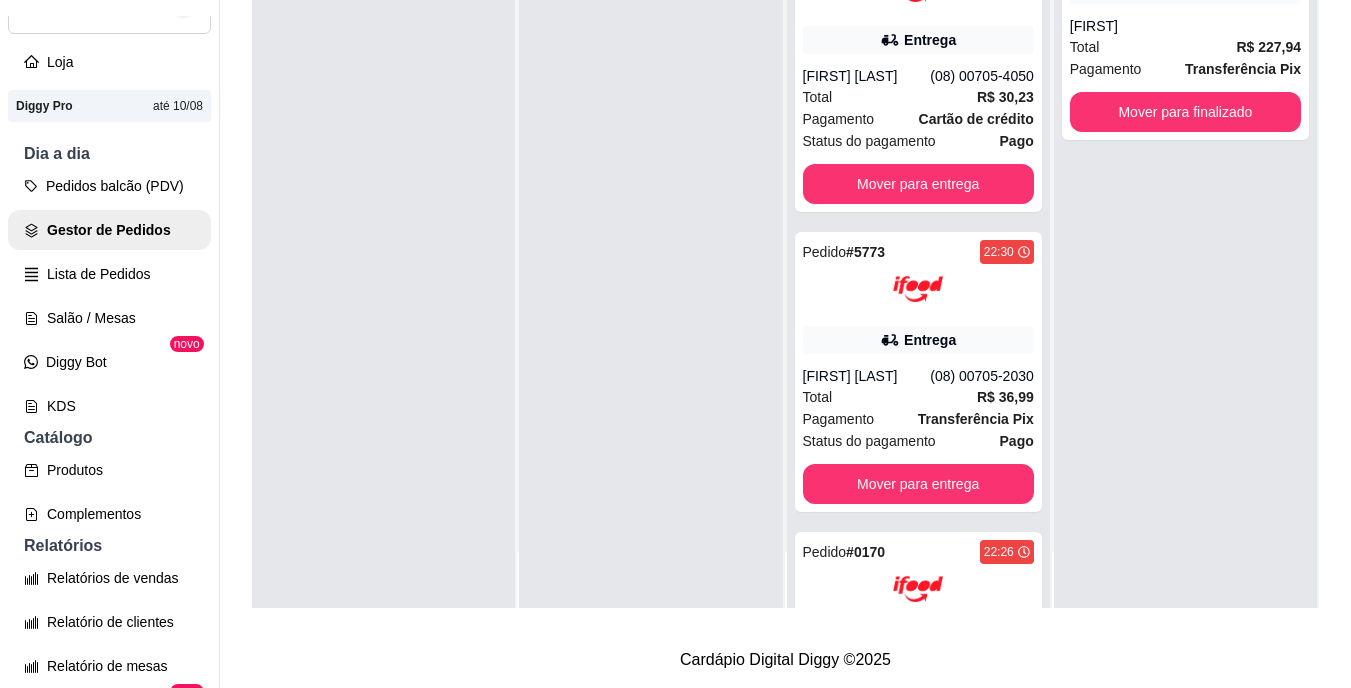 click on "Loja Aberta" at bounding box center [109, 5] 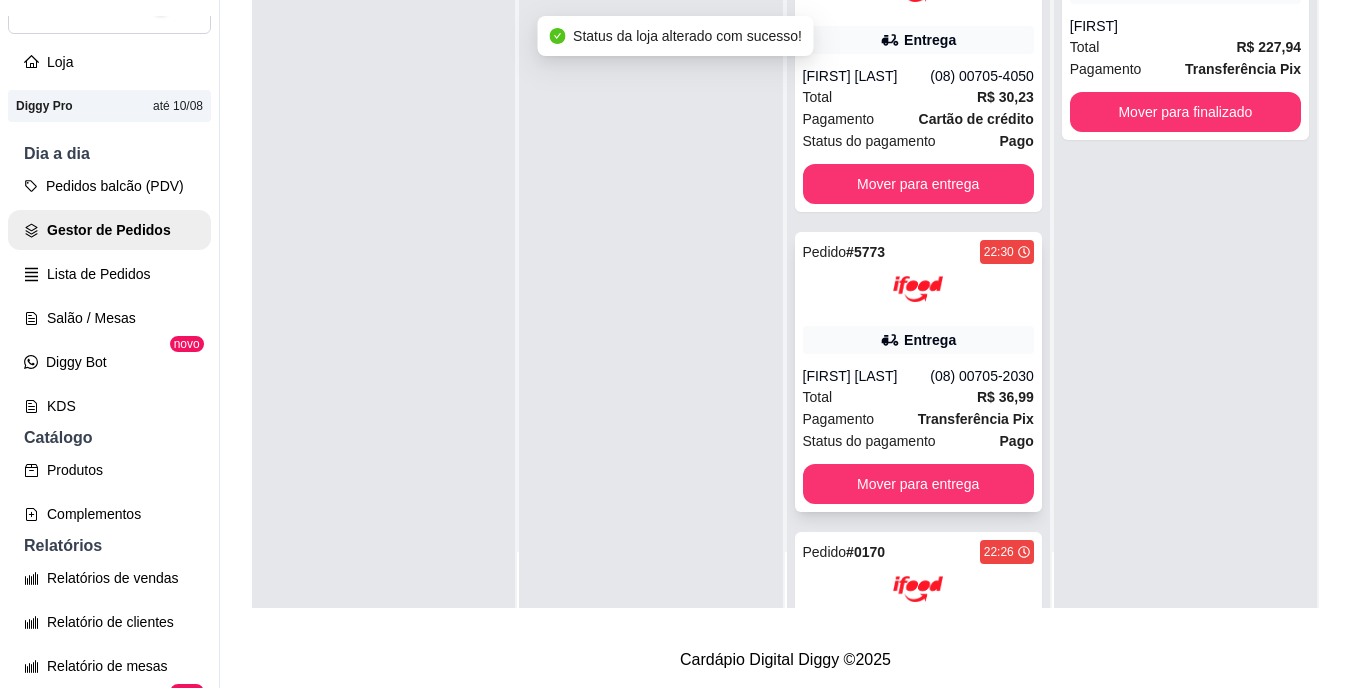 scroll, scrollTop: 140, scrollLeft: 0, axis: vertical 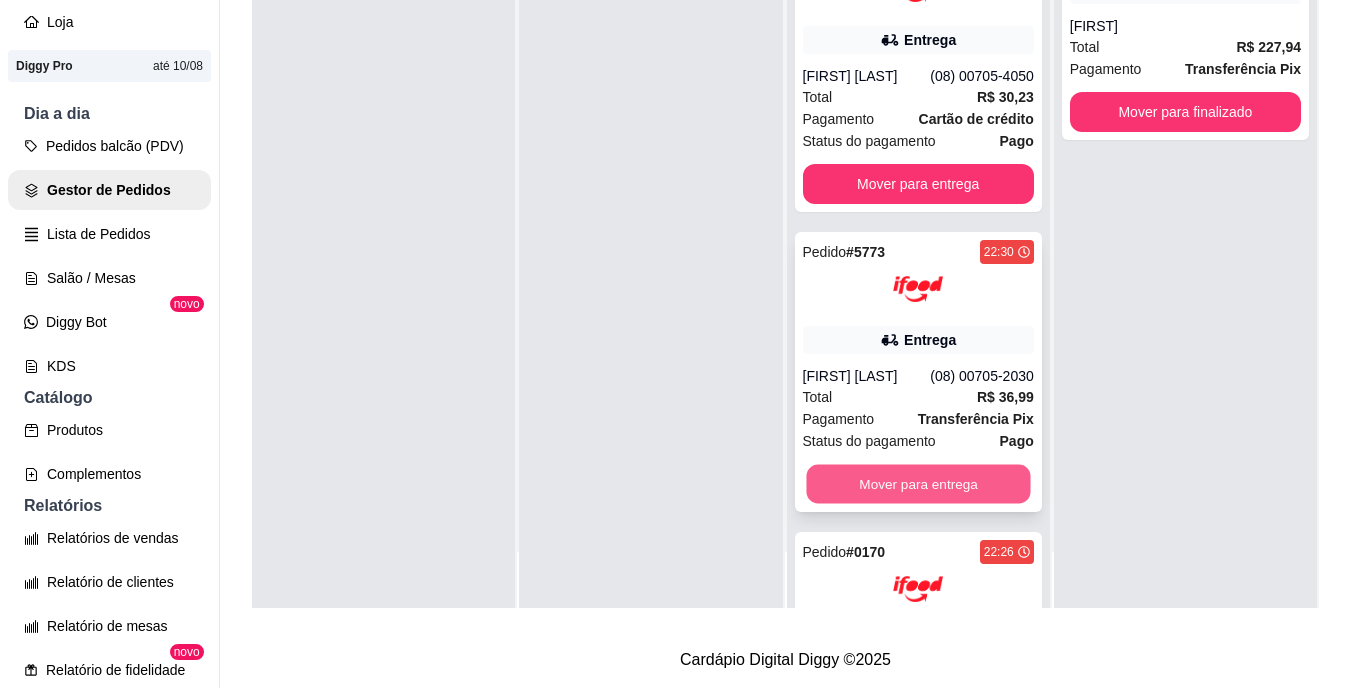 click on "Mover para entrega" at bounding box center (918, 484) 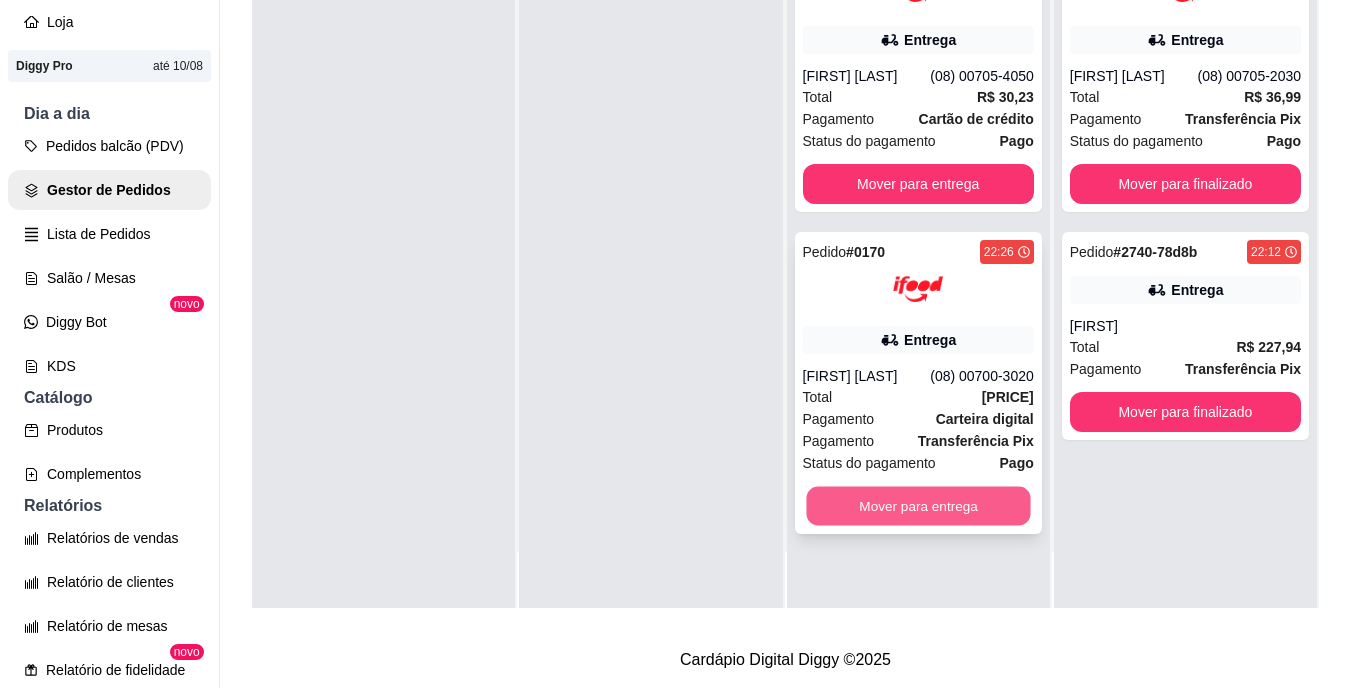 click on "Mover para entrega" at bounding box center (918, 506) 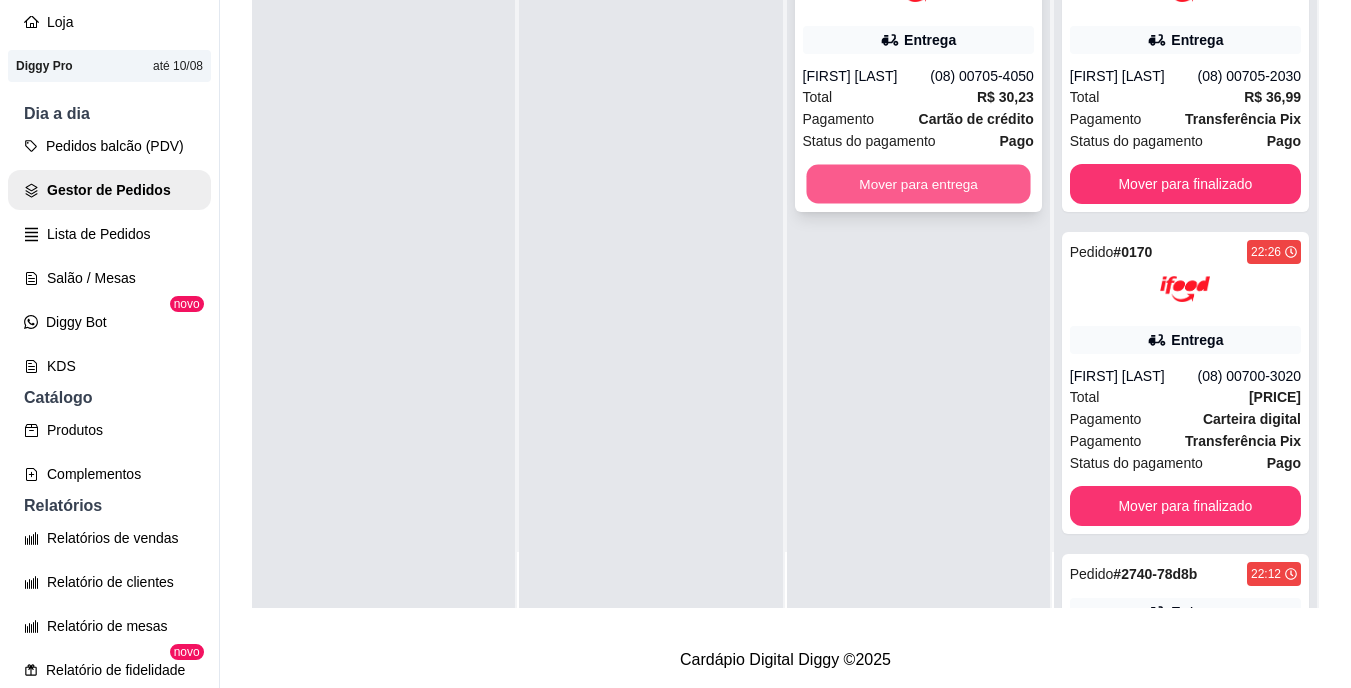 click on "Mover para entrega" at bounding box center [918, 184] 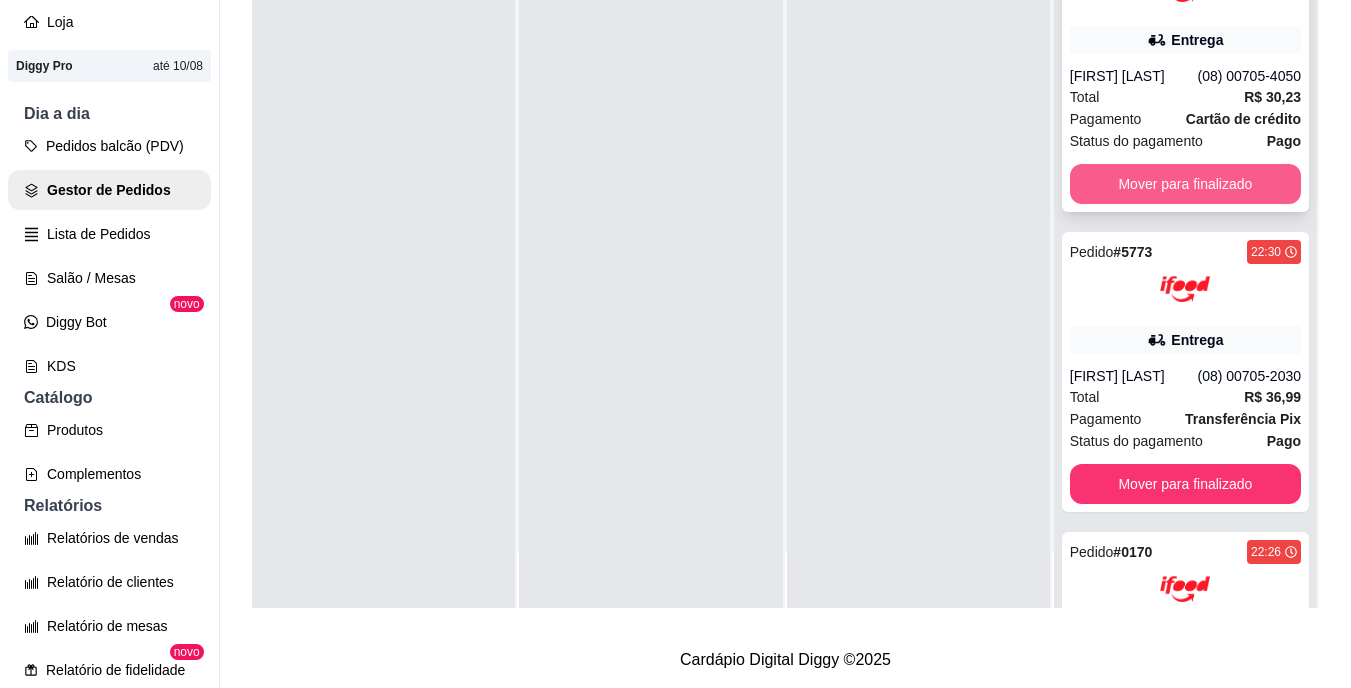 click on "Mover para finalizado" at bounding box center (1185, 184) 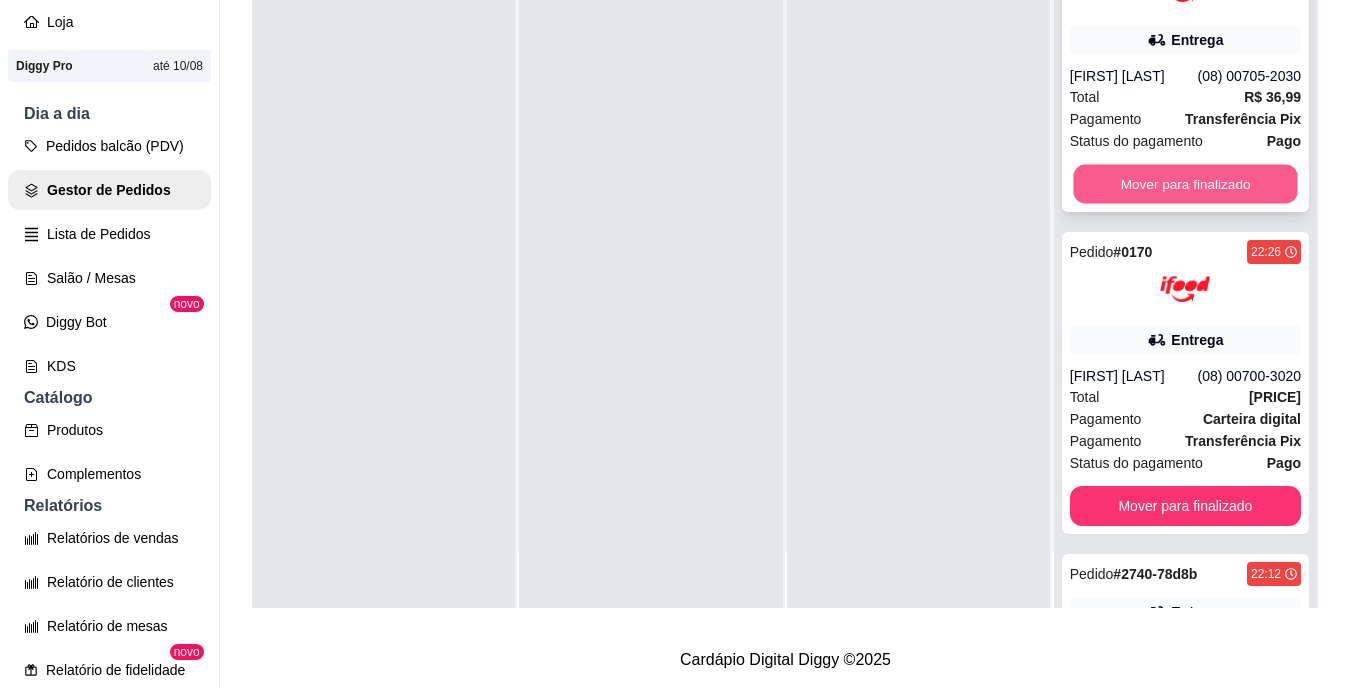 click on "Mover para finalizado" at bounding box center (1185, 184) 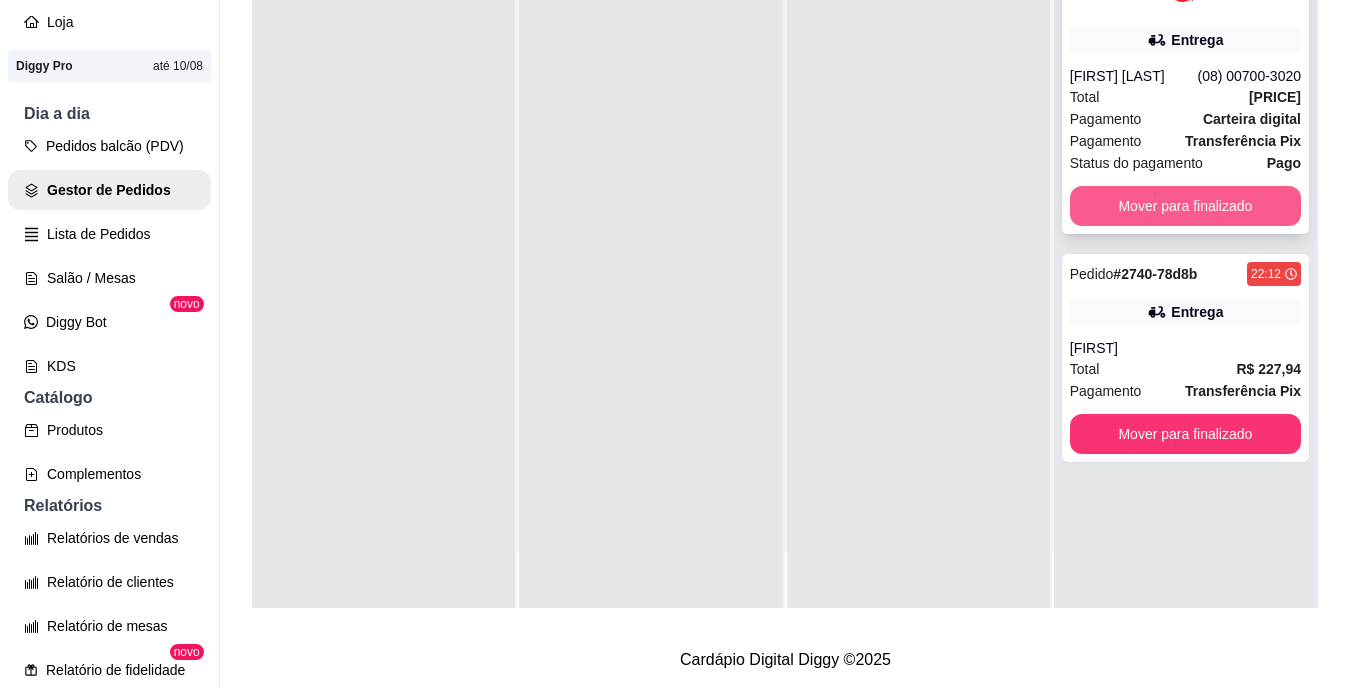 click on "Mover para finalizado" at bounding box center [1185, 206] 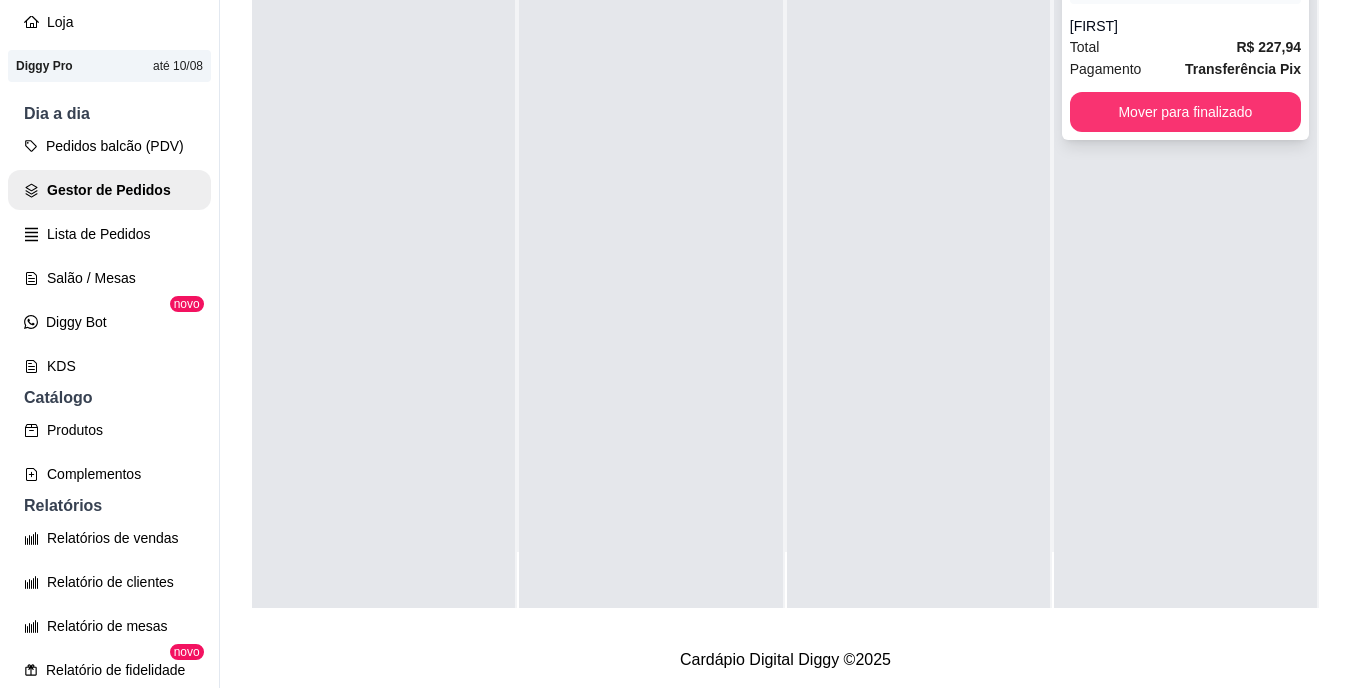 click on "Pedido # [NUMBER] [TIME] Entrega [FIRST] Total R$ [PRICE] Pagamento Transferência Pix Mover para finalizado" at bounding box center [1185, 36] 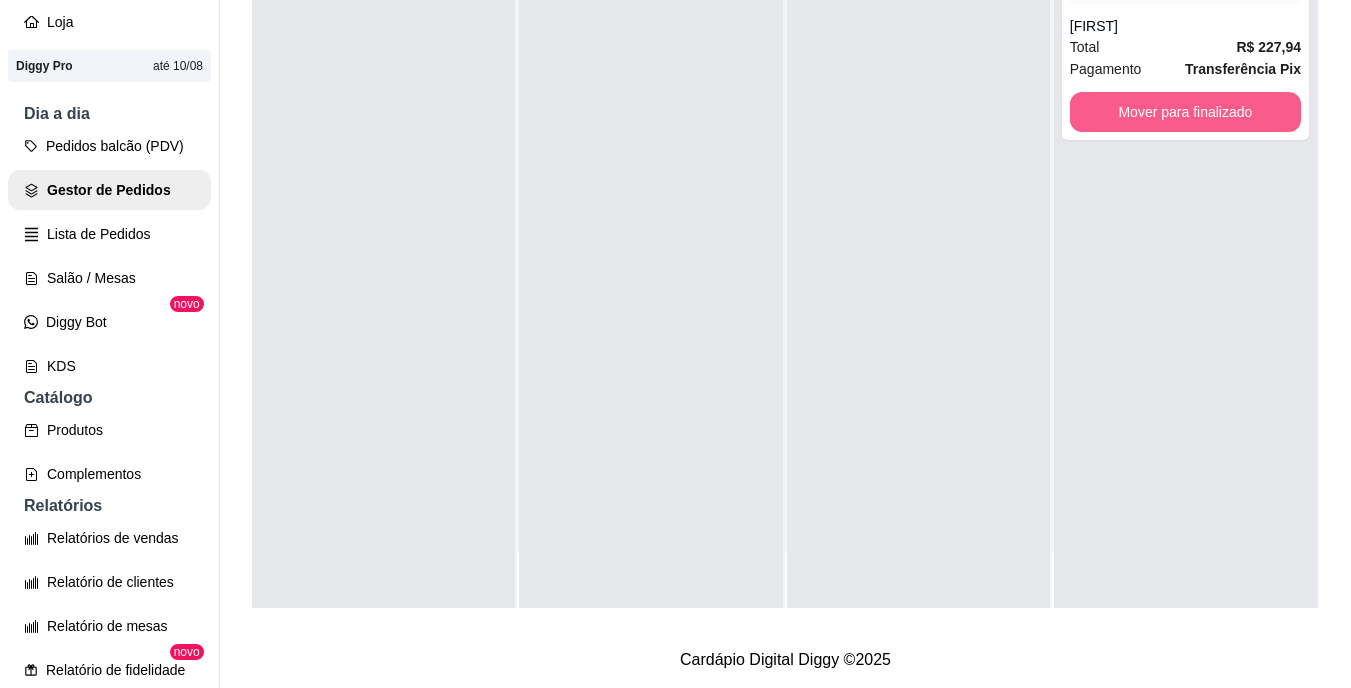 click on "Mover para finalizado" at bounding box center (1185, 112) 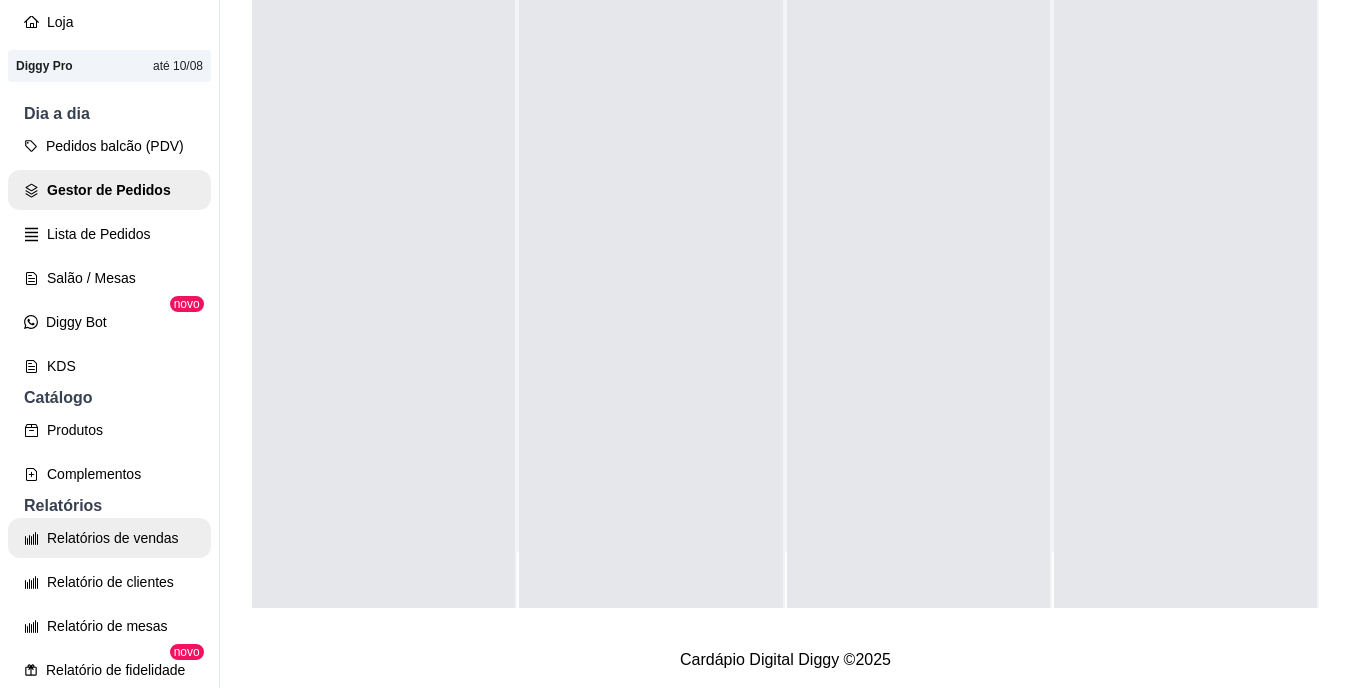 click on "Relatórios de vendas" at bounding box center (109, 538) 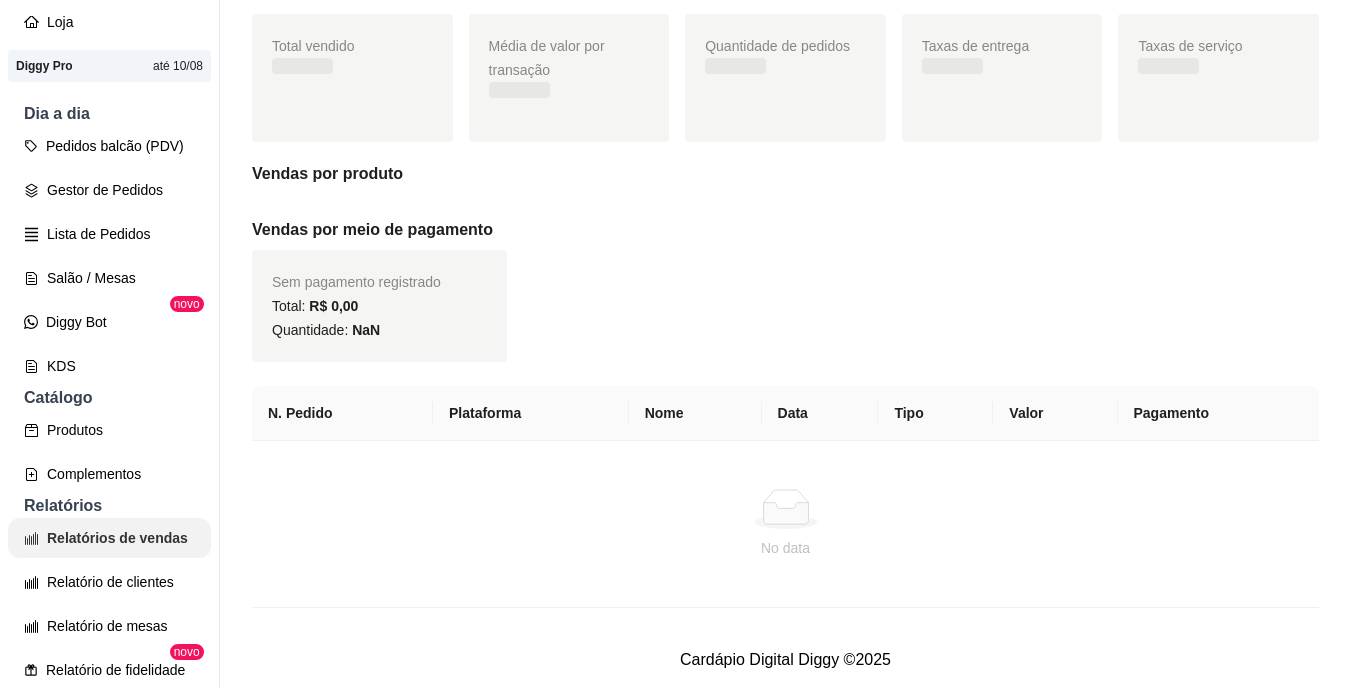 scroll, scrollTop: 0, scrollLeft: 0, axis: both 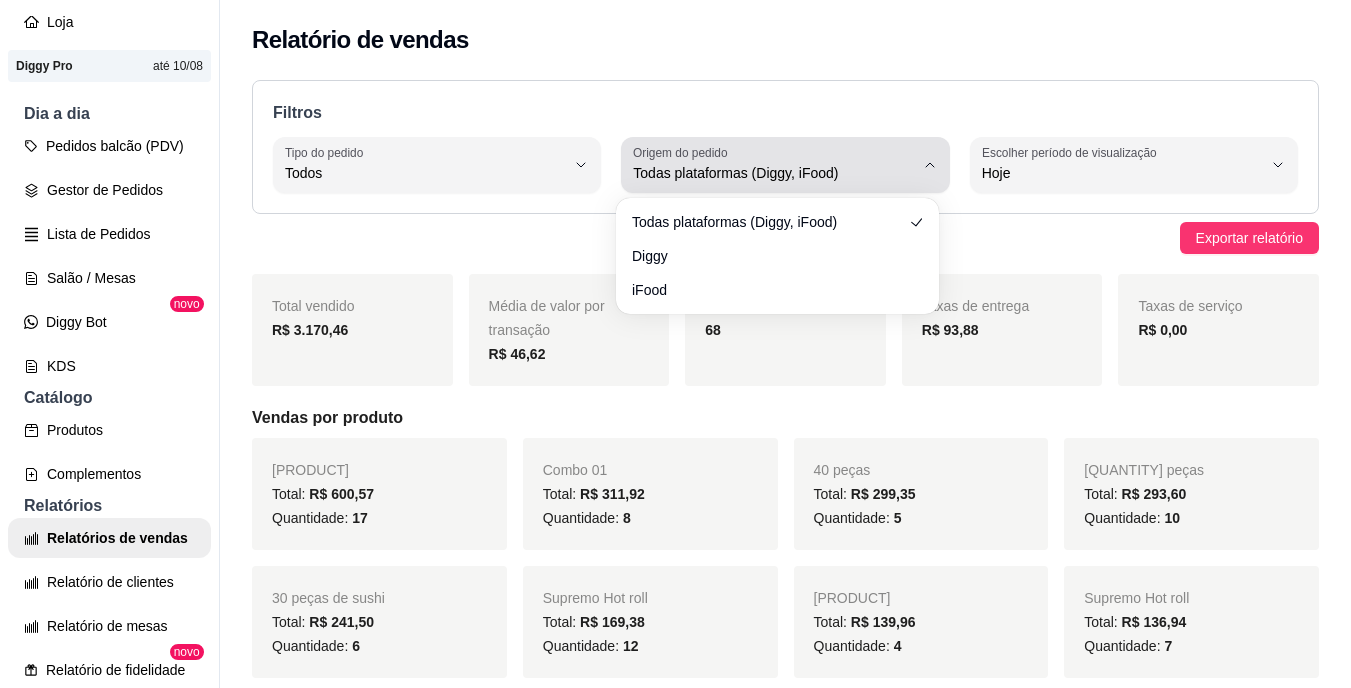 click on "Todas plataformas (Diggy, iFood)" at bounding box center [773, 173] 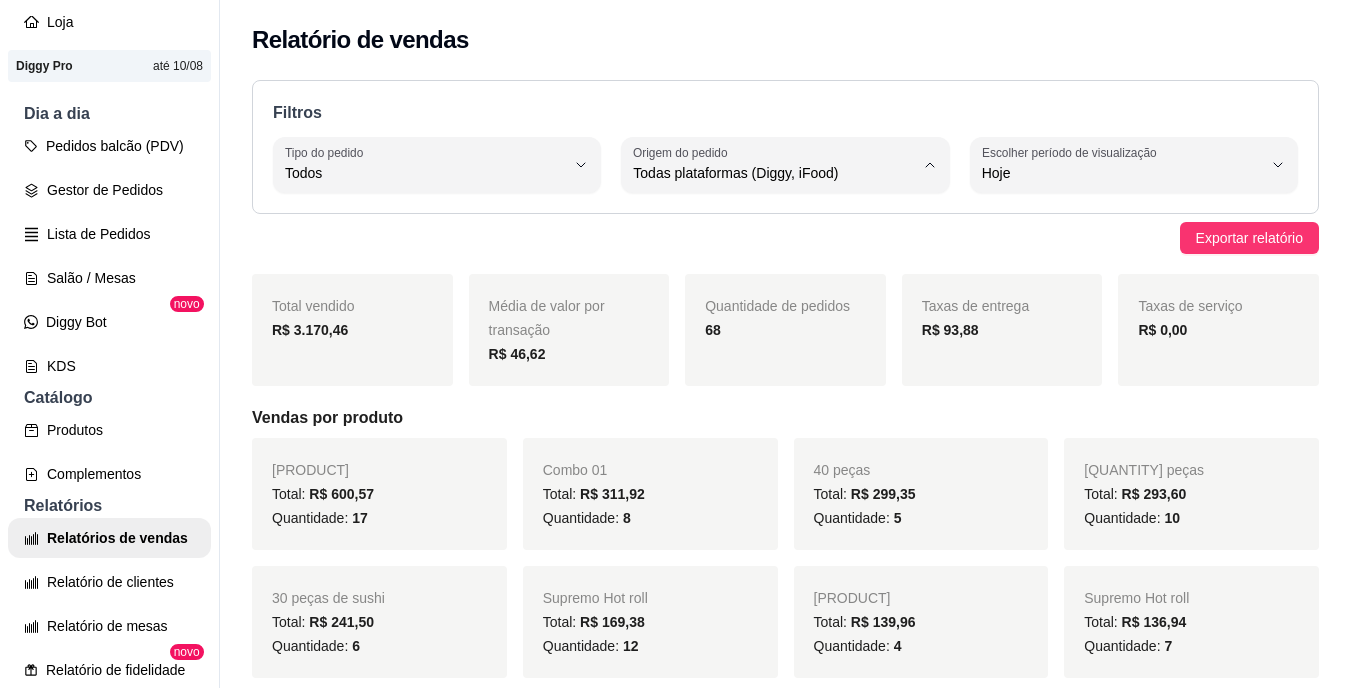 click on "iFood" at bounding box center [768, 286] 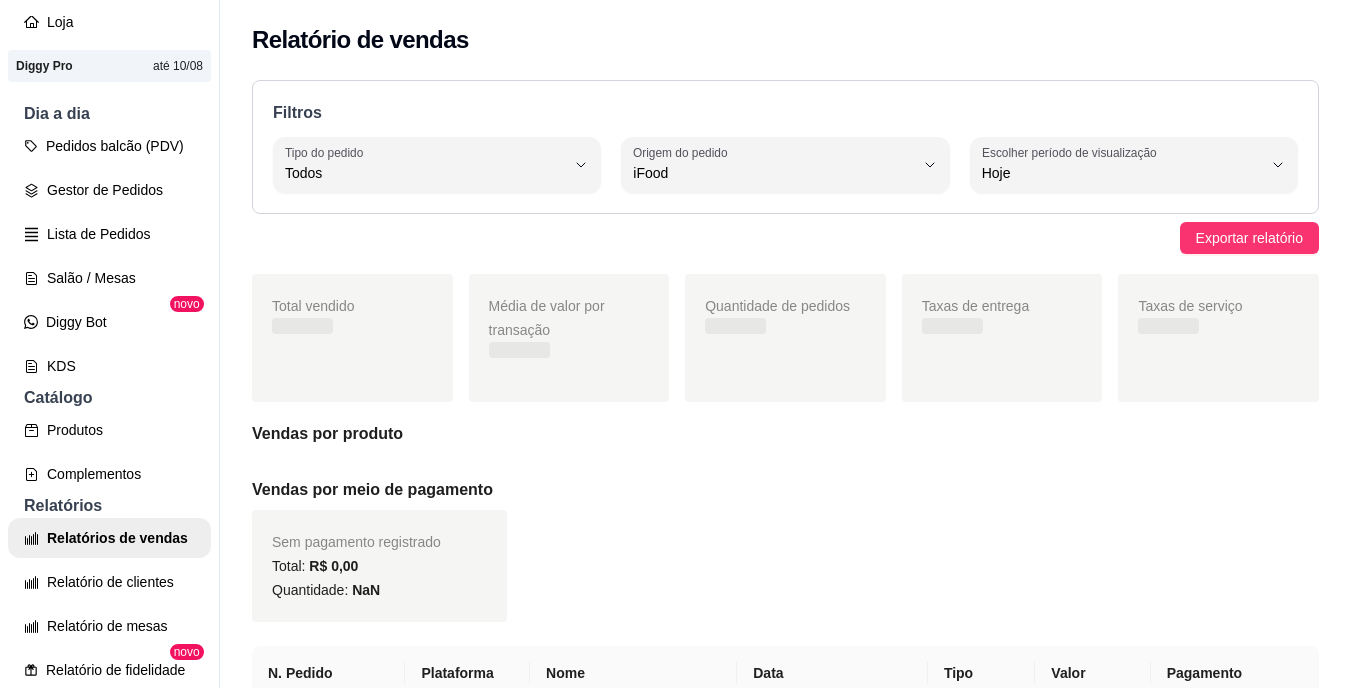 scroll, scrollTop: 19, scrollLeft: 0, axis: vertical 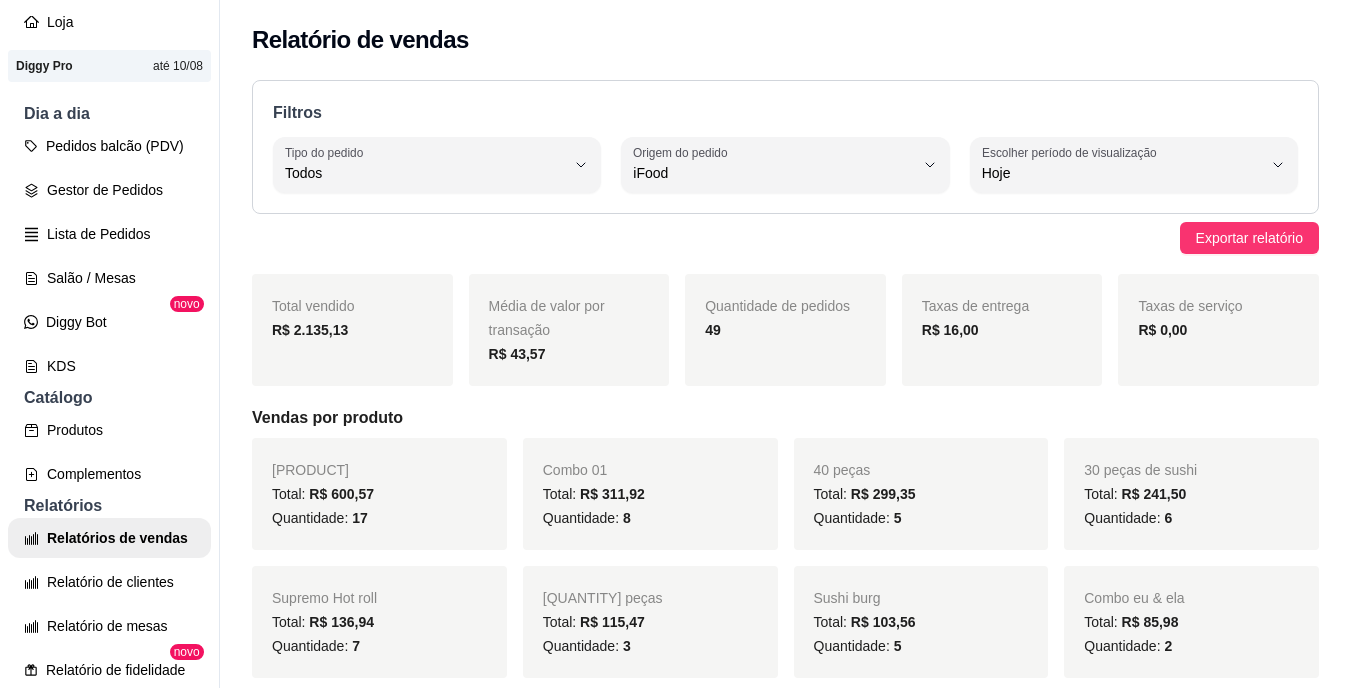 click on "Quantidade de pedidos 49" at bounding box center [785, 330] 